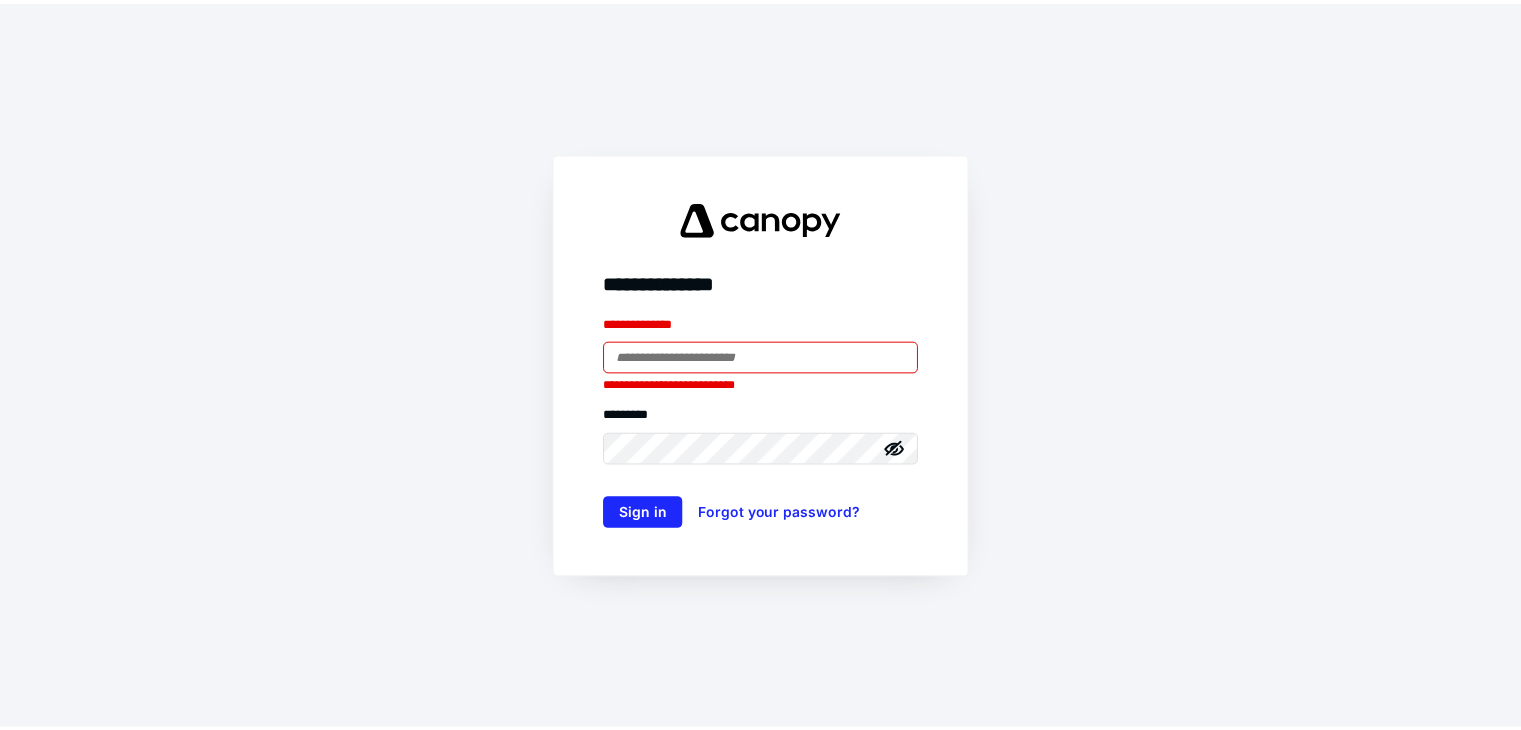 scroll, scrollTop: 0, scrollLeft: 0, axis: both 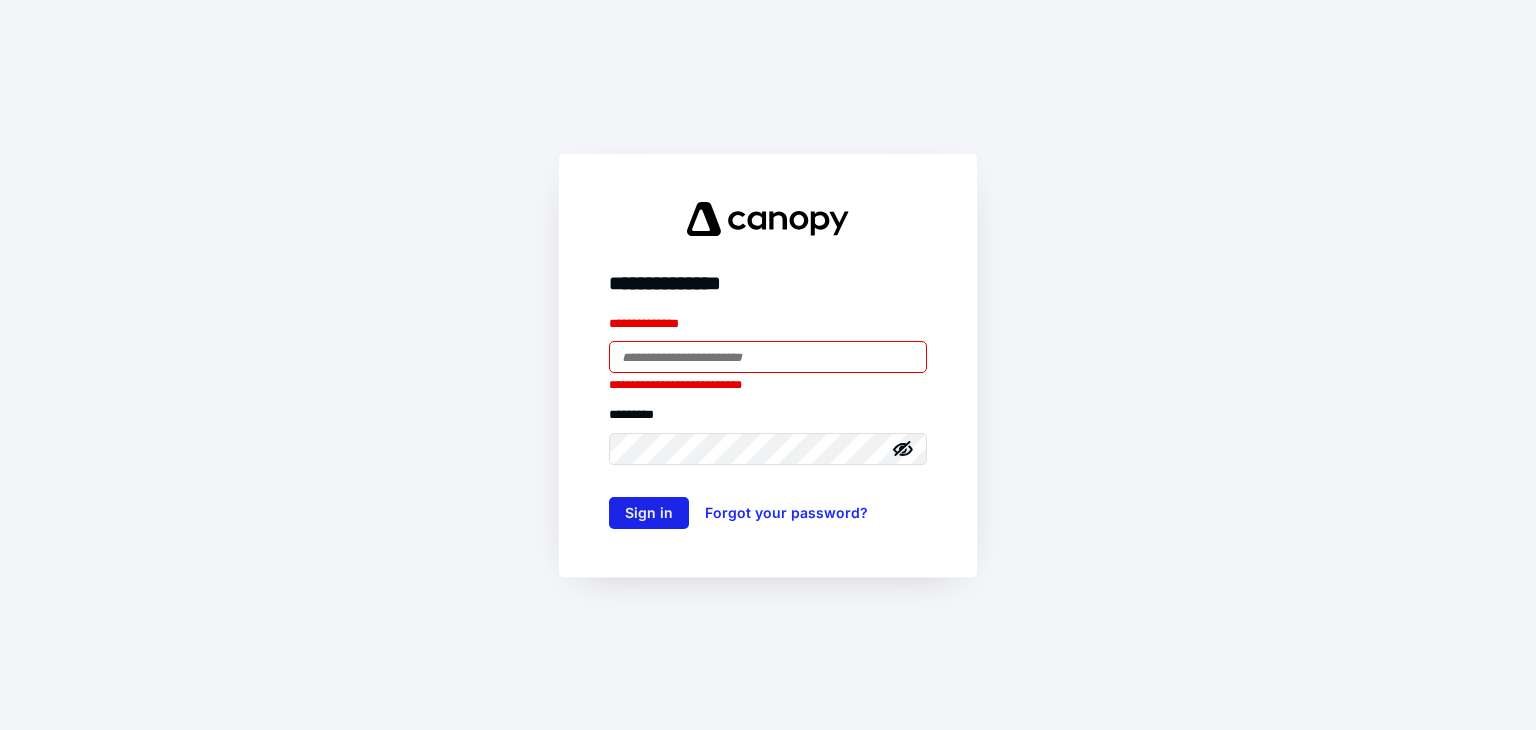 type on "**********" 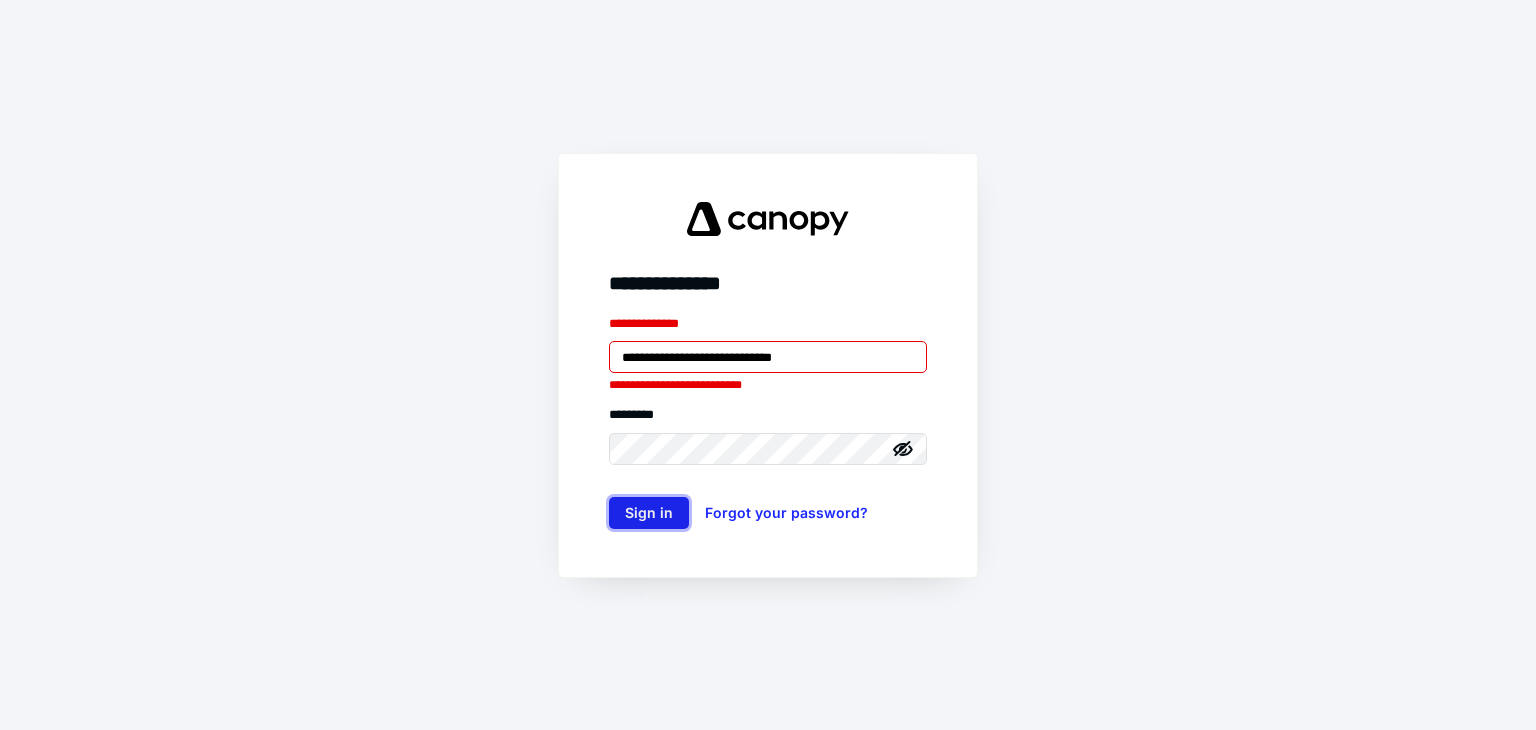 click on "Sign in" at bounding box center (649, 513) 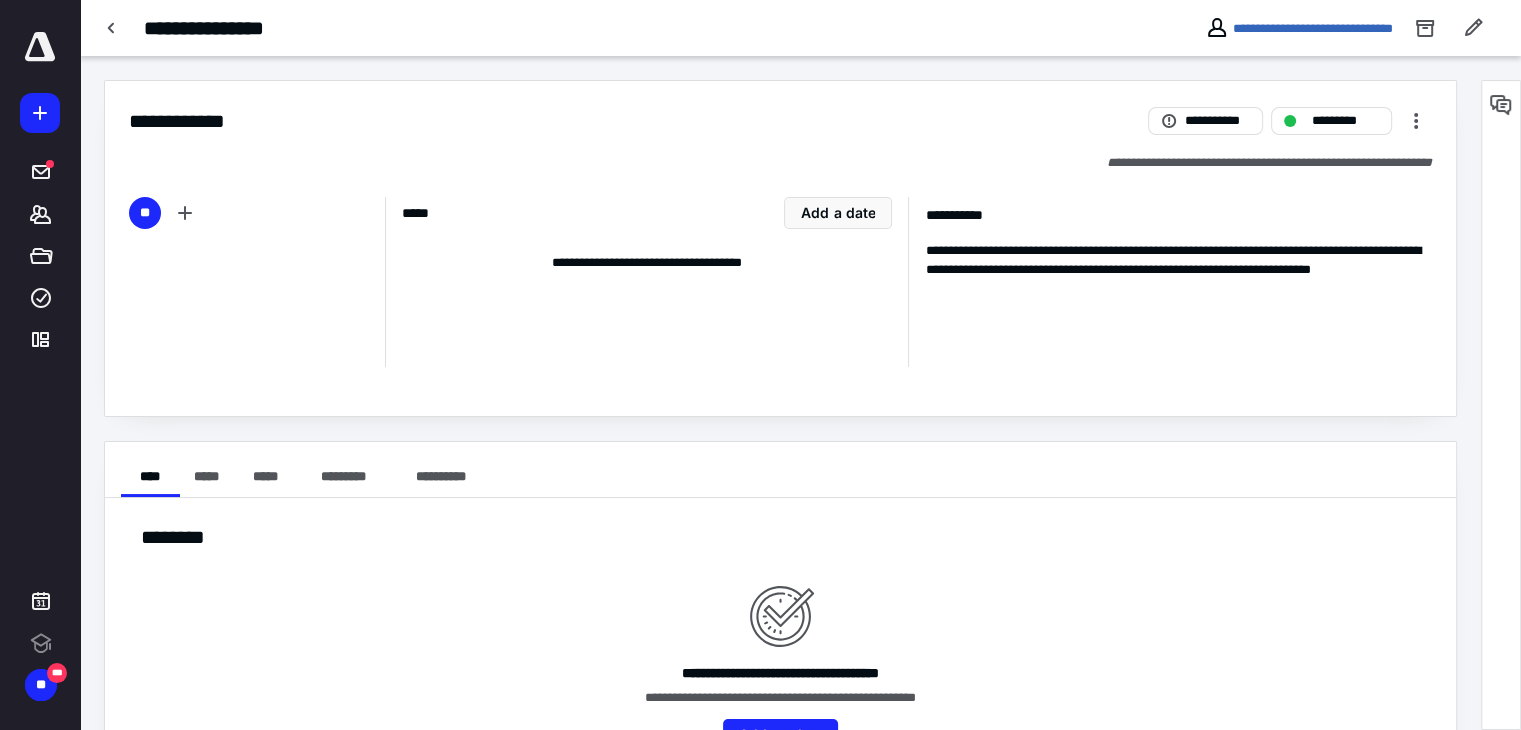 scroll, scrollTop: 0, scrollLeft: 0, axis: both 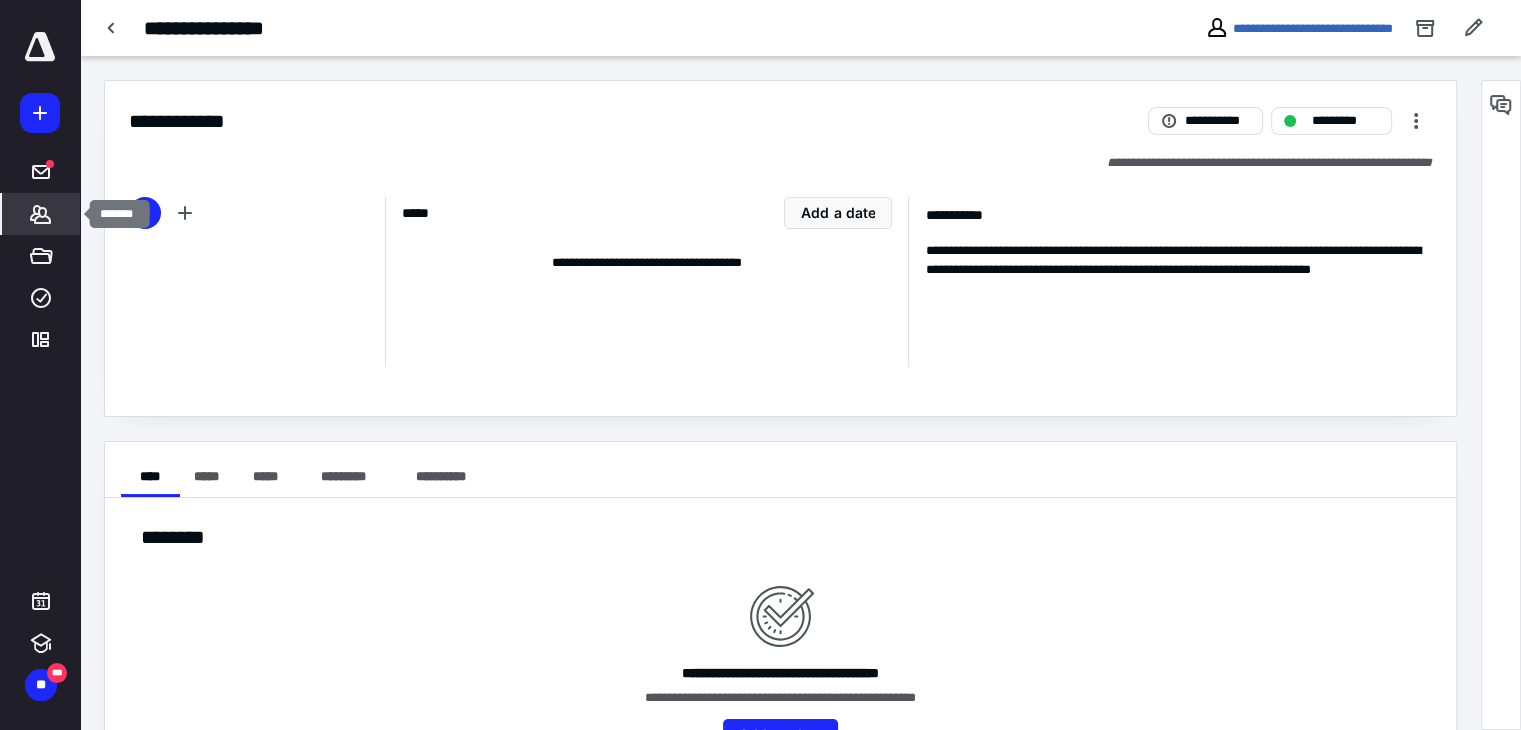 click 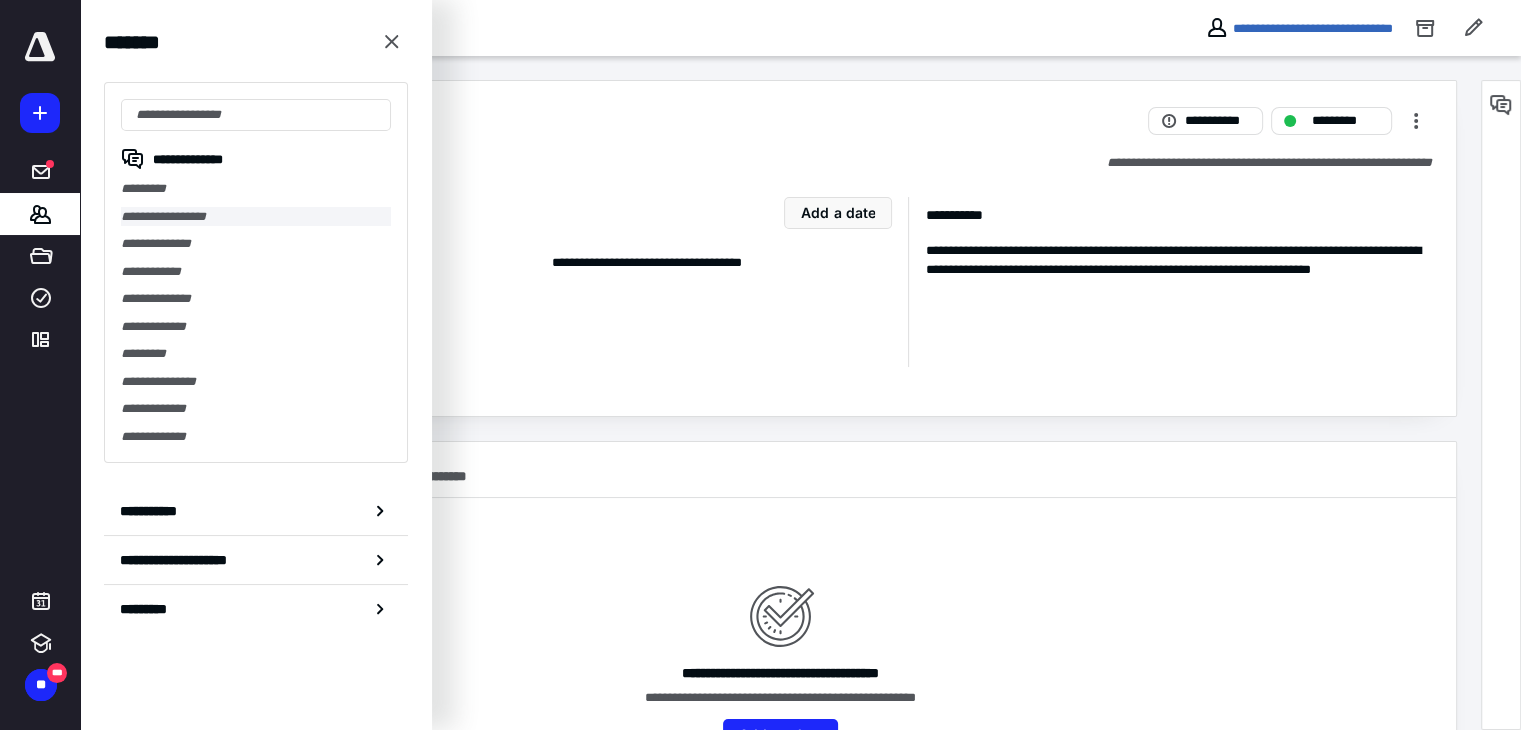 click on "**********" at bounding box center [256, 217] 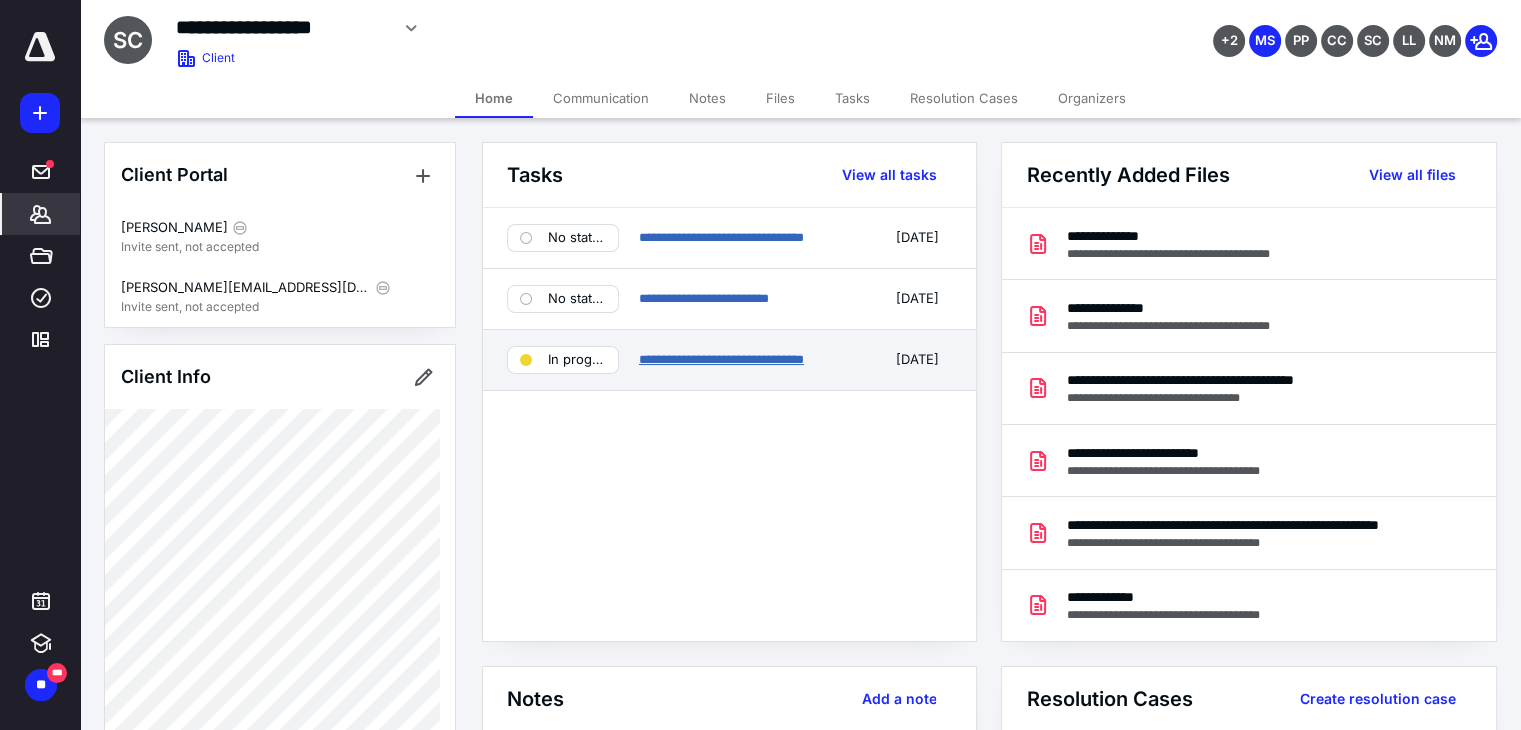 click on "**********" at bounding box center (721, 359) 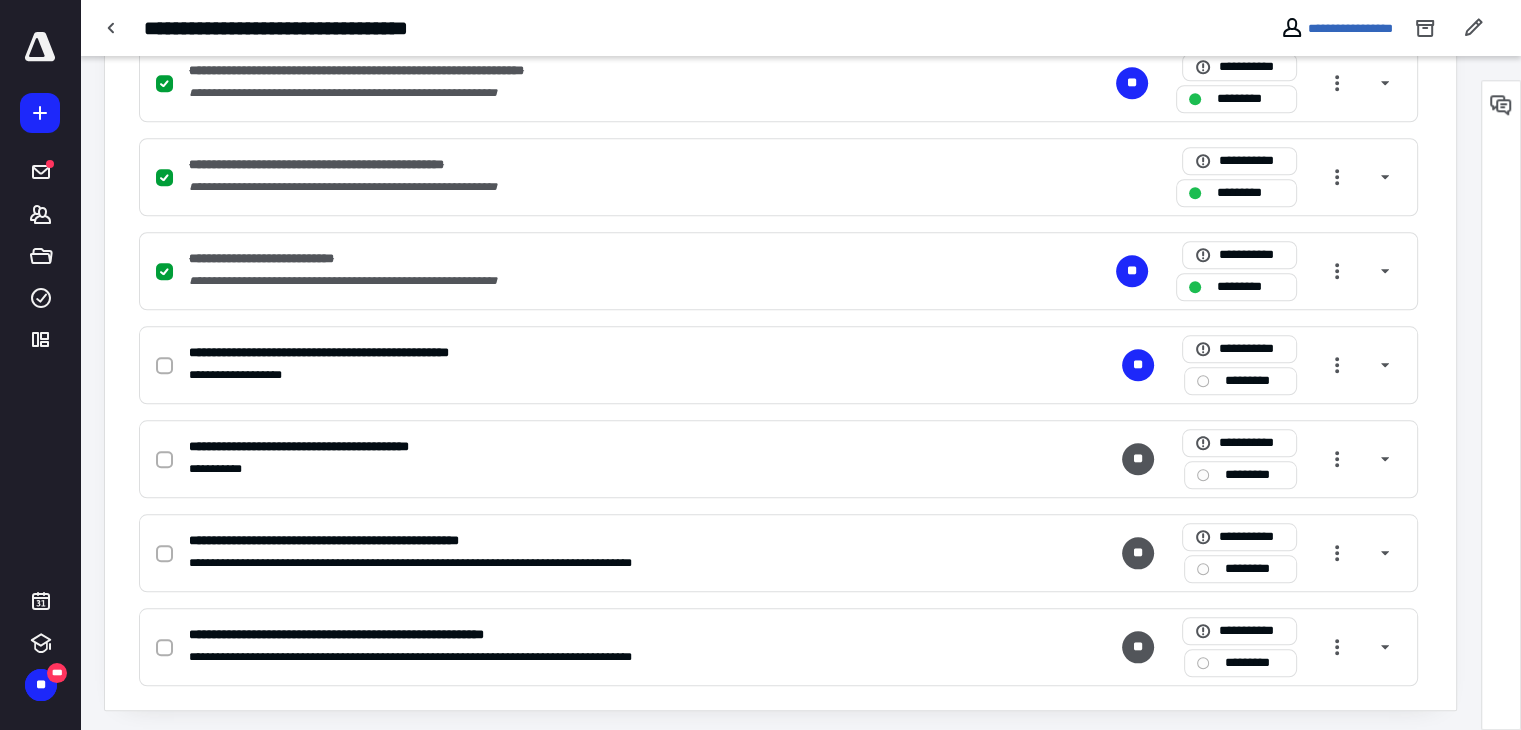 scroll, scrollTop: 1855, scrollLeft: 0, axis: vertical 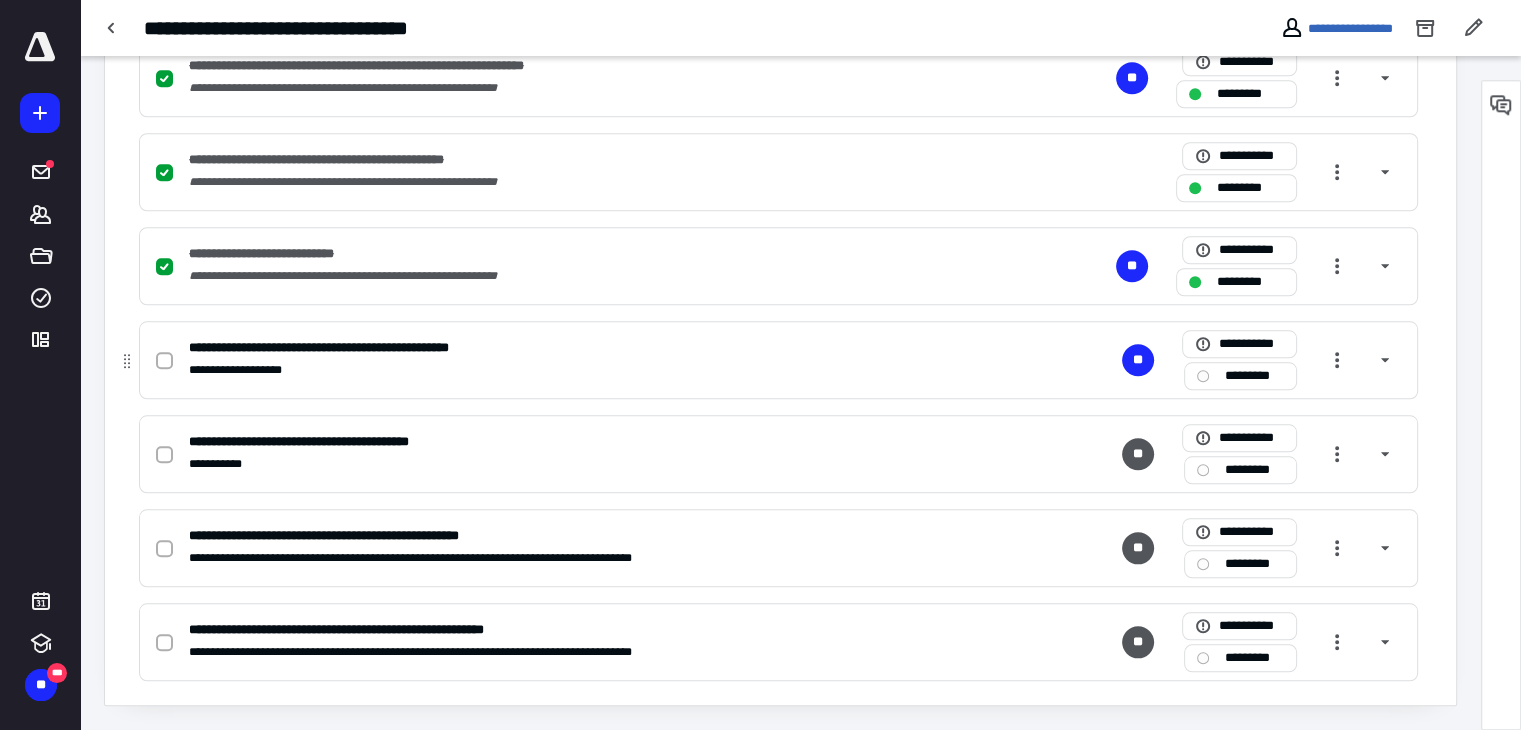 click at bounding box center (164, 361) 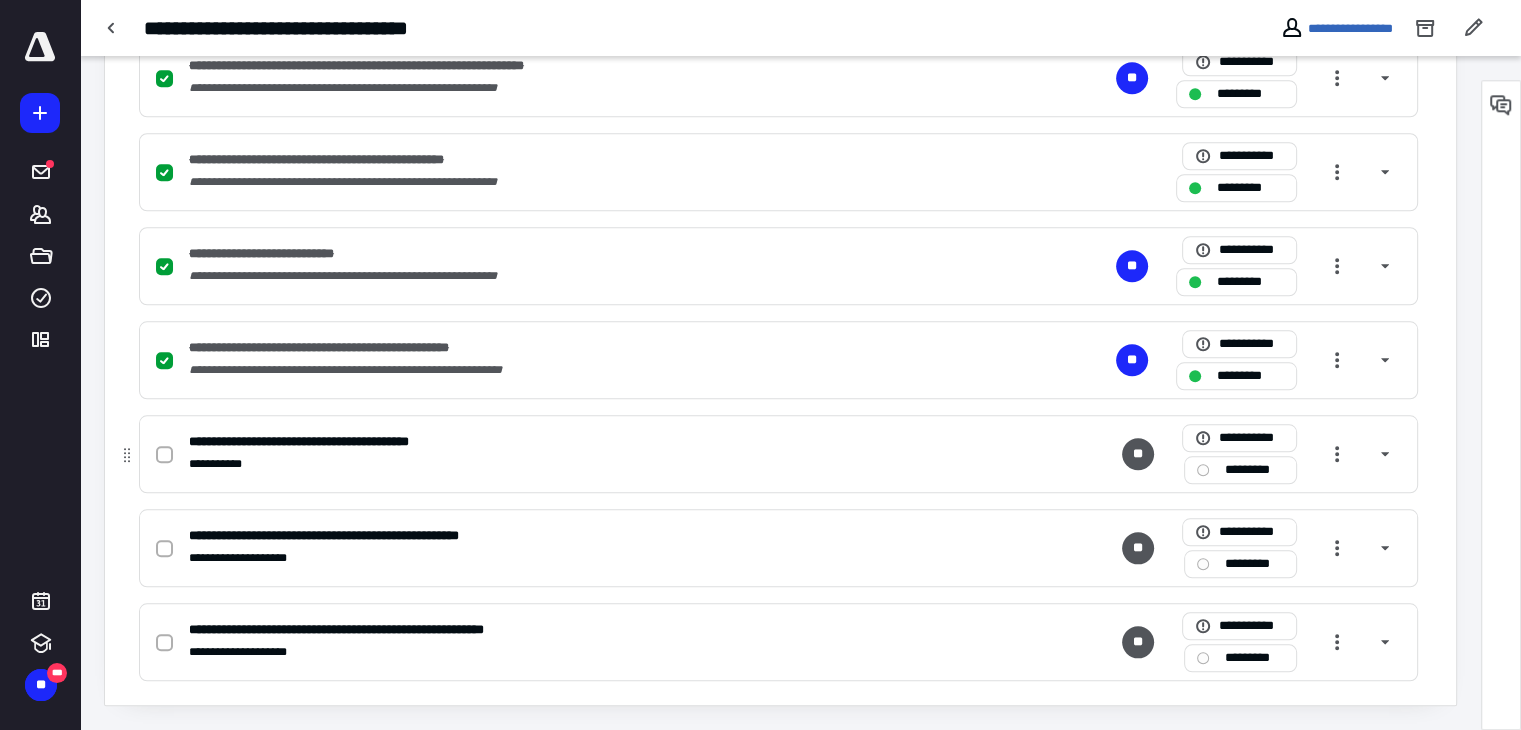click on "*********" at bounding box center (1240, 470) 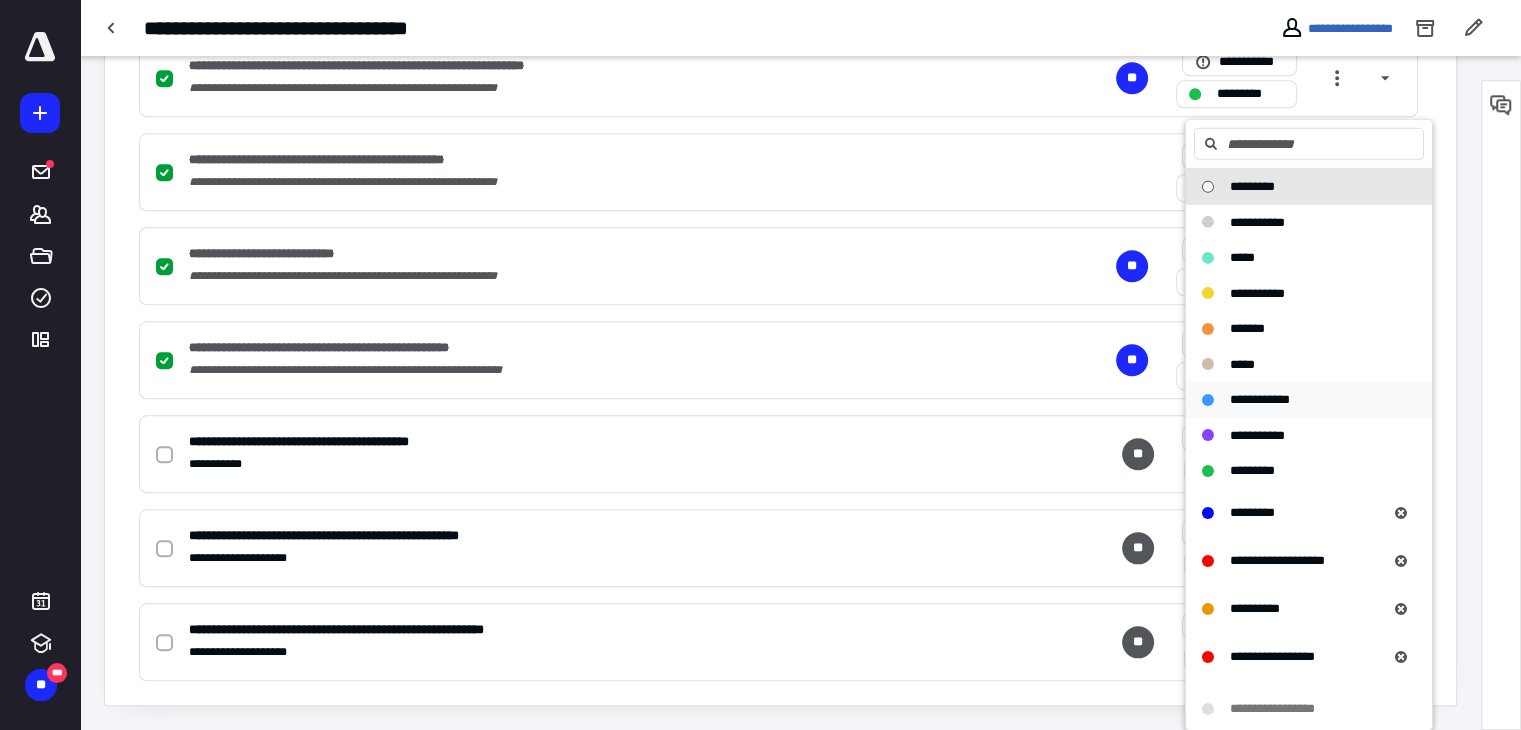 click on "**********" at bounding box center (1260, 399) 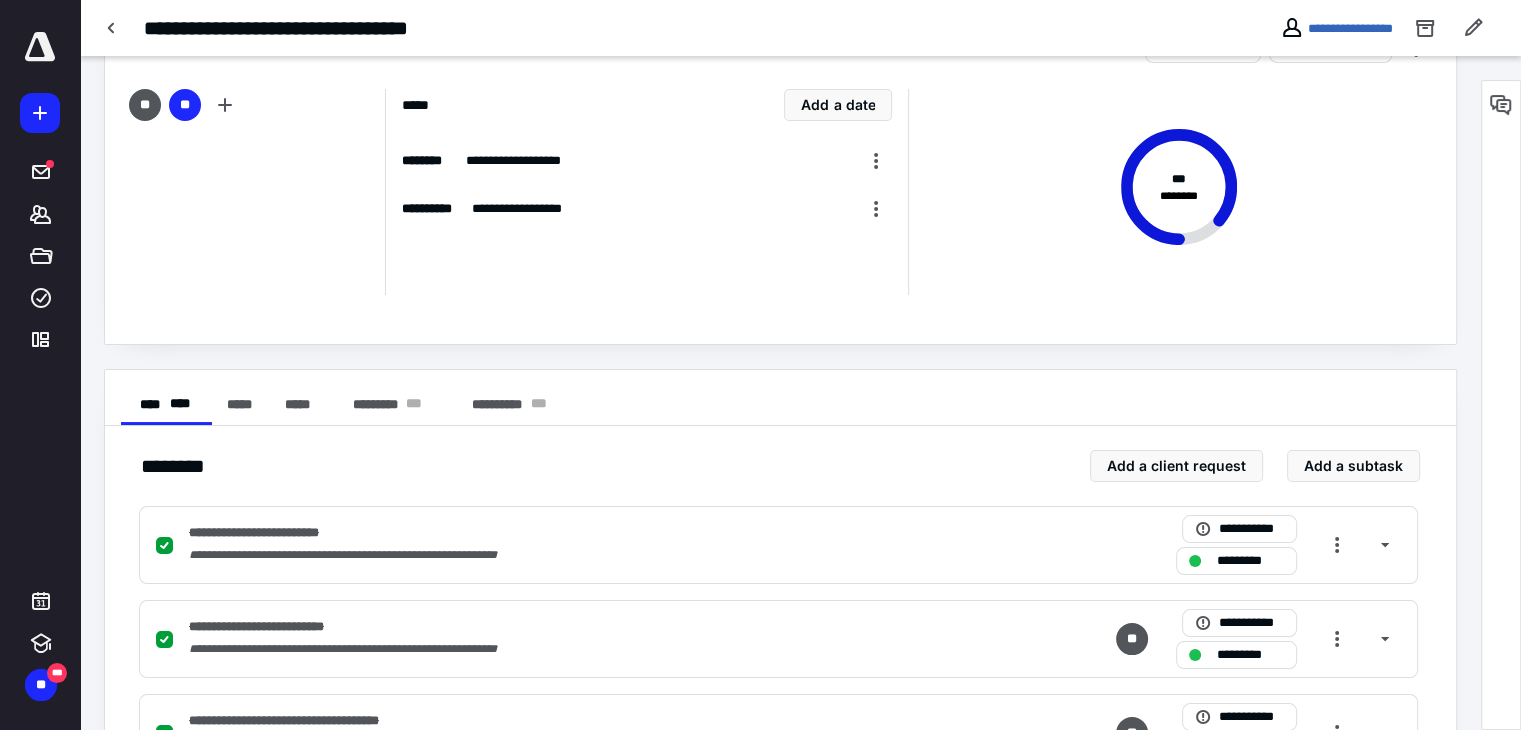 scroll, scrollTop: 0, scrollLeft: 0, axis: both 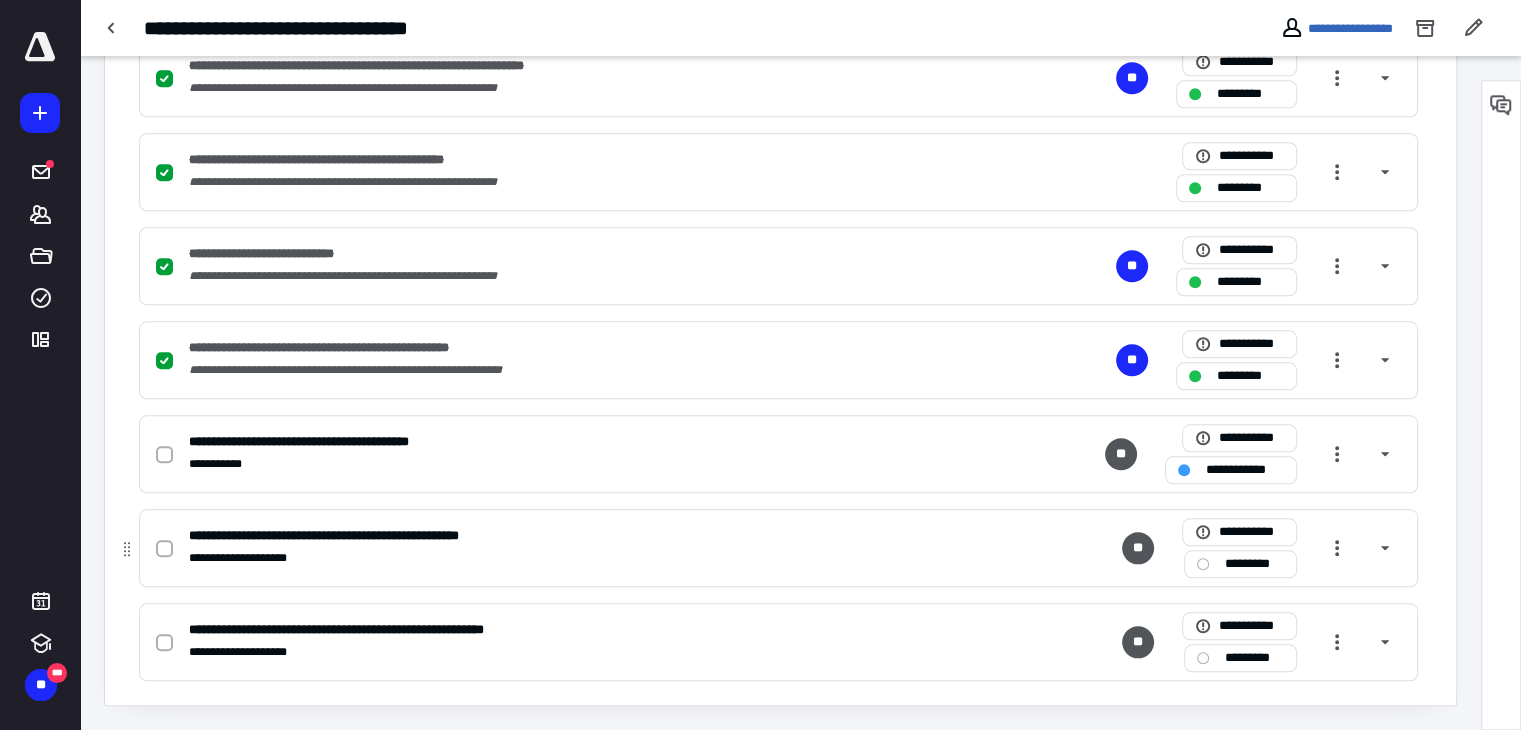 click on "**********" at bounding box center (516, 558) 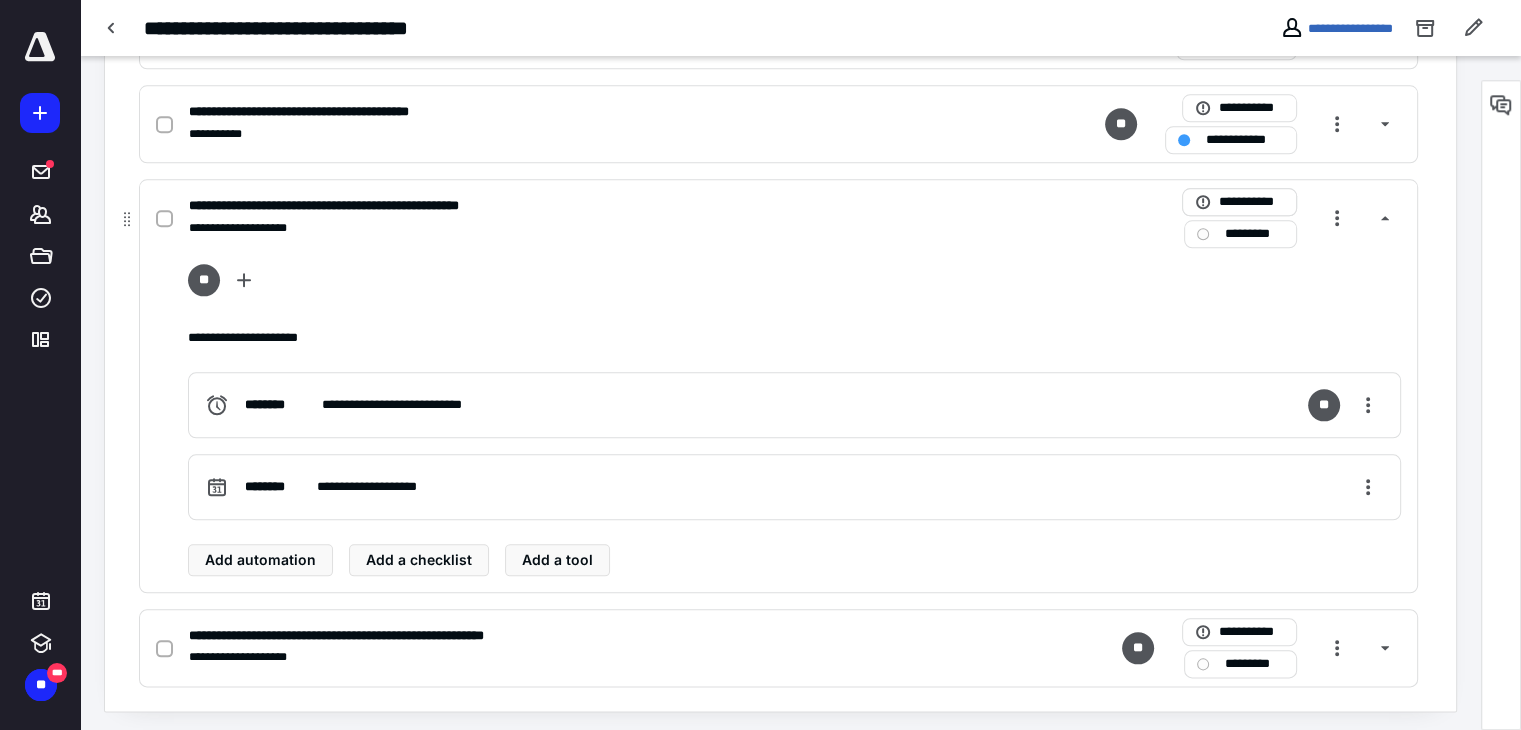 scroll, scrollTop: 2189, scrollLeft: 0, axis: vertical 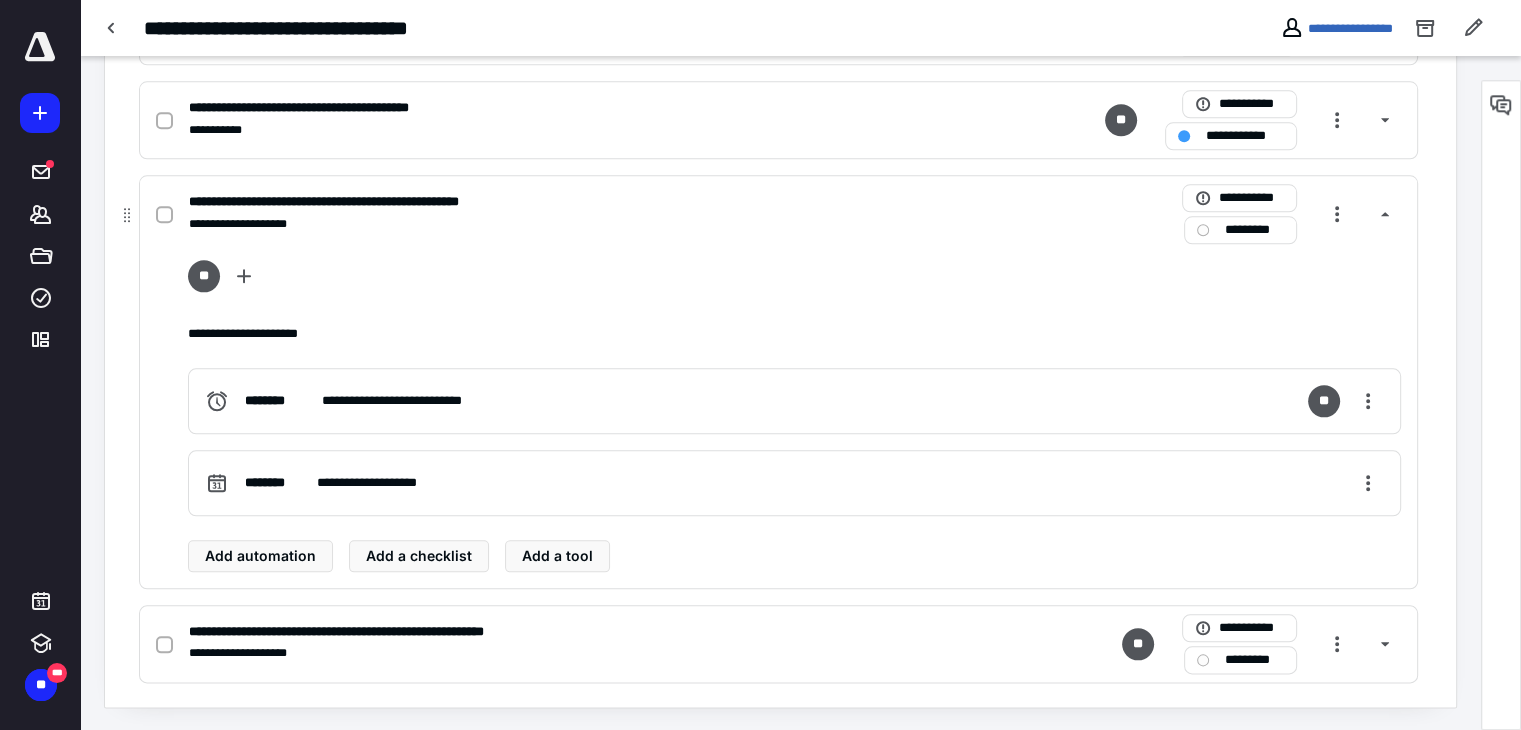 click on "*********" at bounding box center [1254, 230] 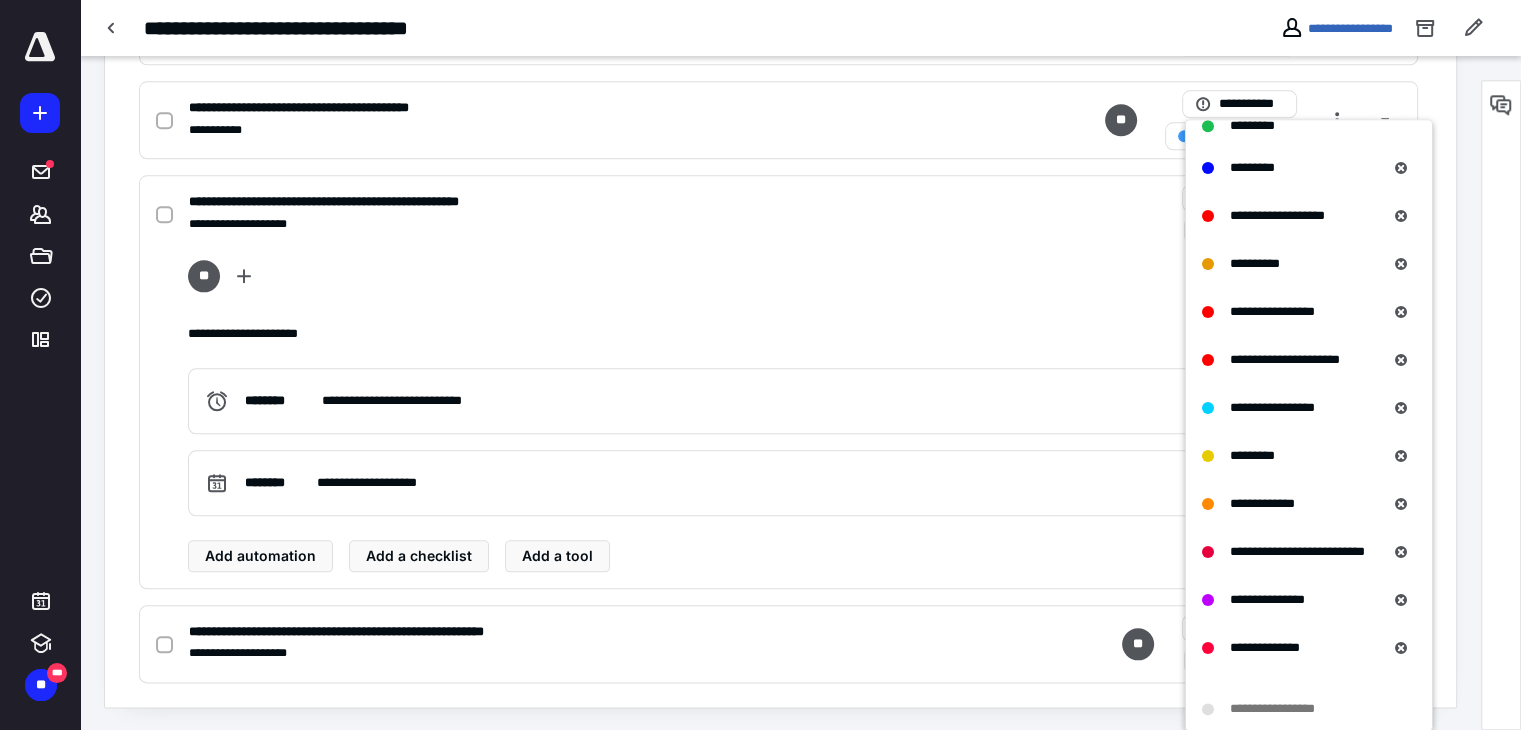 scroll, scrollTop: 400, scrollLeft: 0, axis: vertical 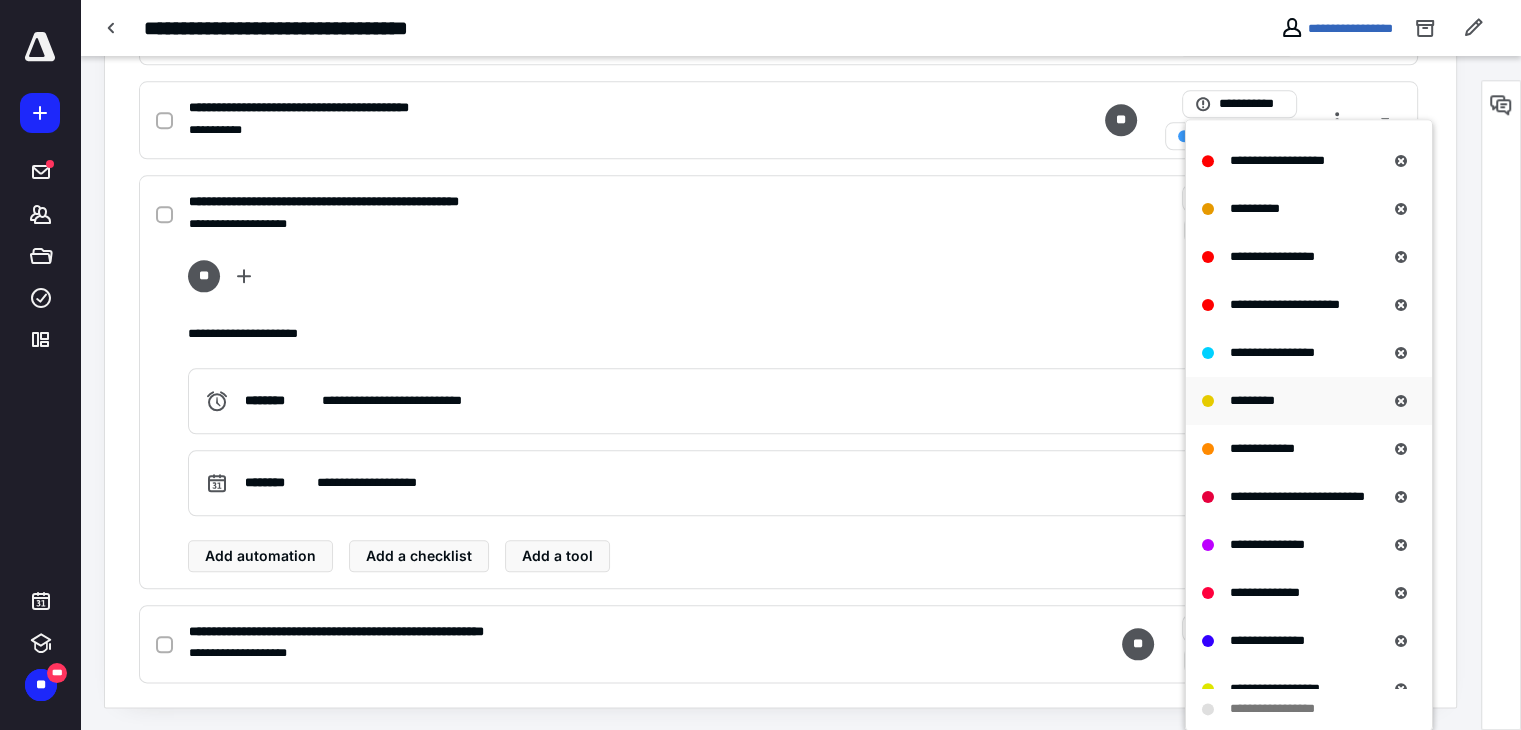 click on "*********" at bounding box center (1294, 401) 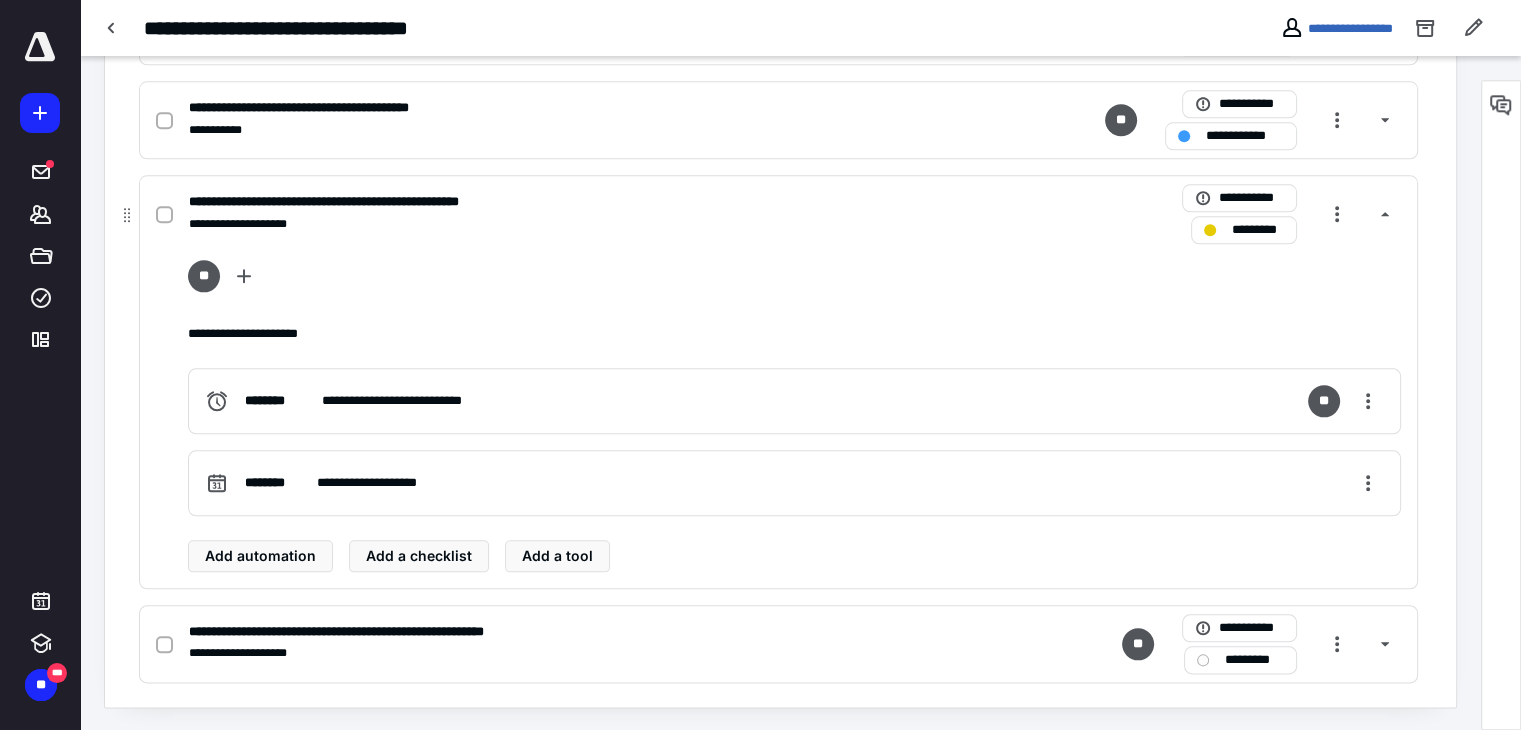 click on "**********" at bounding box center (516, 224) 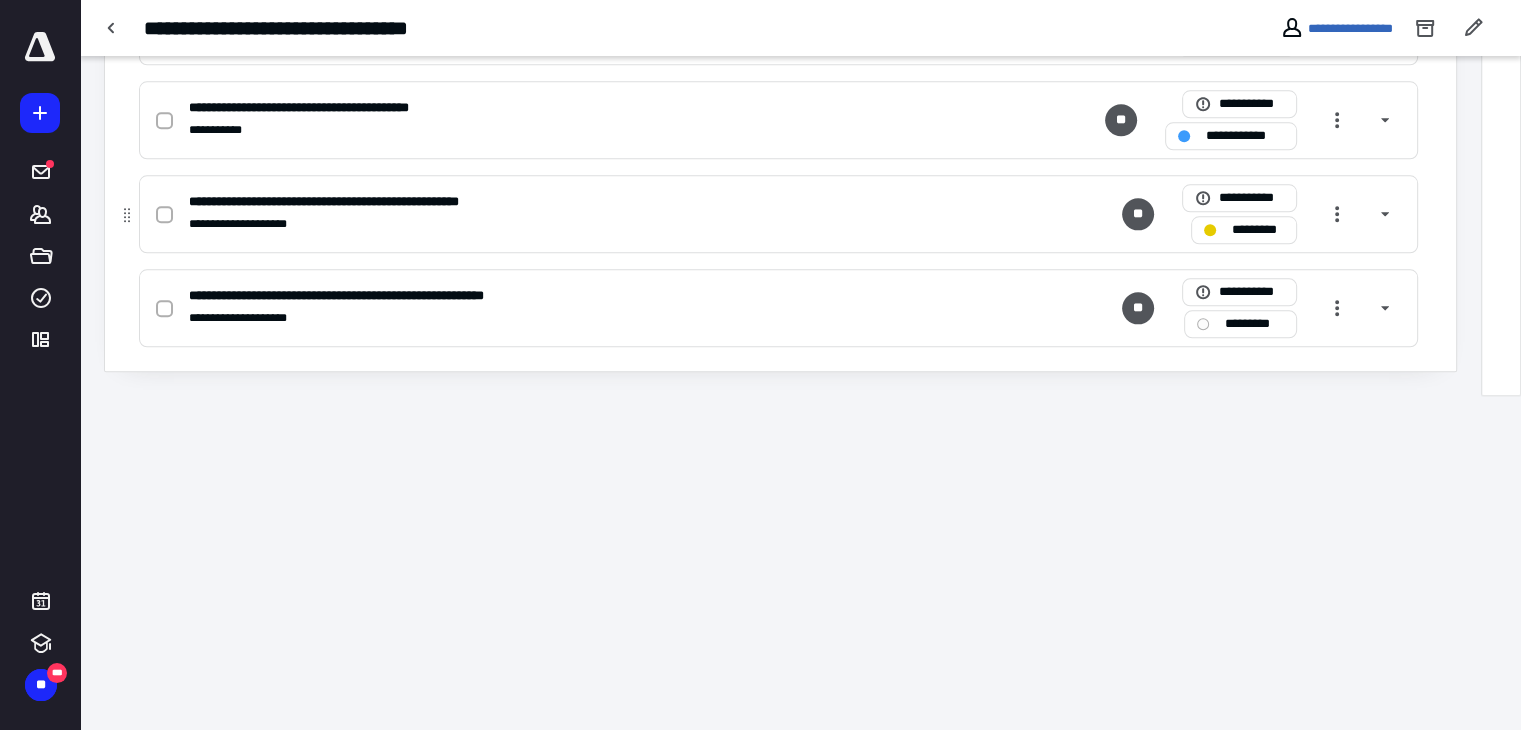 scroll, scrollTop: 1855, scrollLeft: 0, axis: vertical 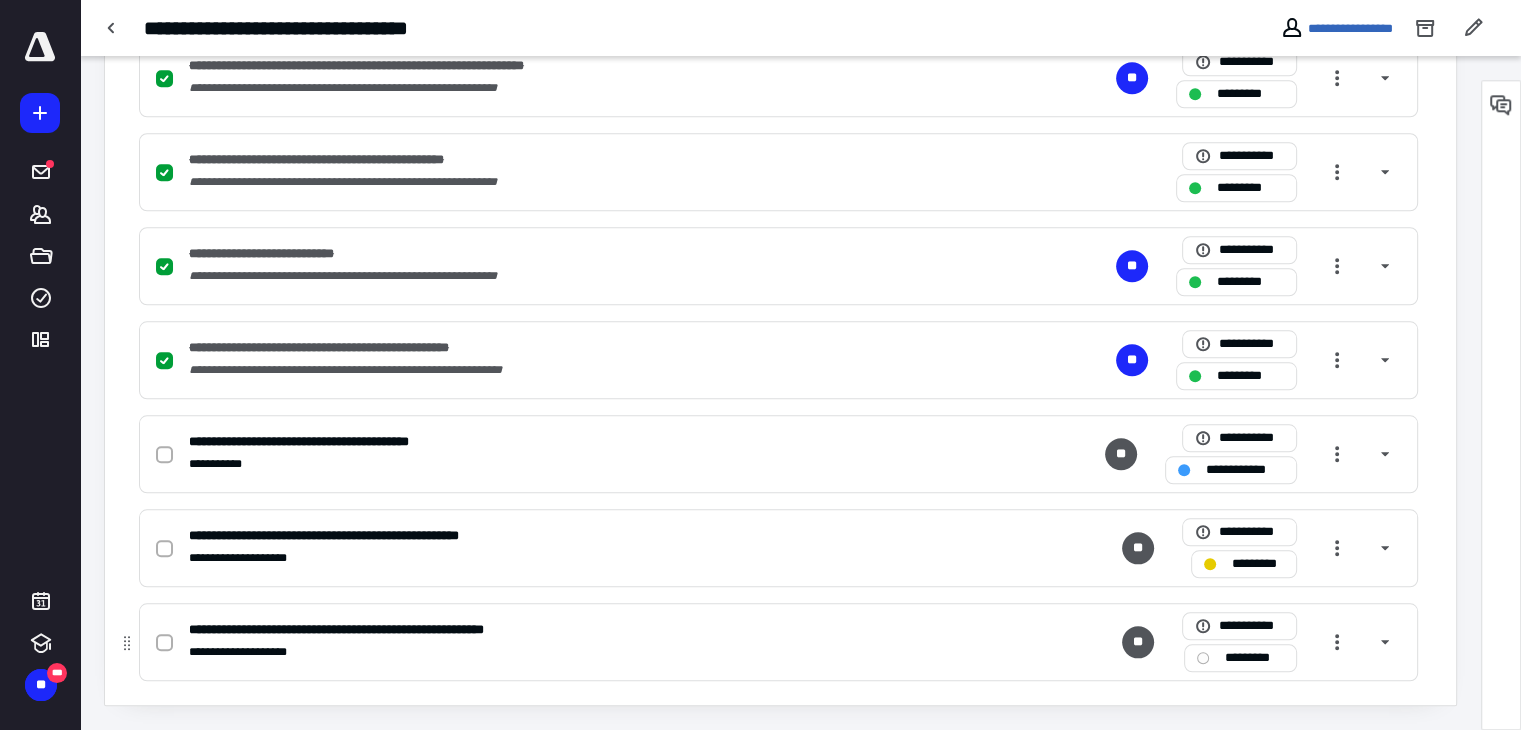 click on "**********" at bounding box center [778, 642] 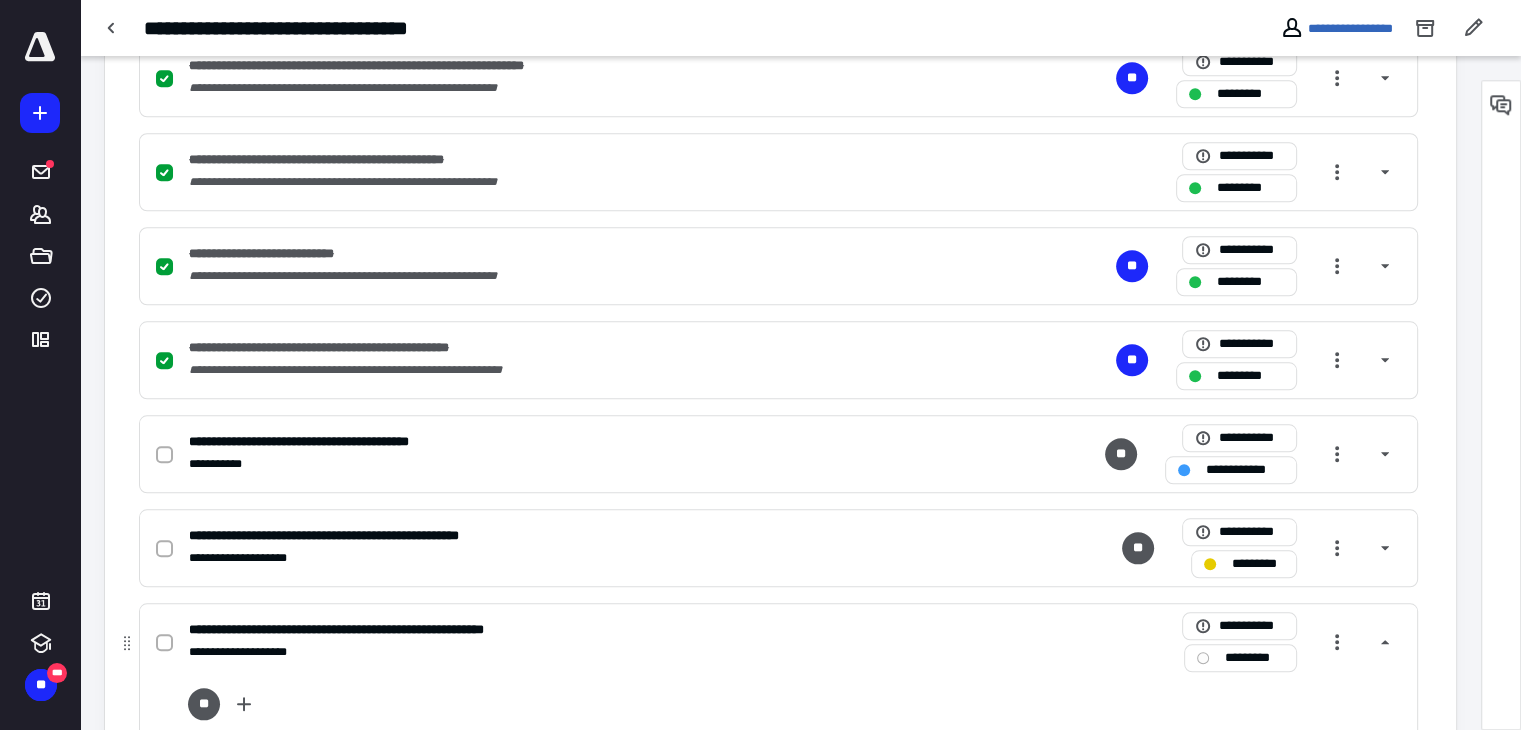 scroll, scrollTop: 2189, scrollLeft: 0, axis: vertical 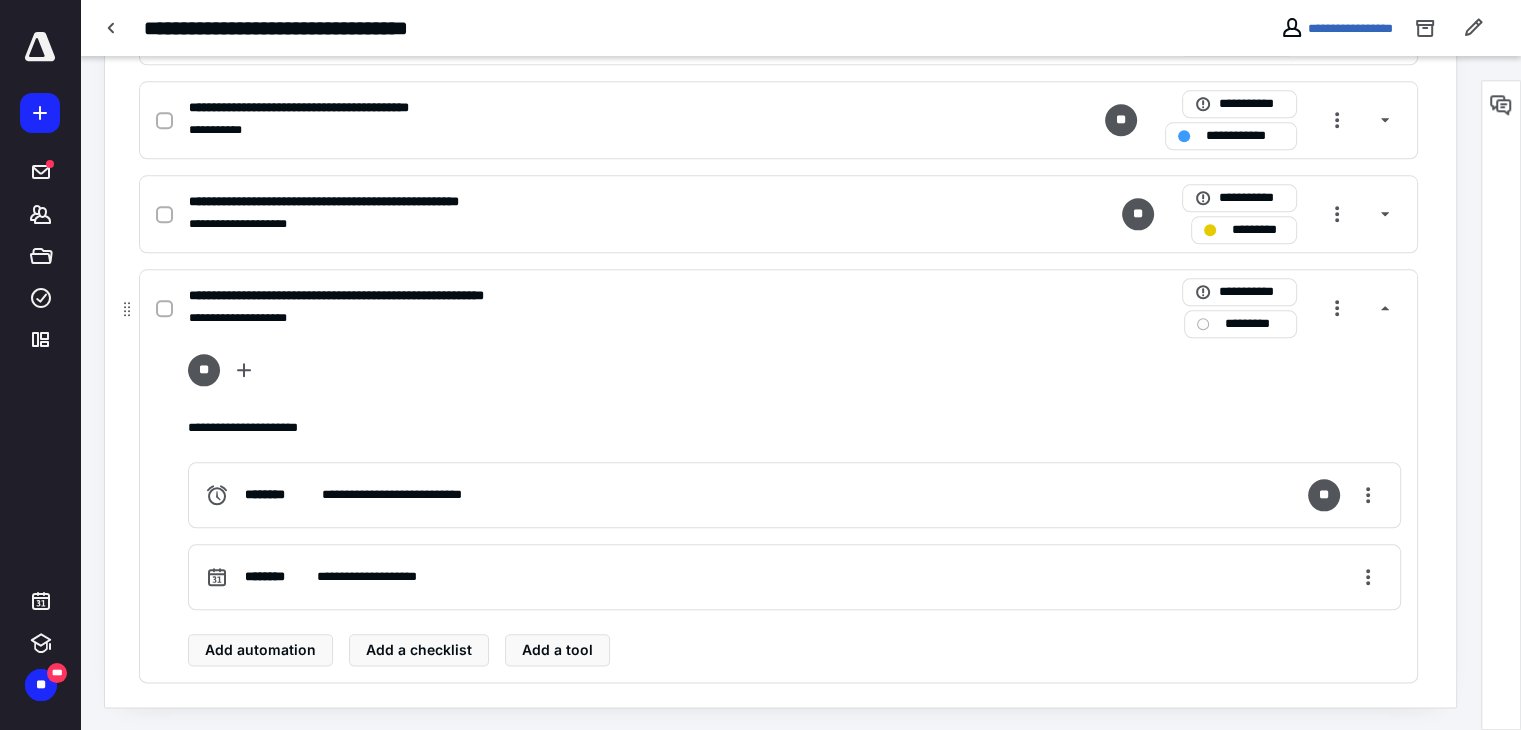 click on "*********" at bounding box center (1254, 324) 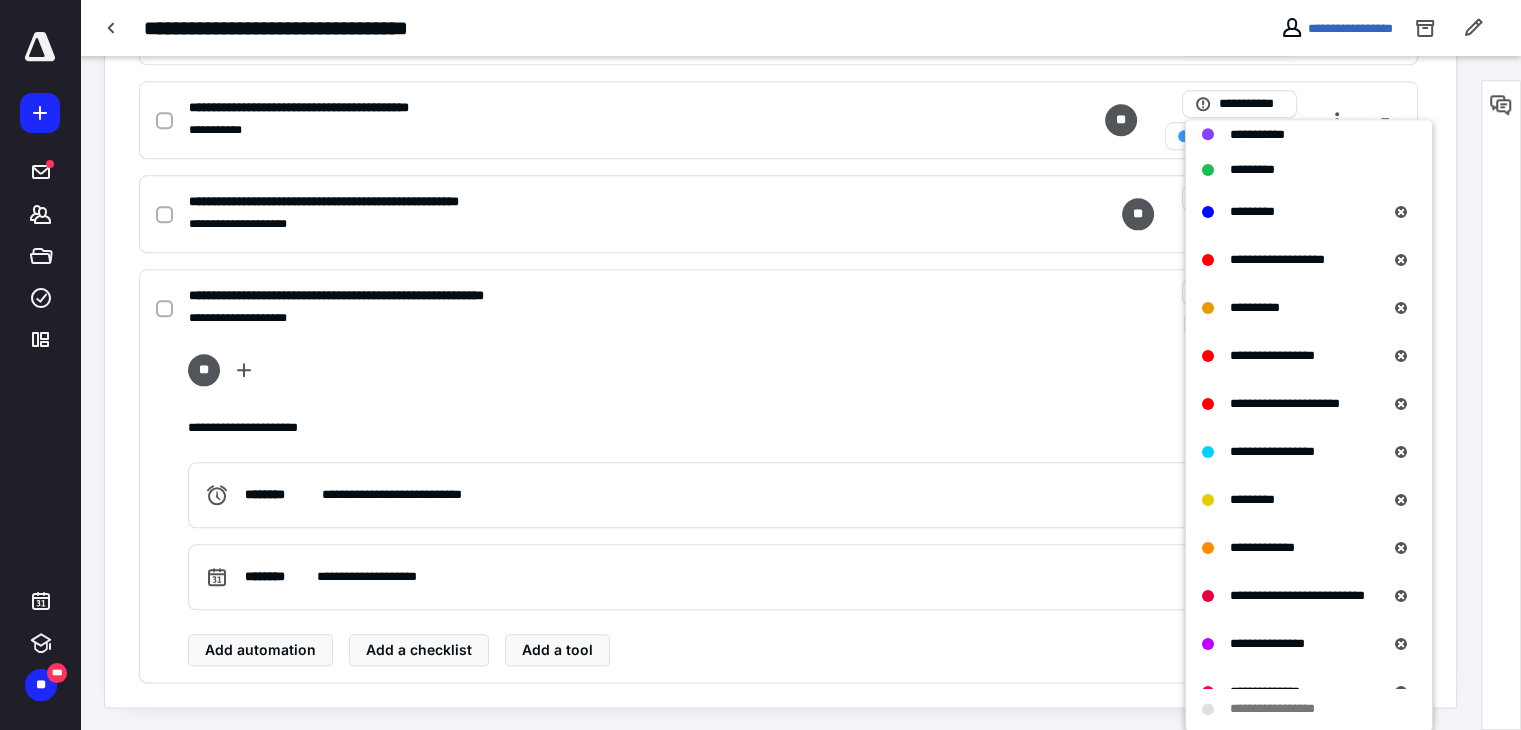 scroll, scrollTop: 400, scrollLeft: 0, axis: vertical 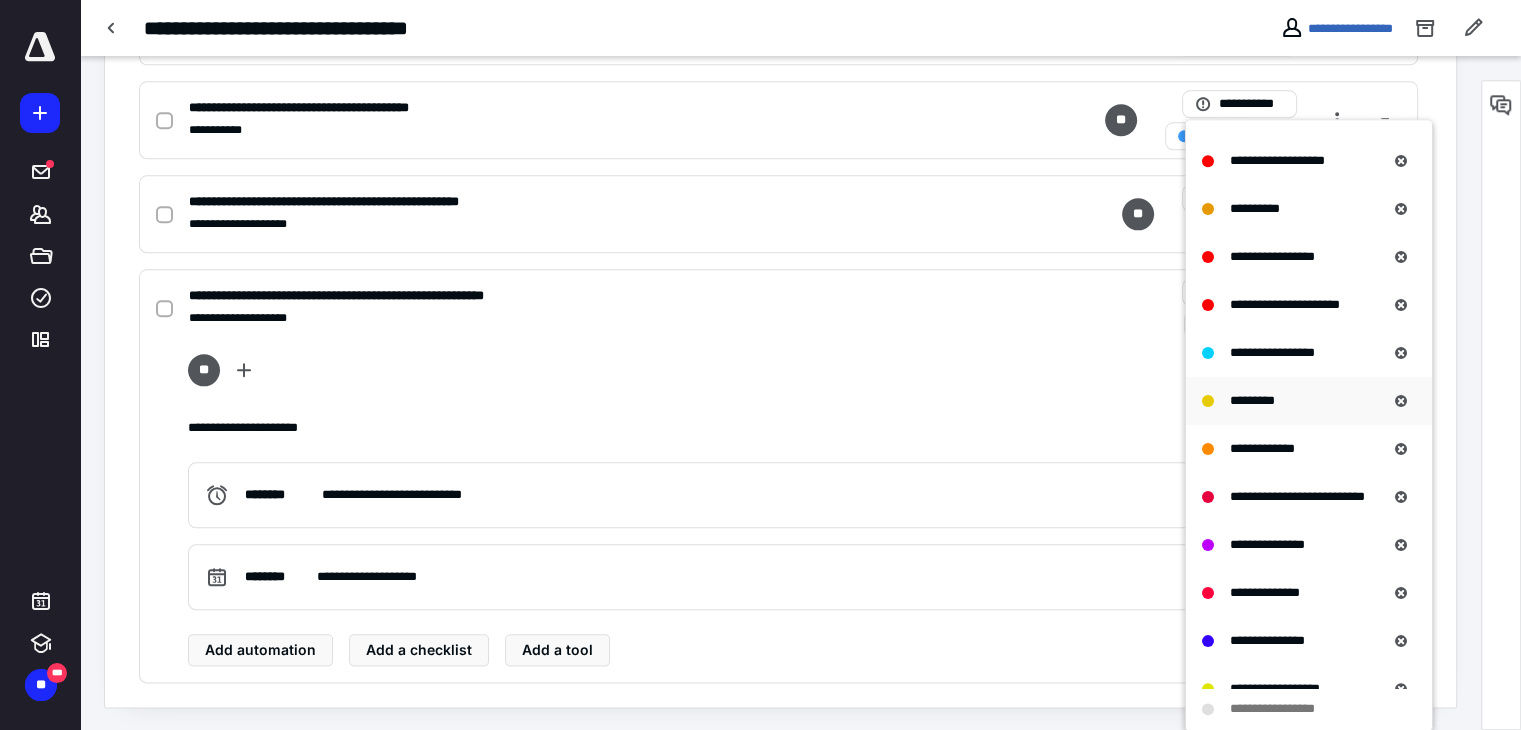 click on "*********" at bounding box center (1252, 400) 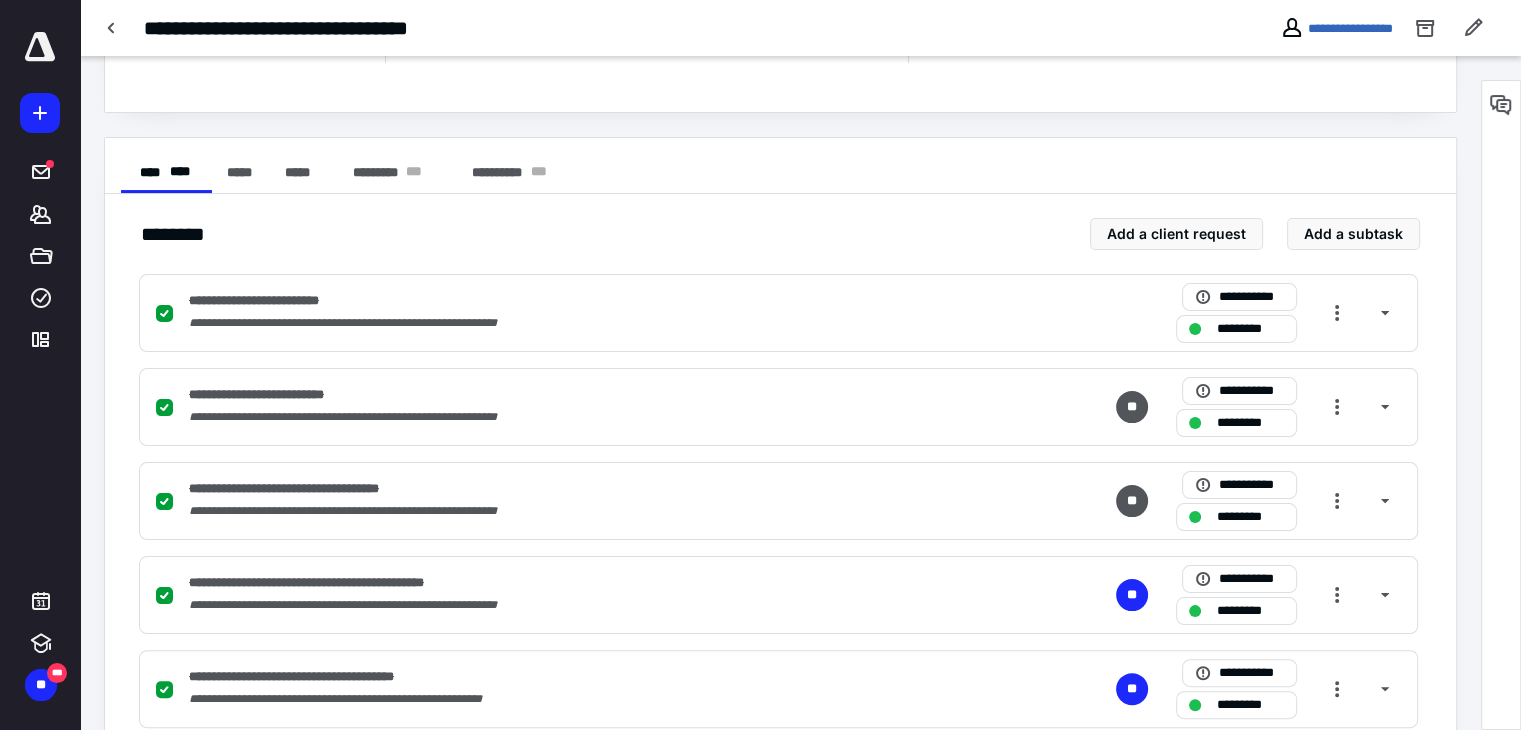 scroll, scrollTop: 0, scrollLeft: 0, axis: both 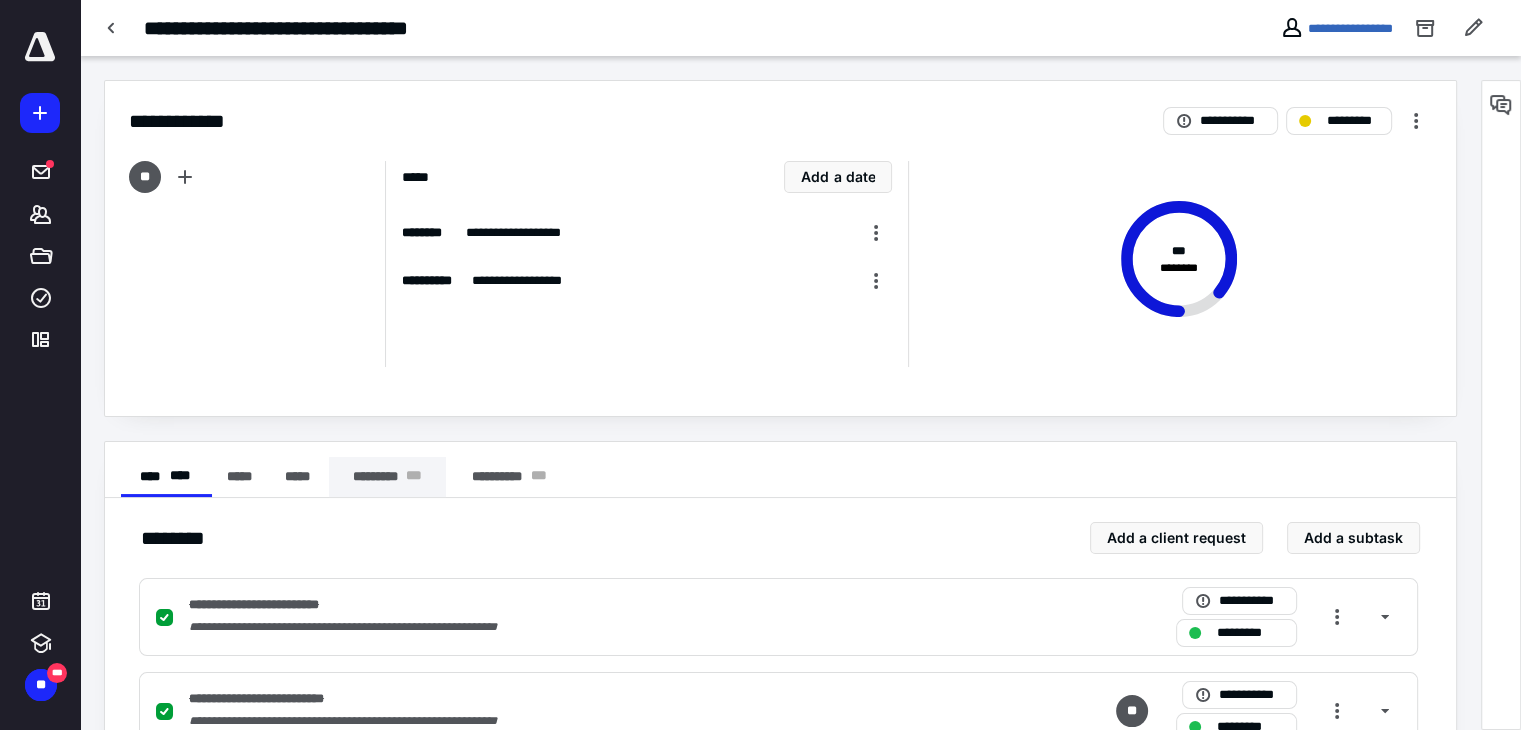 click on "********* * * *" at bounding box center (388, 477) 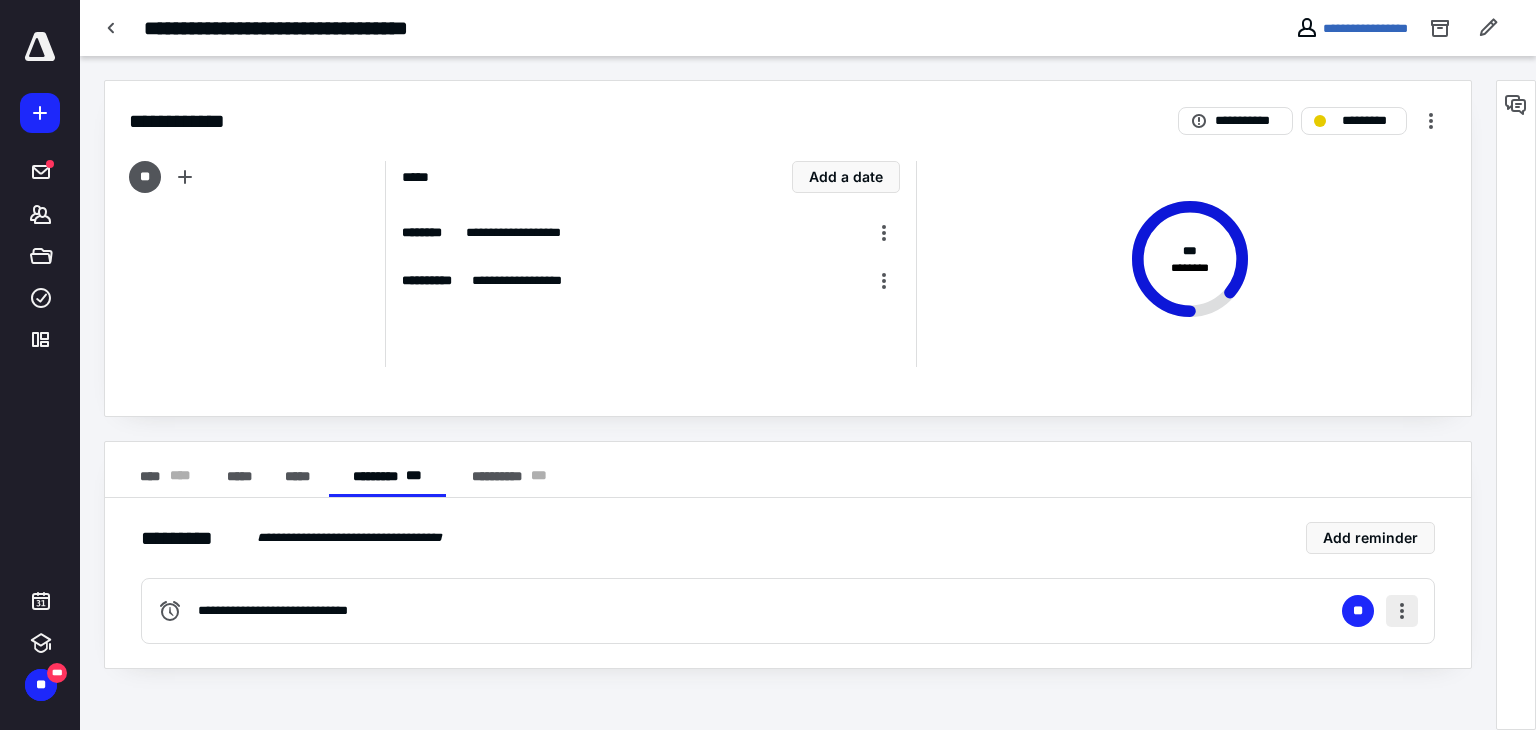click at bounding box center [1402, 611] 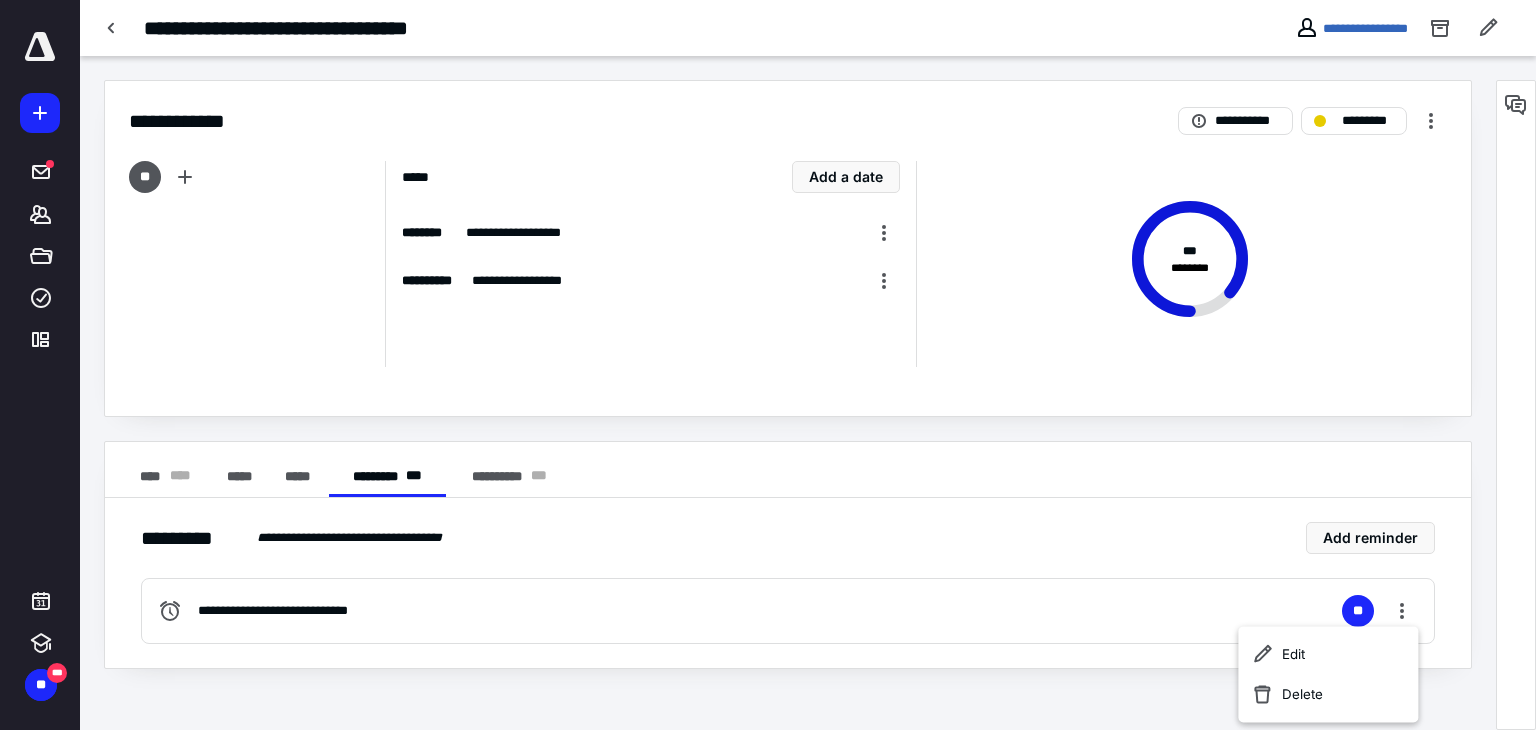 click on "Delete" at bounding box center [1328, 694] 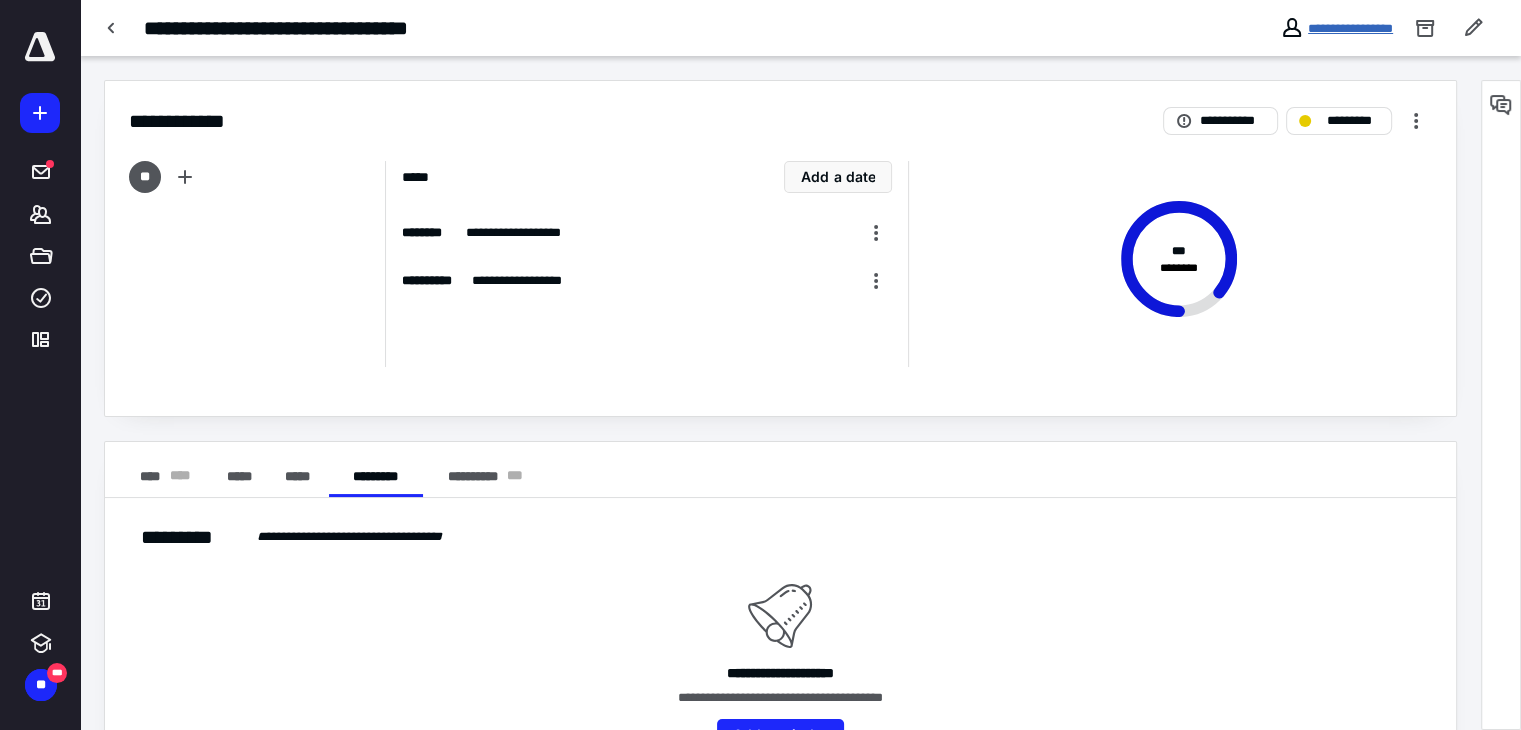 click on "**********" at bounding box center (1350, 28) 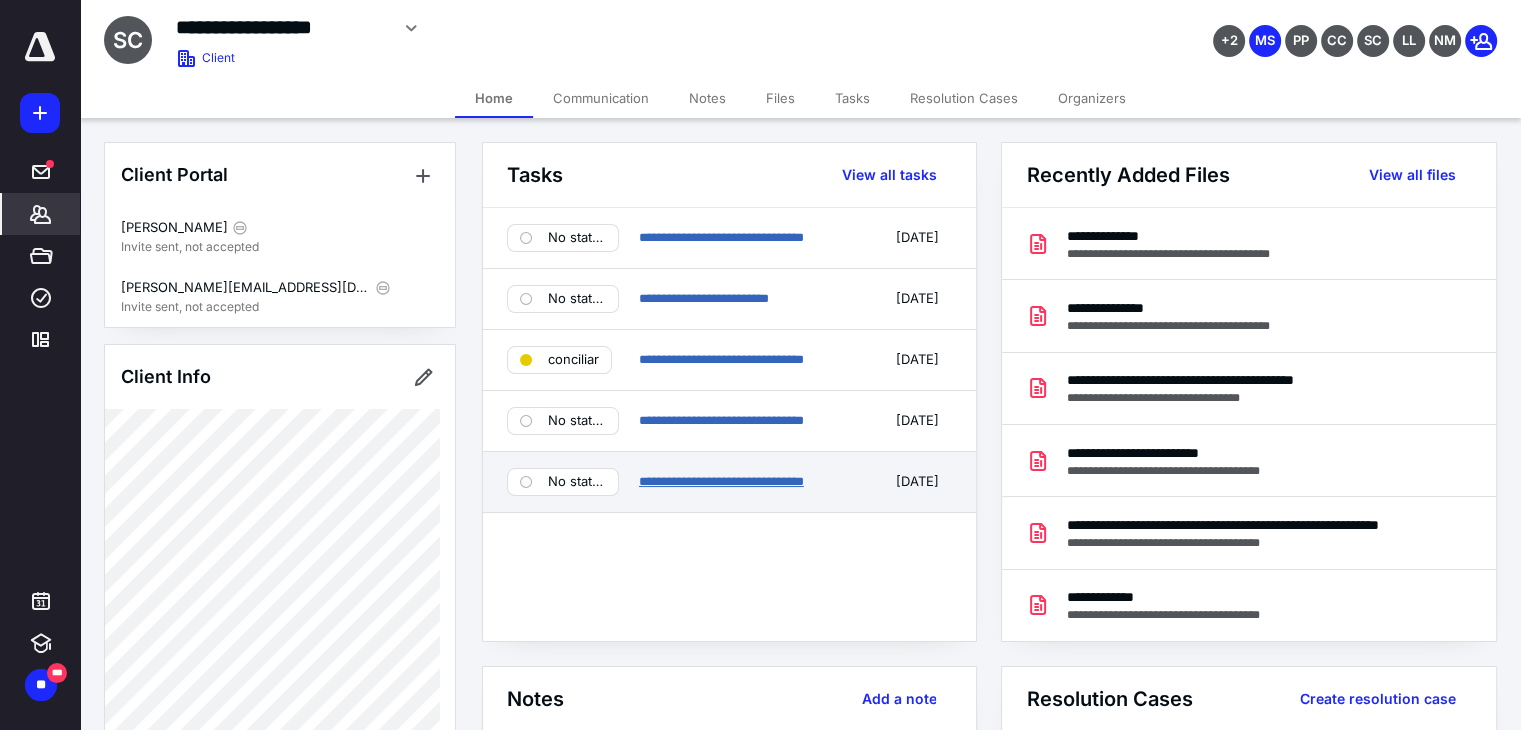 click on "**********" at bounding box center (721, 481) 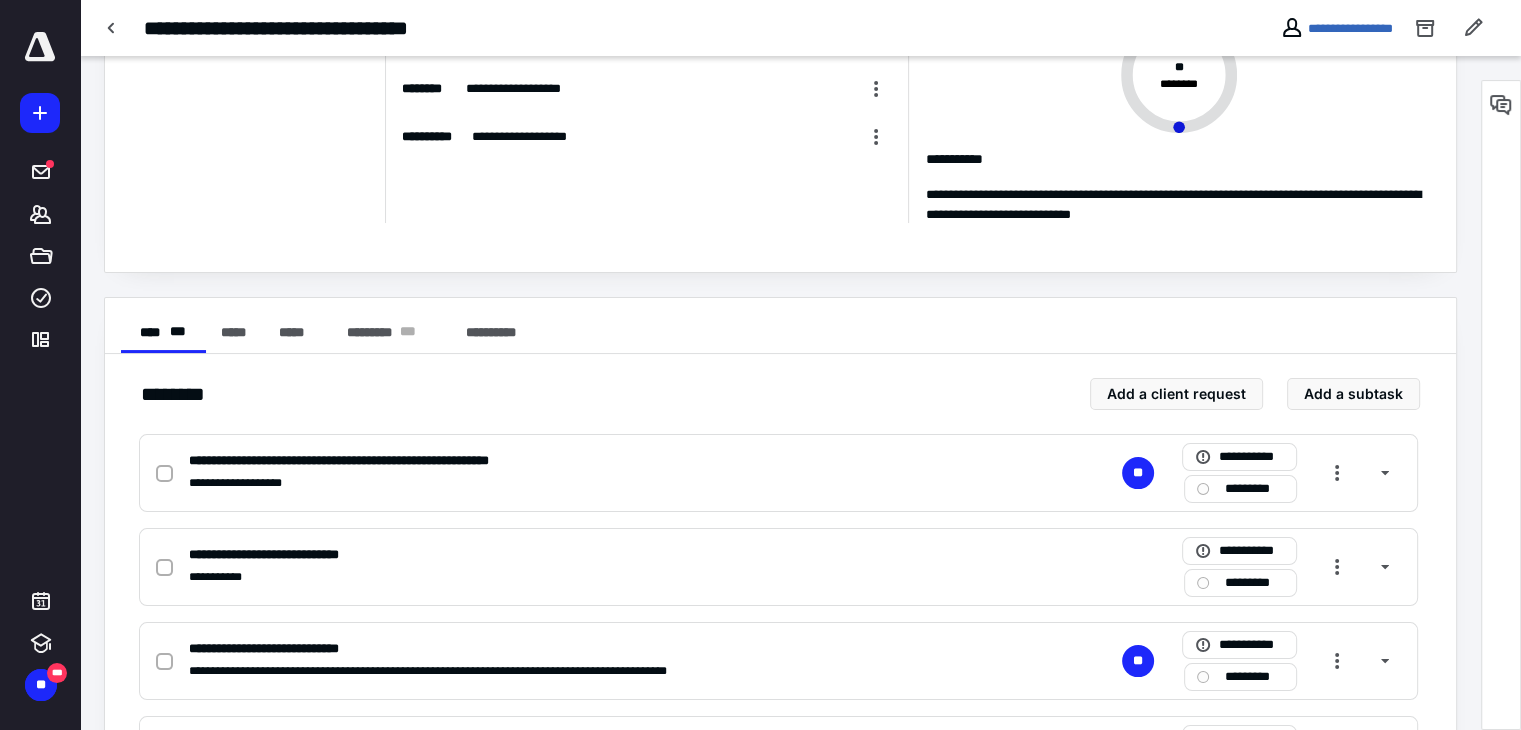 scroll, scrollTop: 0, scrollLeft: 0, axis: both 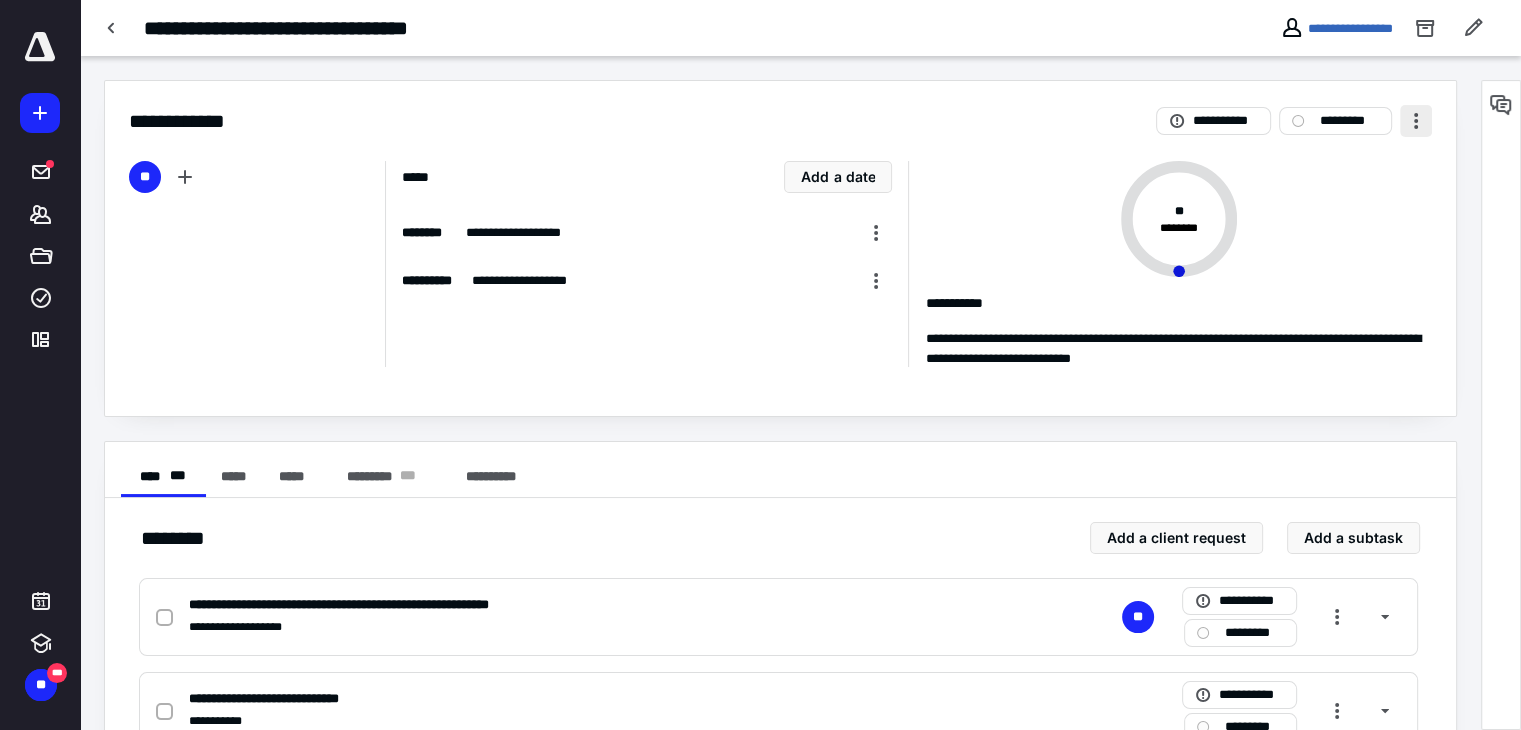 click at bounding box center (1416, 121) 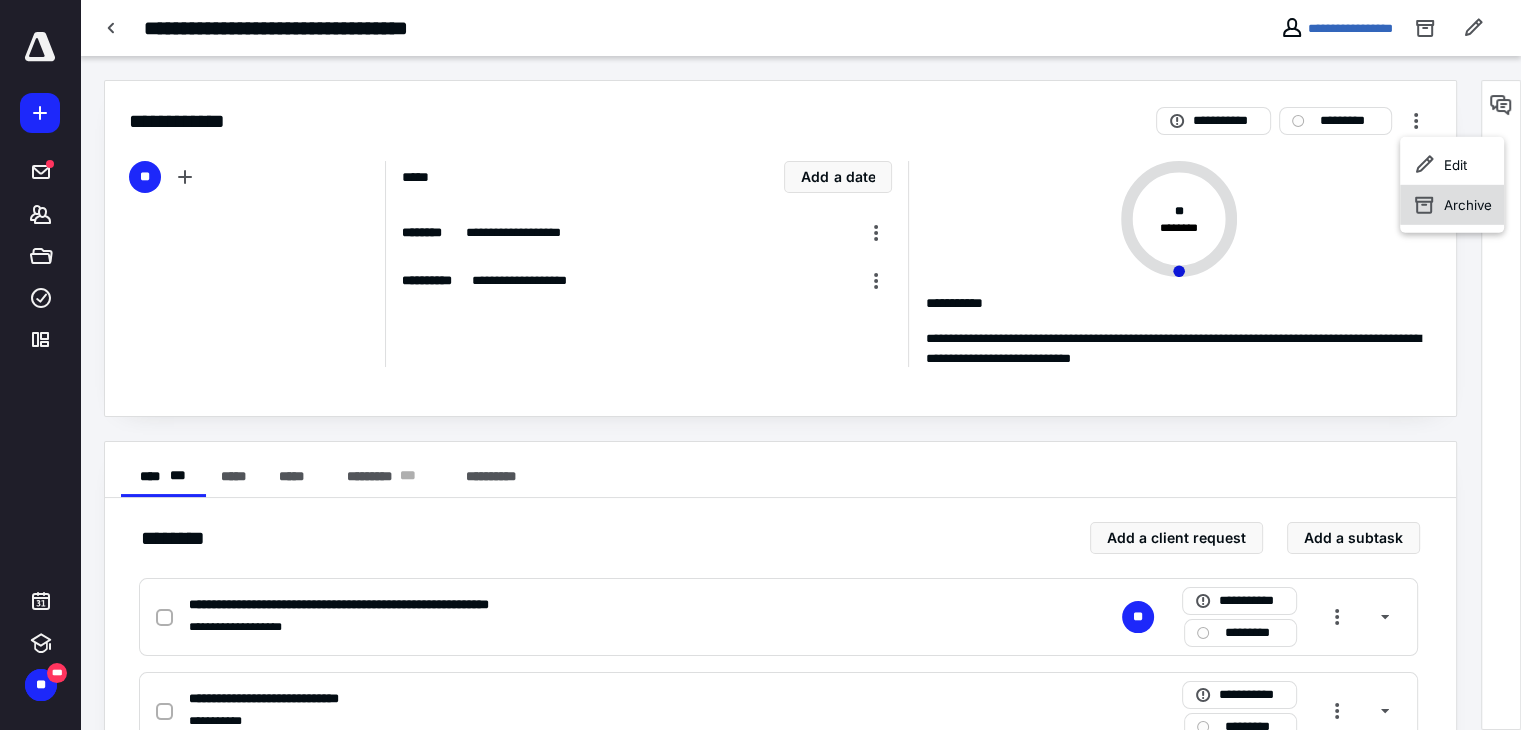 click on "Archive" at bounding box center (1452, 205) 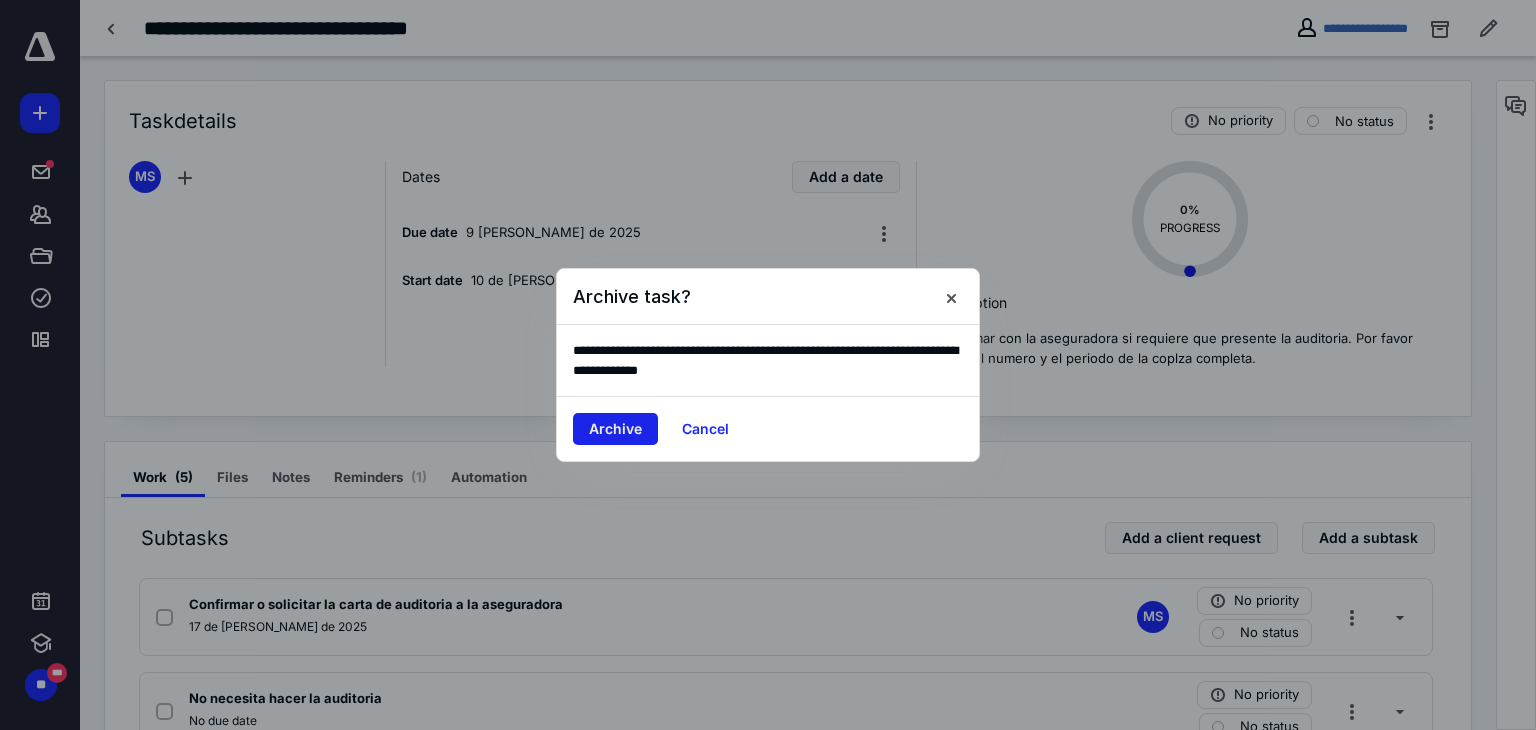 click on "Archive" at bounding box center [615, 429] 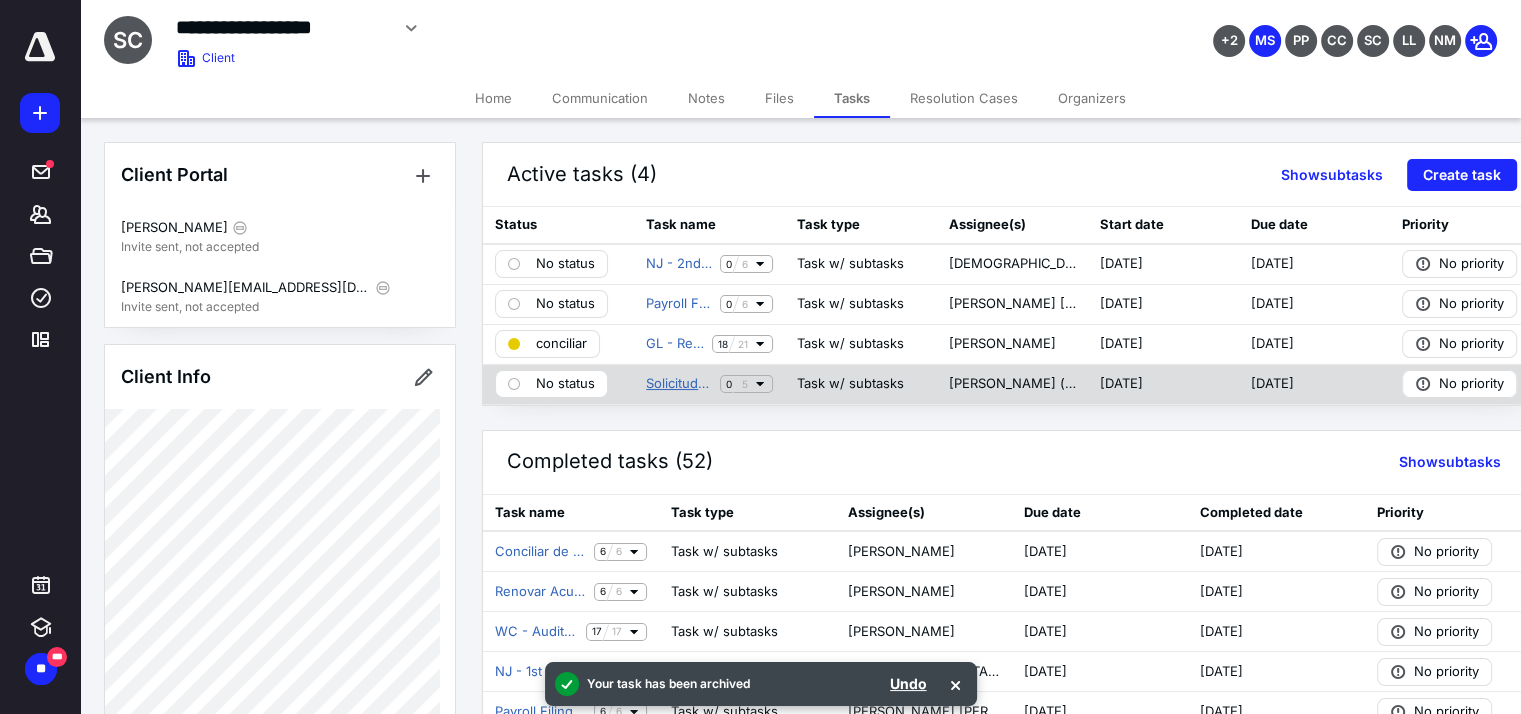 click on "Solicitud - Carta de auditoria GL" at bounding box center (679, 384) 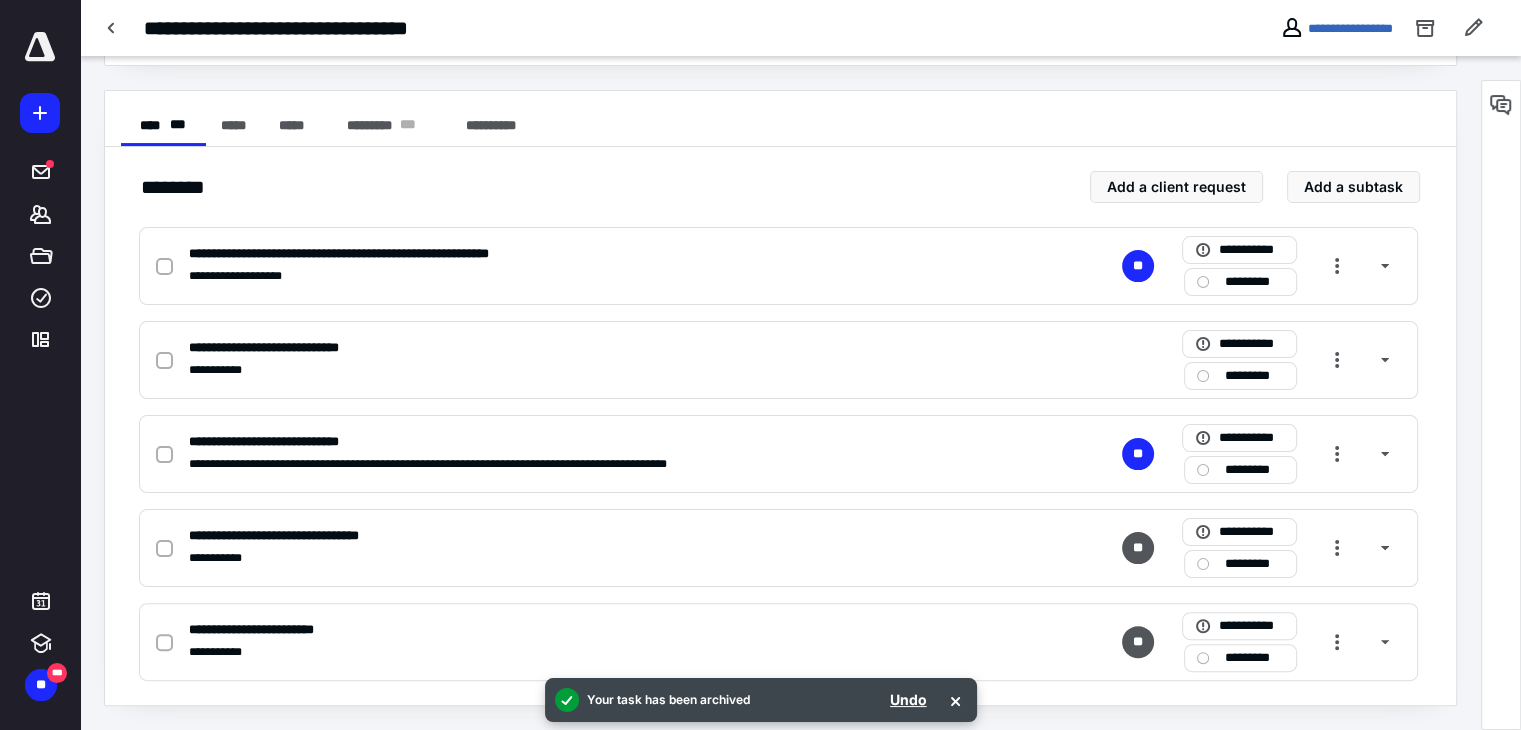 scroll, scrollTop: 0, scrollLeft: 0, axis: both 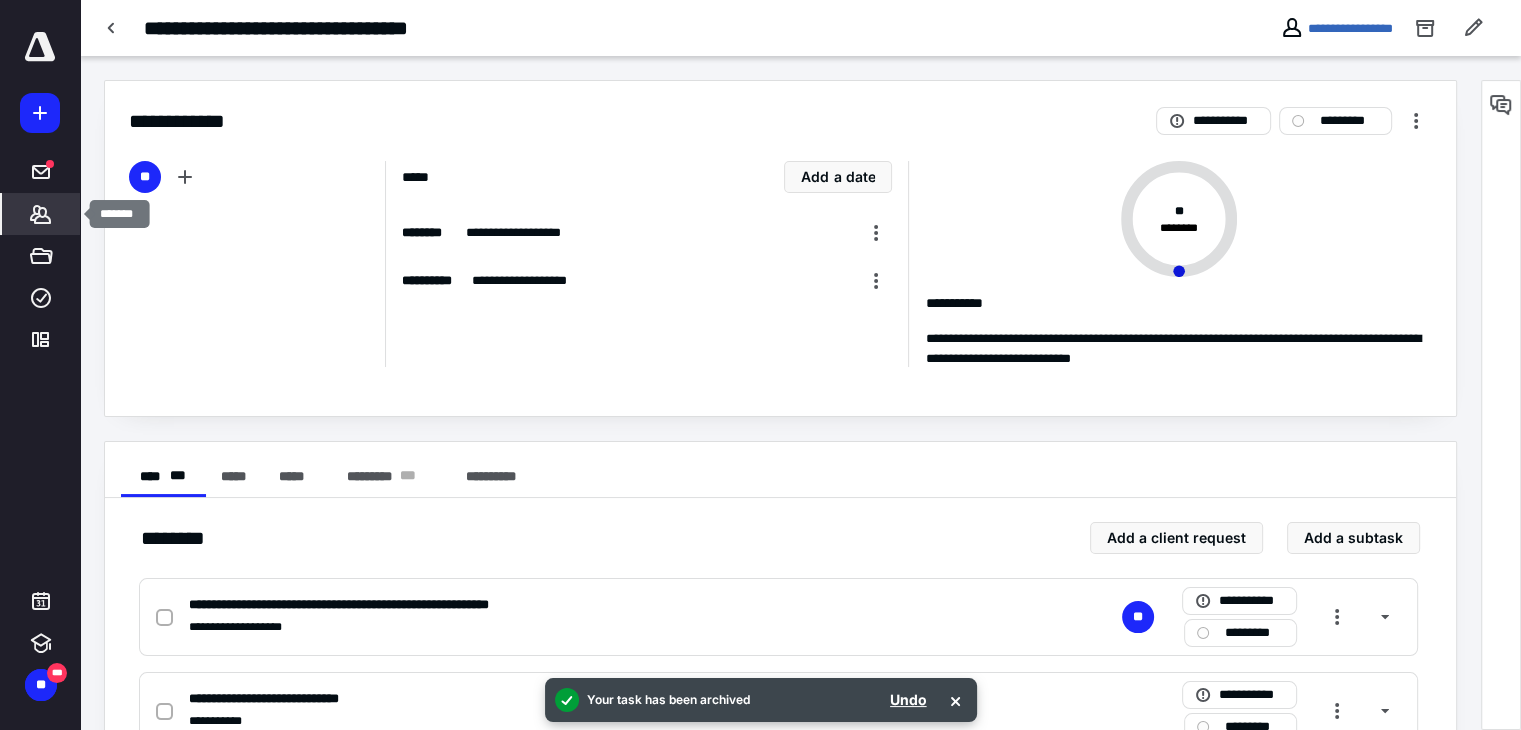 click on "*******" at bounding box center [41, 214] 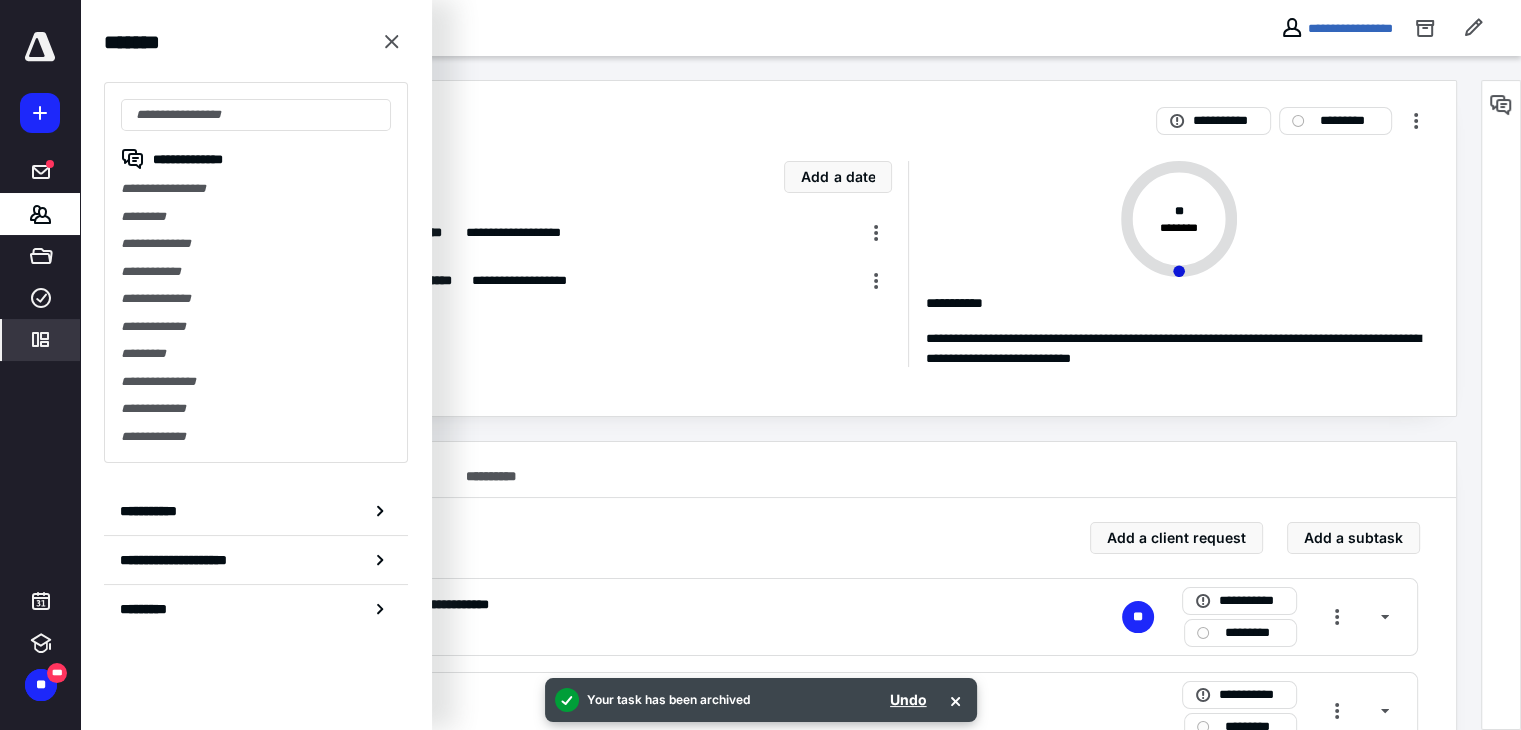 click 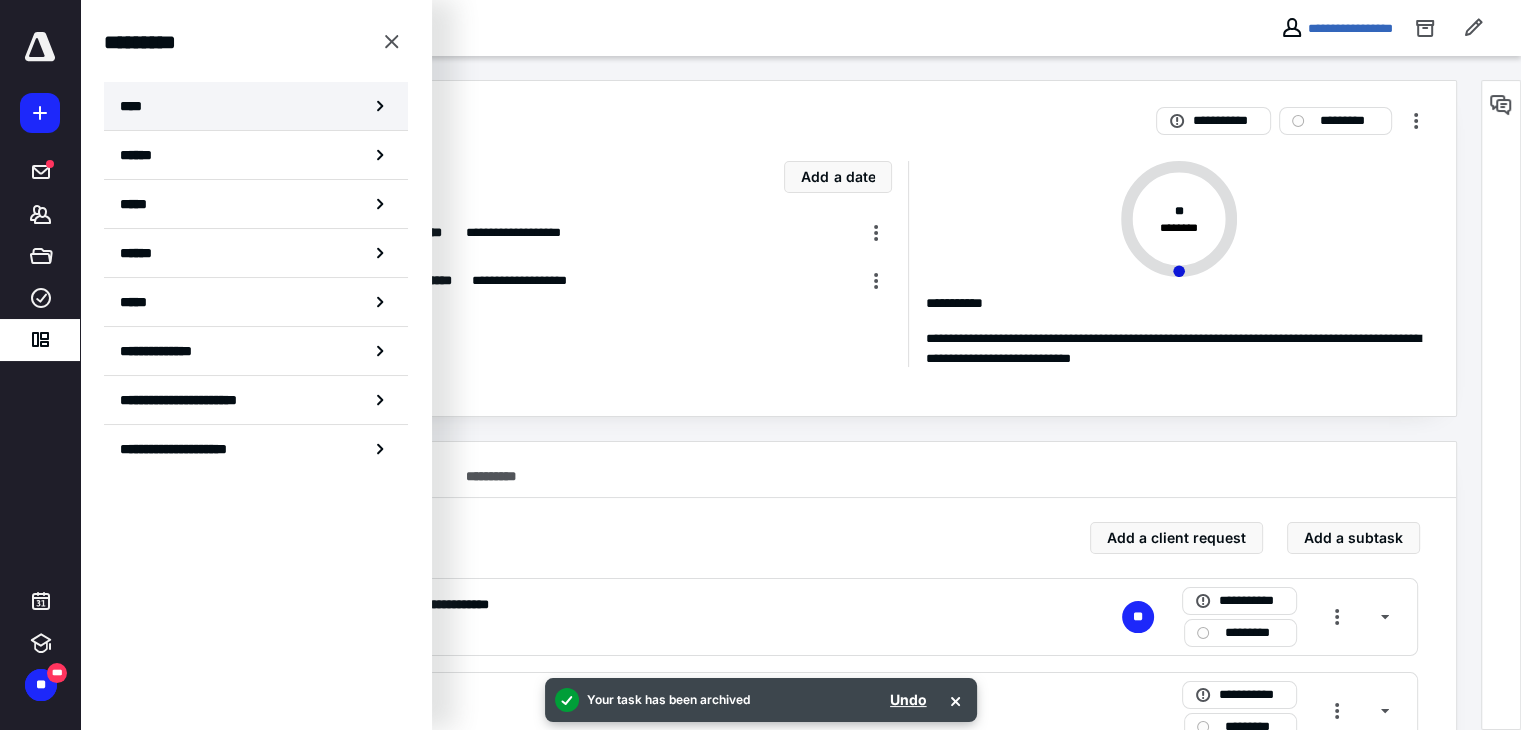 click on "****" at bounding box center (256, 106) 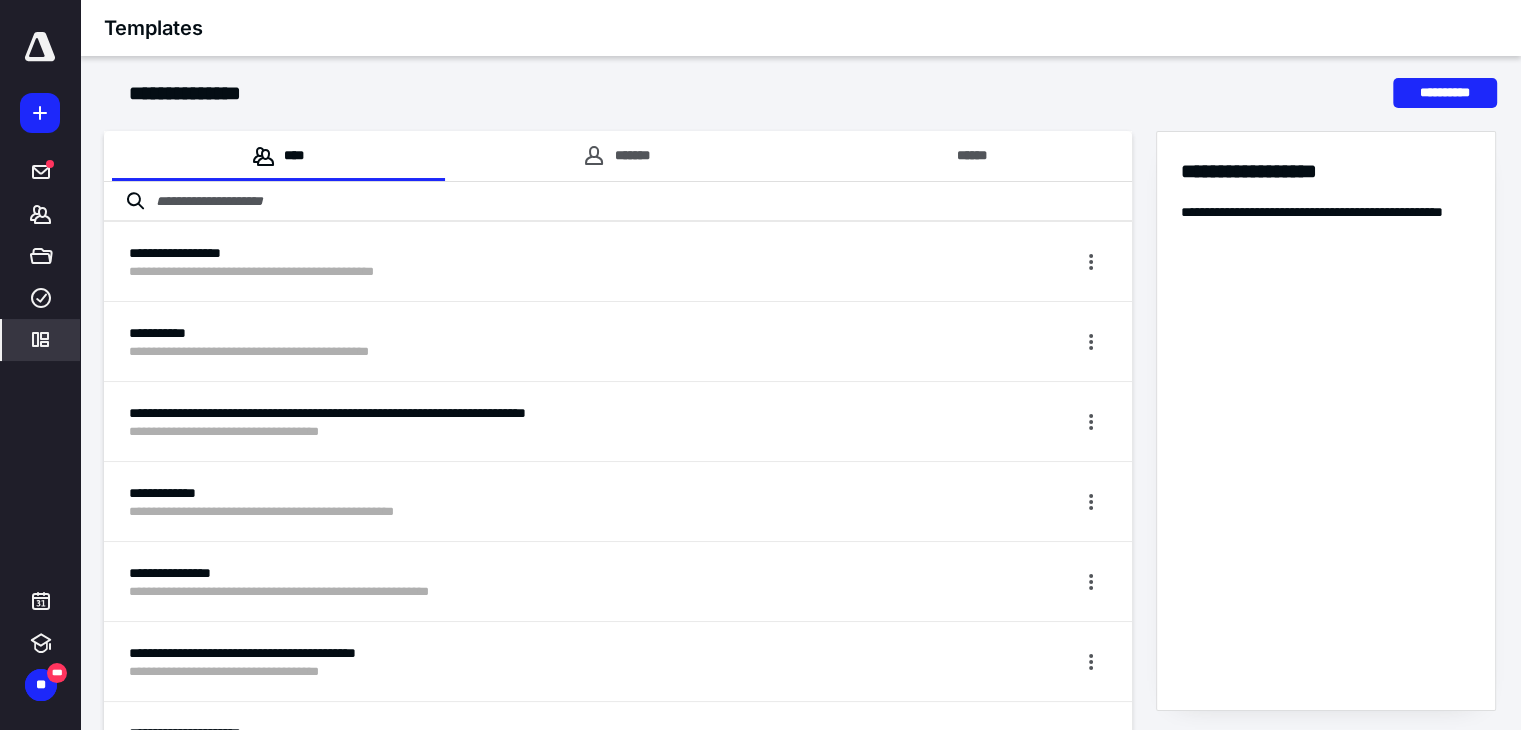 click at bounding box center (618, 202) 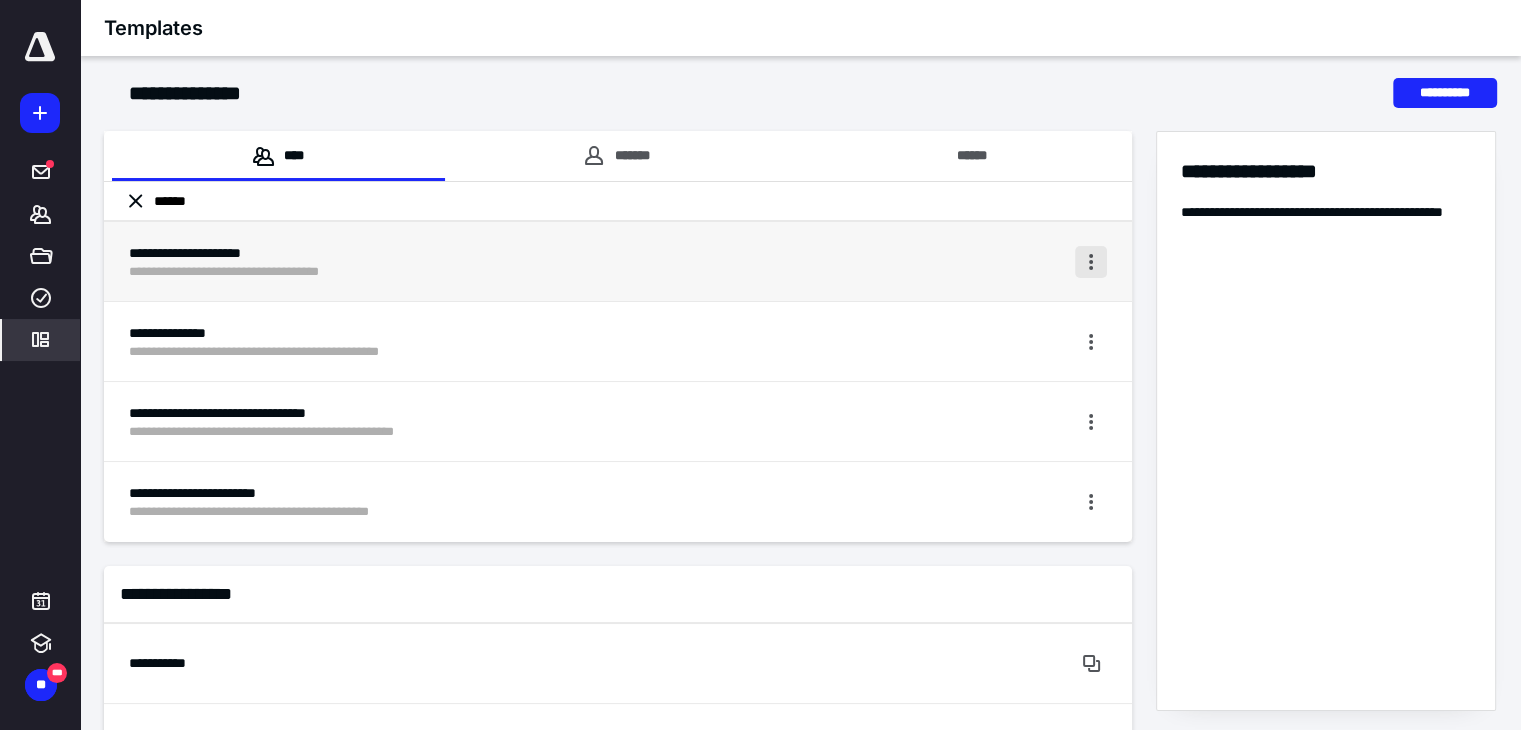 type on "******" 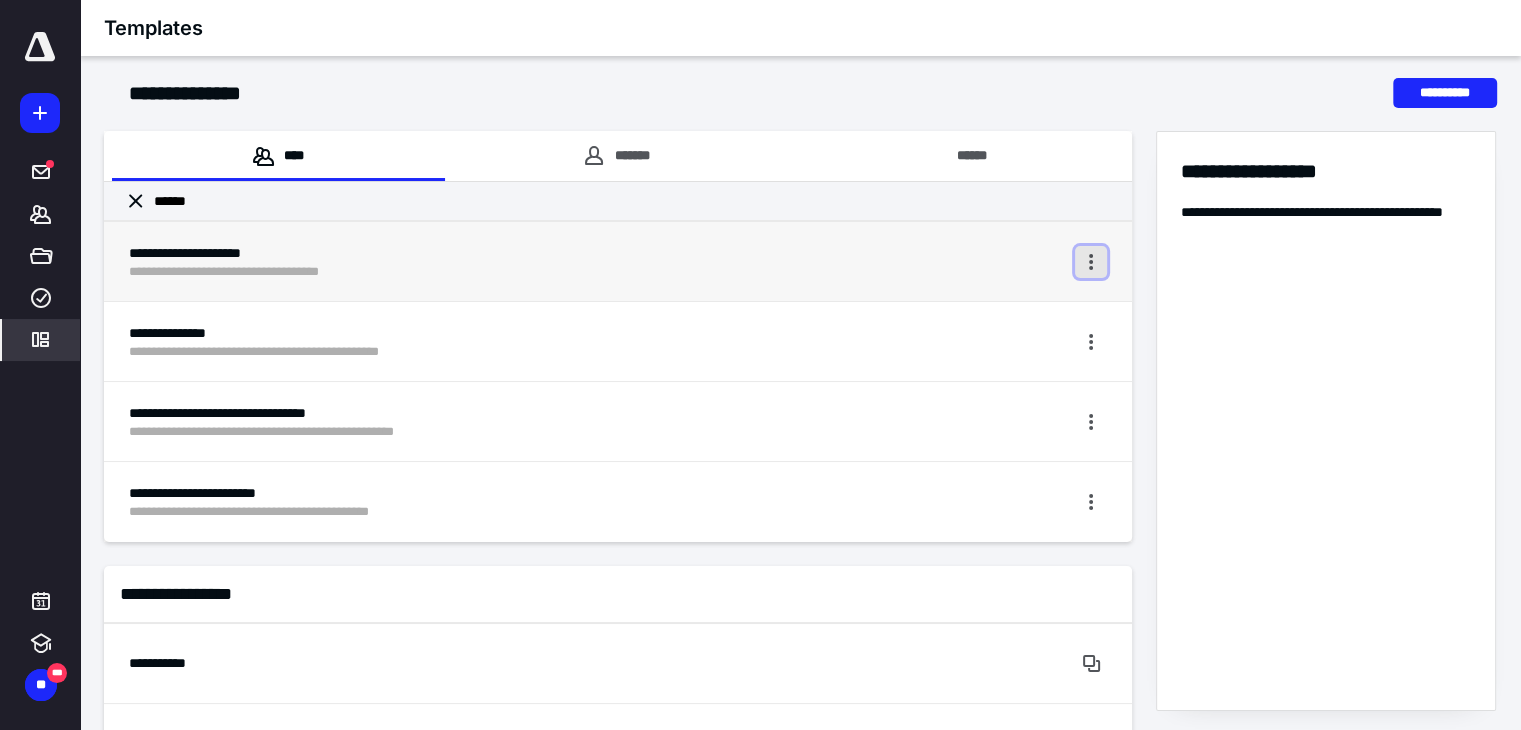 click at bounding box center (1091, 262) 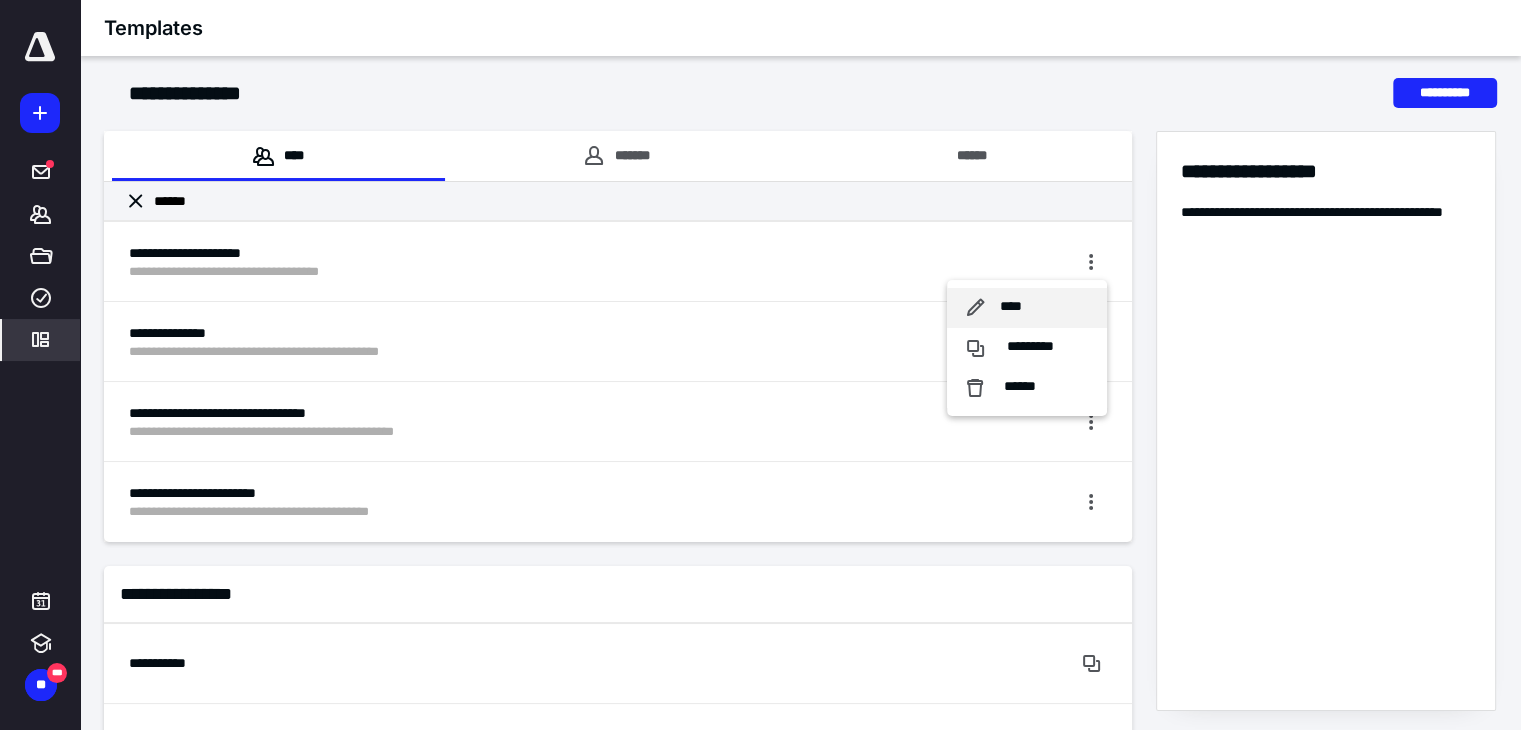 click on "****" at bounding box center [1027, 308] 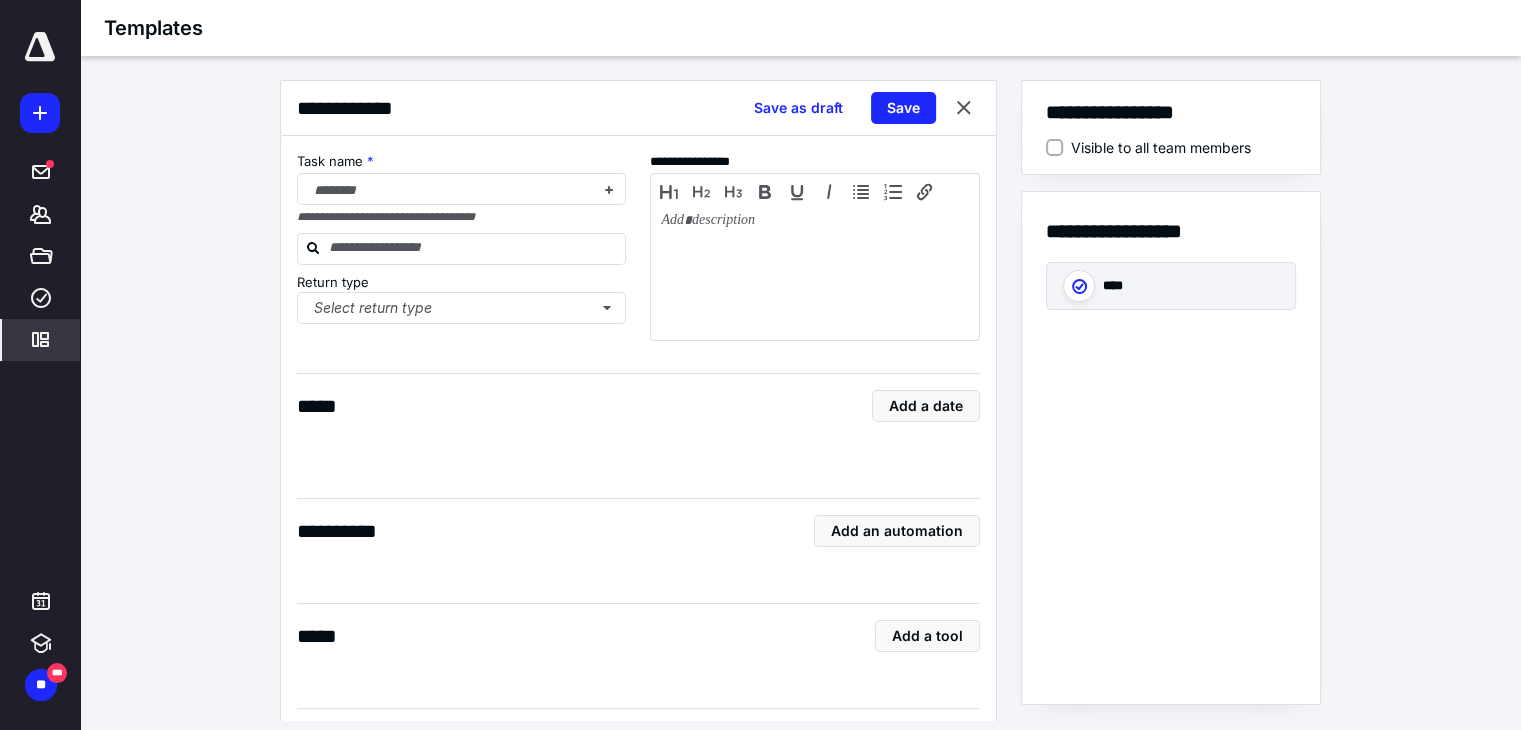 checkbox on "true" 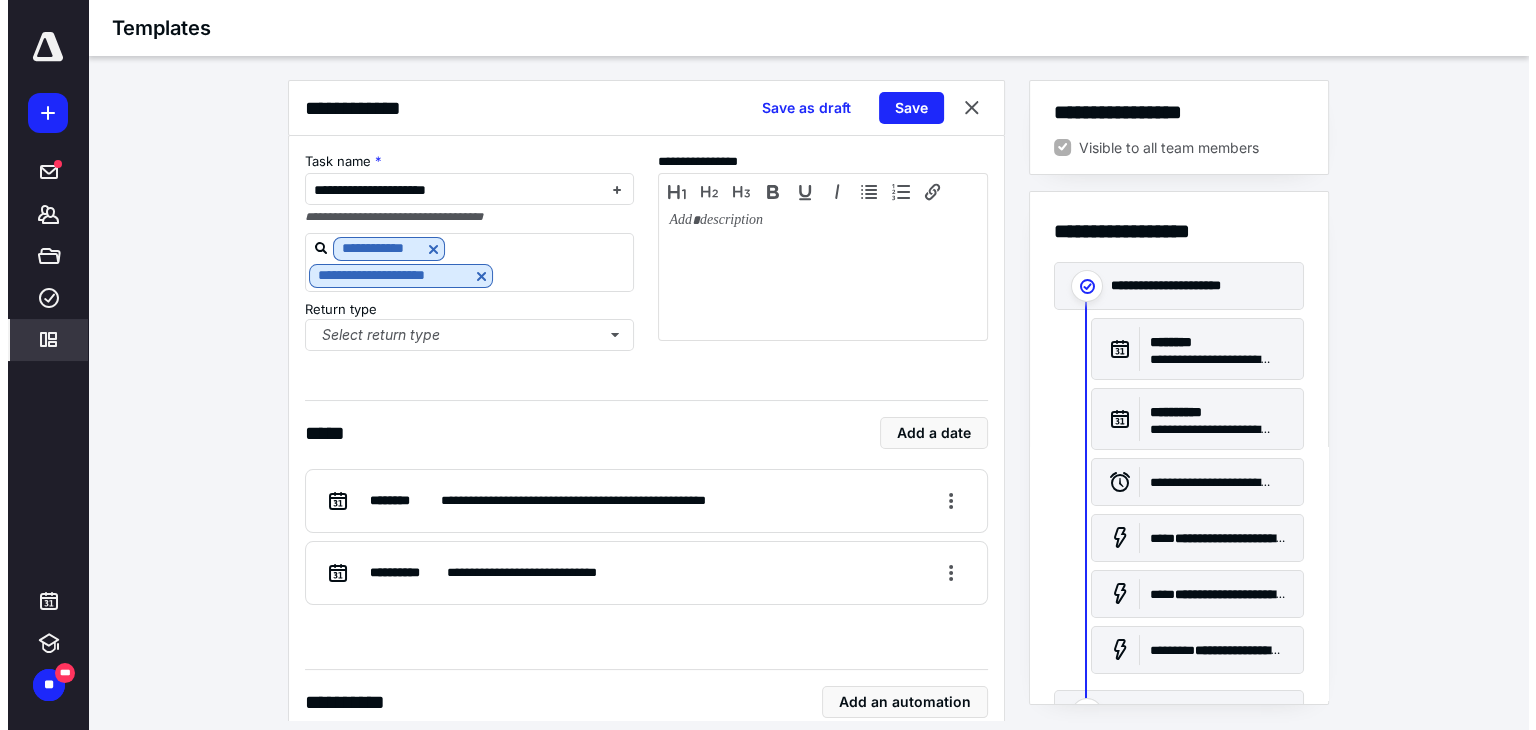 scroll, scrollTop: 400, scrollLeft: 0, axis: vertical 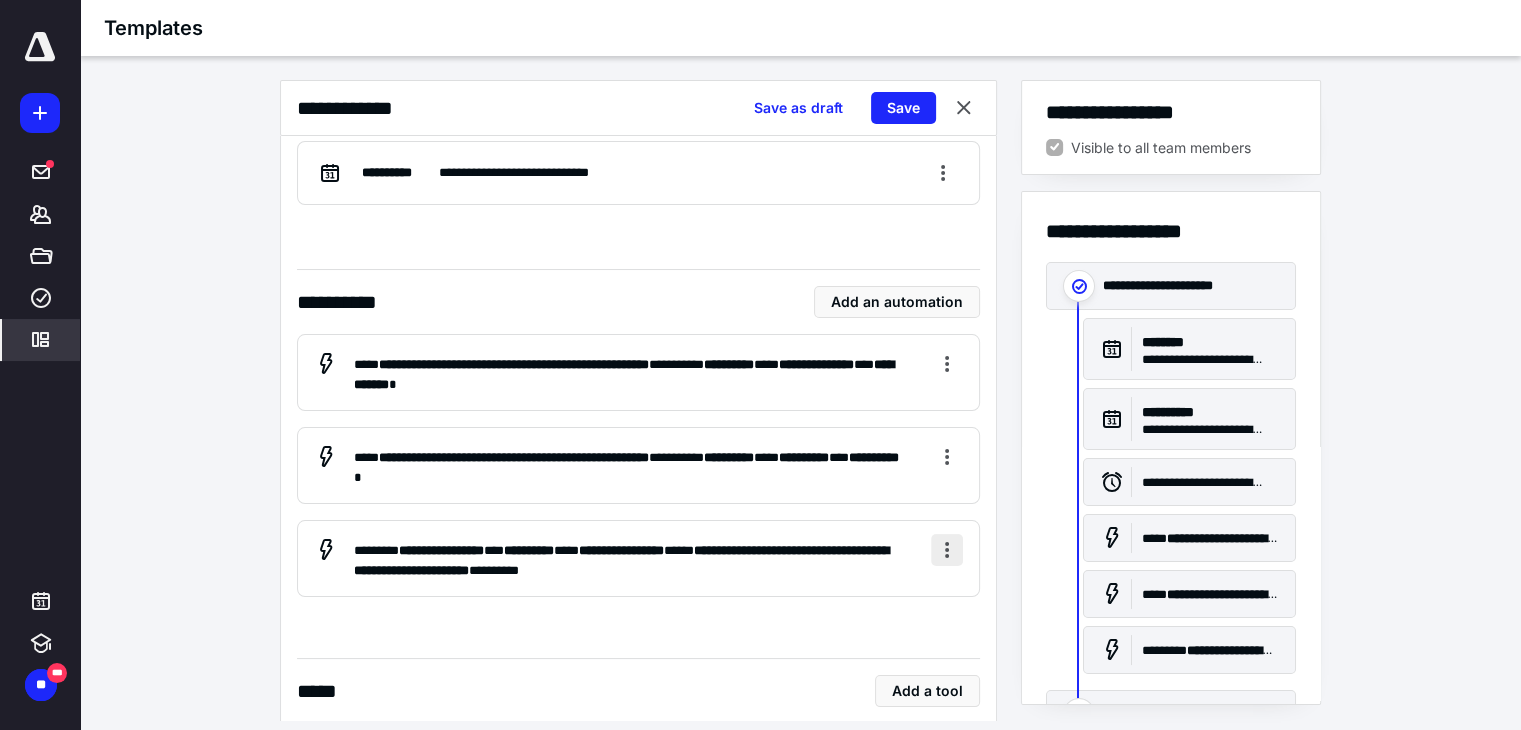 click at bounding box center [947, 550] 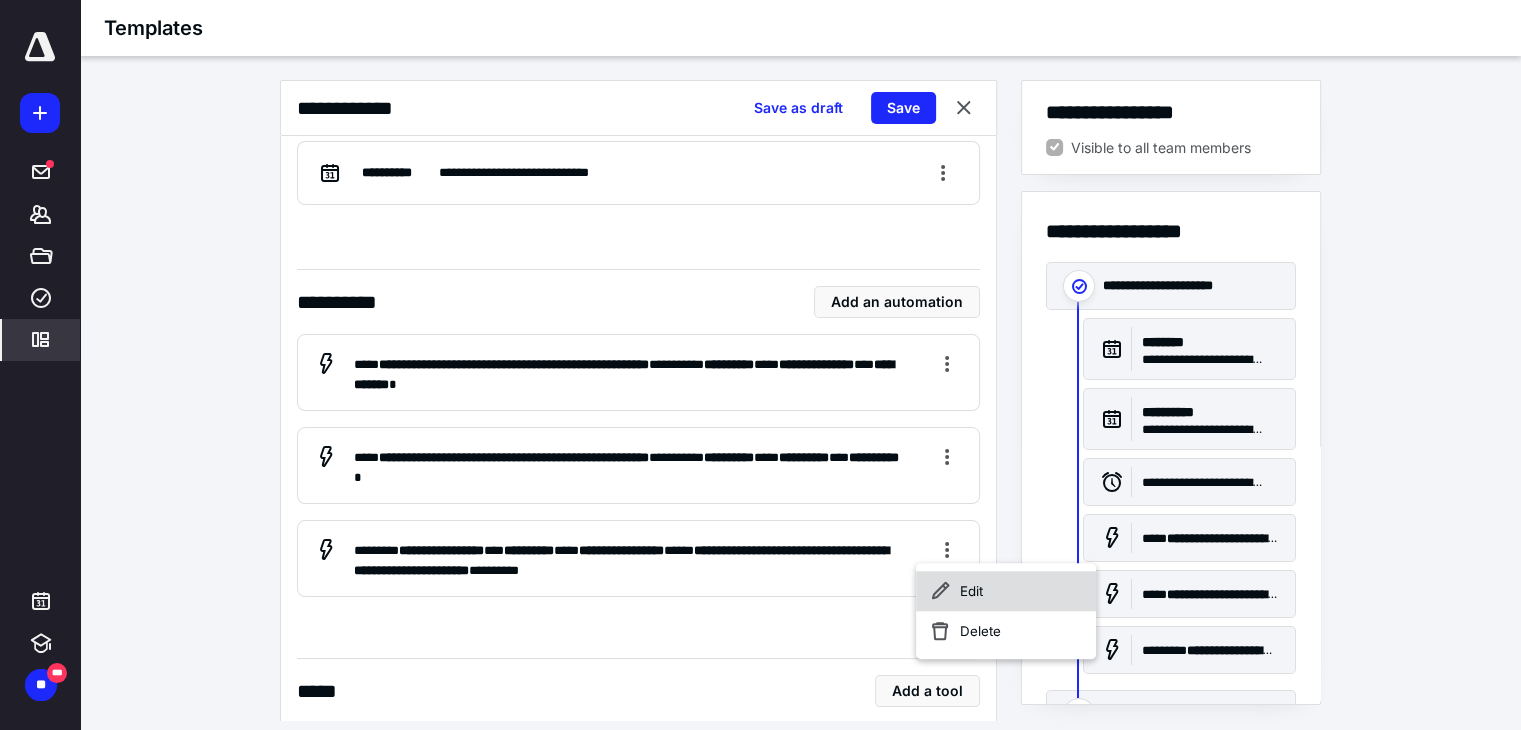 click 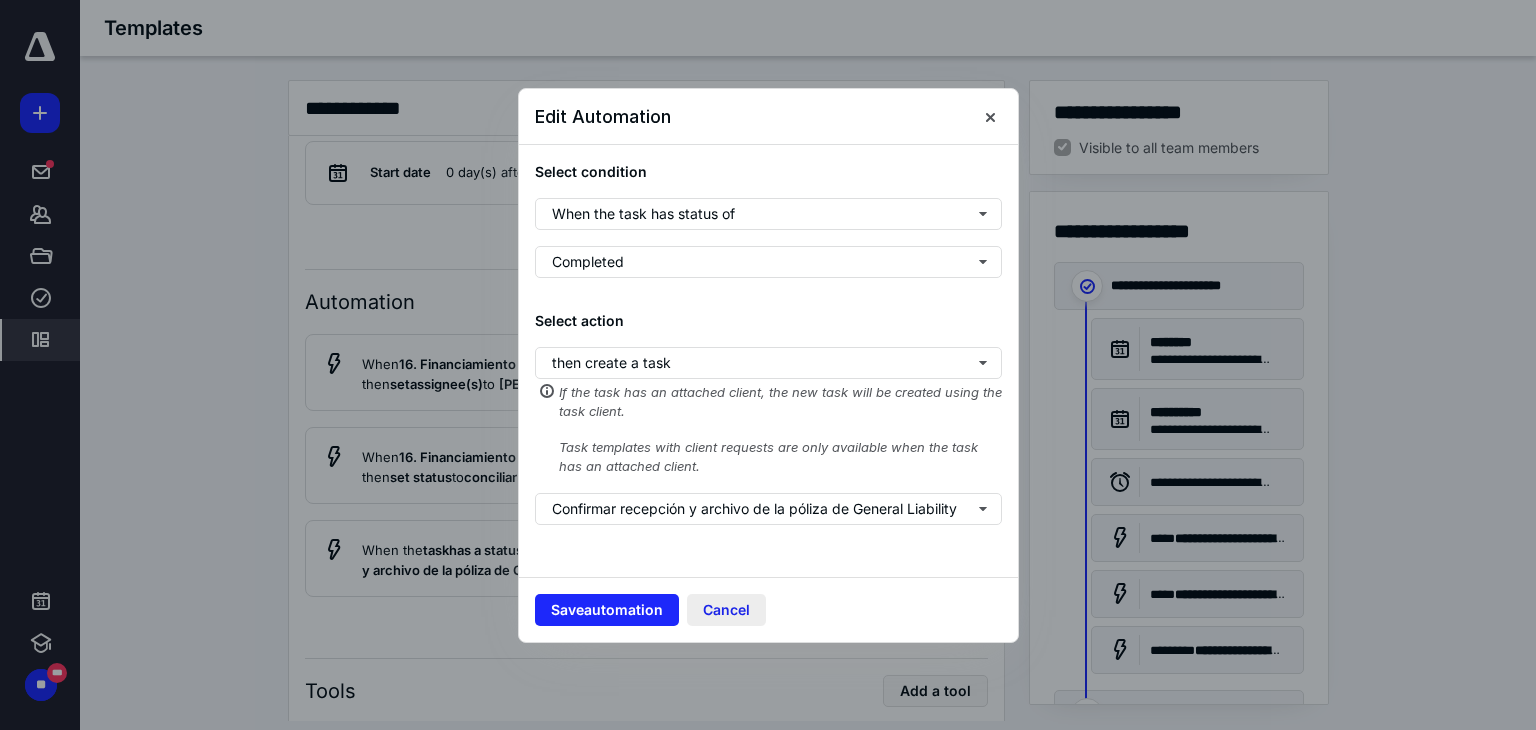 click on "Cancel" at bounding box center (726, 610) 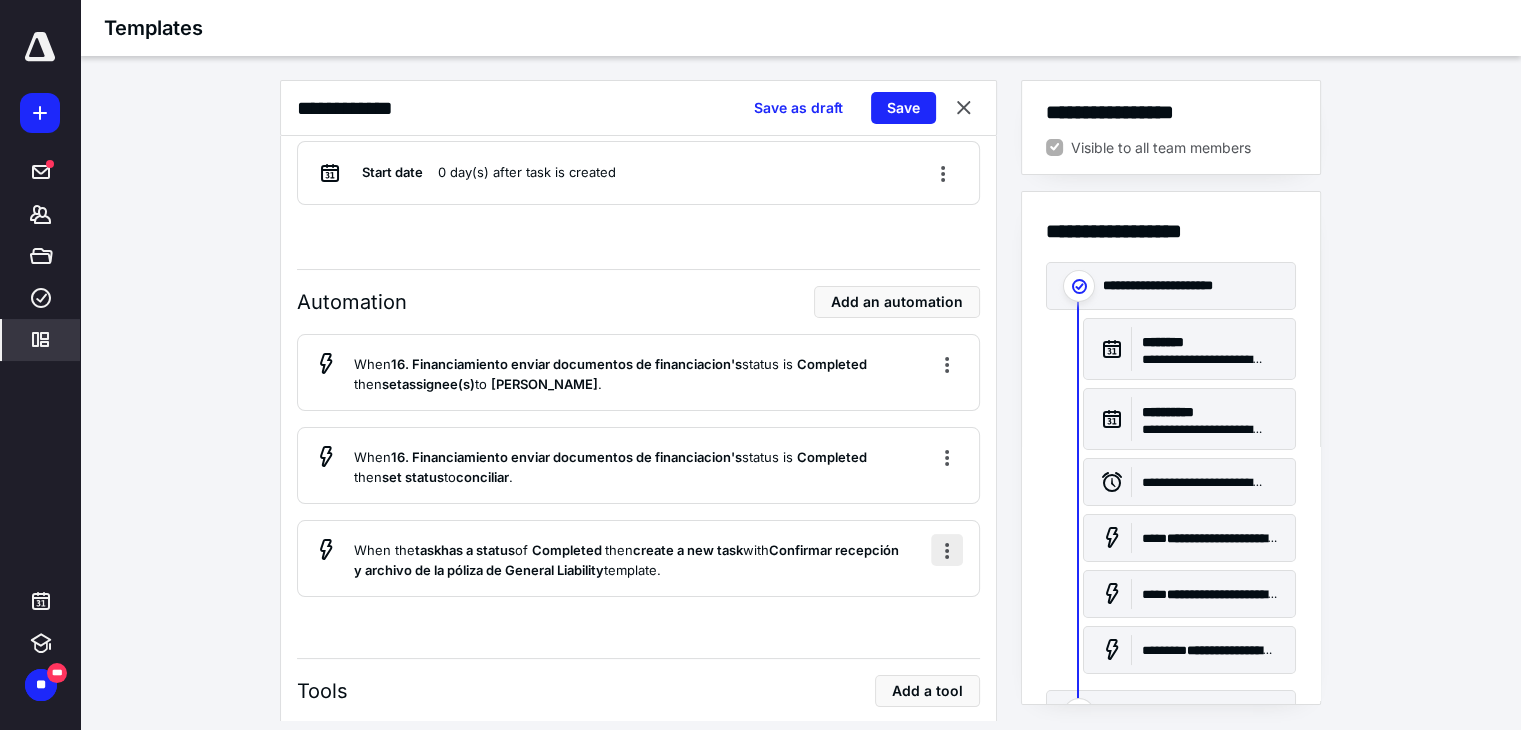 click at bounding box center (947, 550) 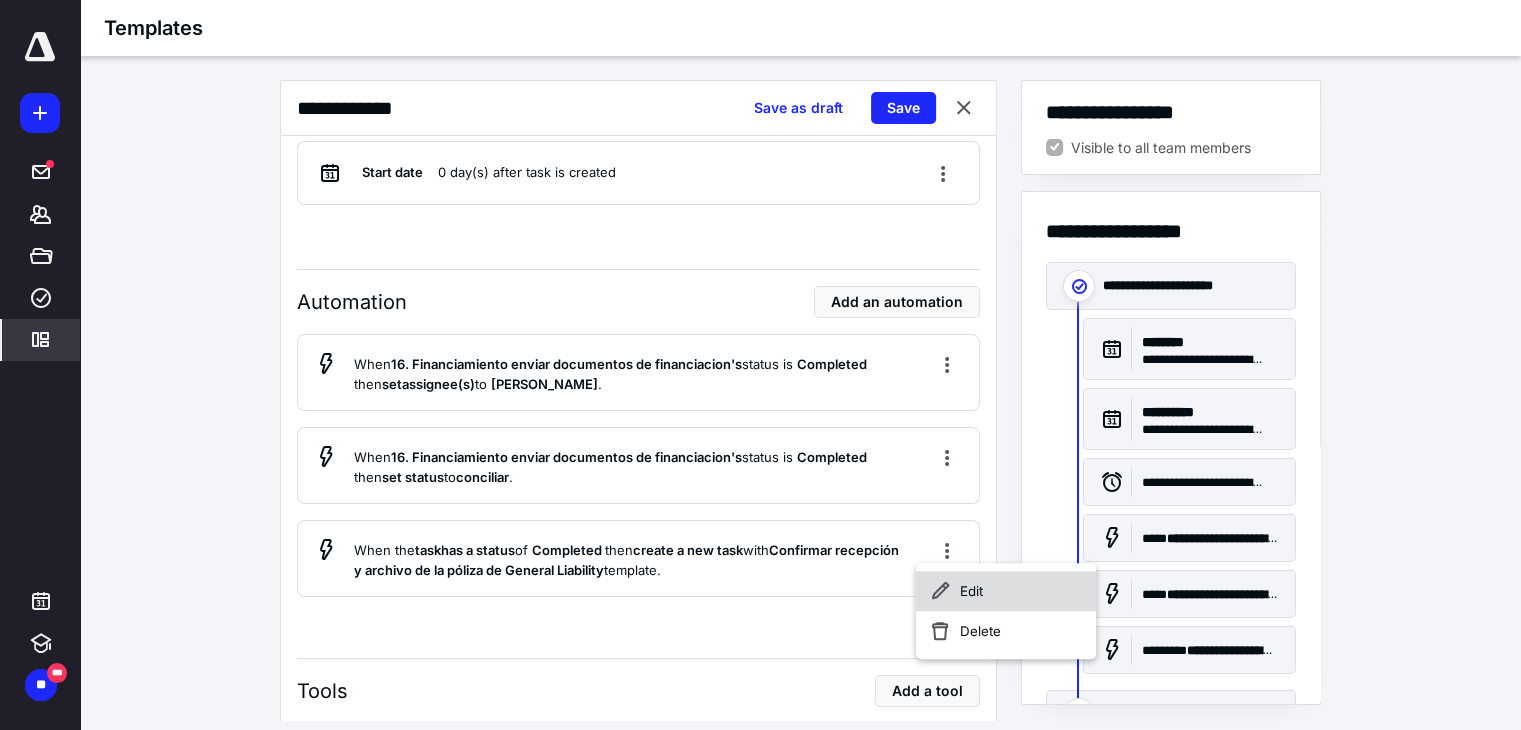 click 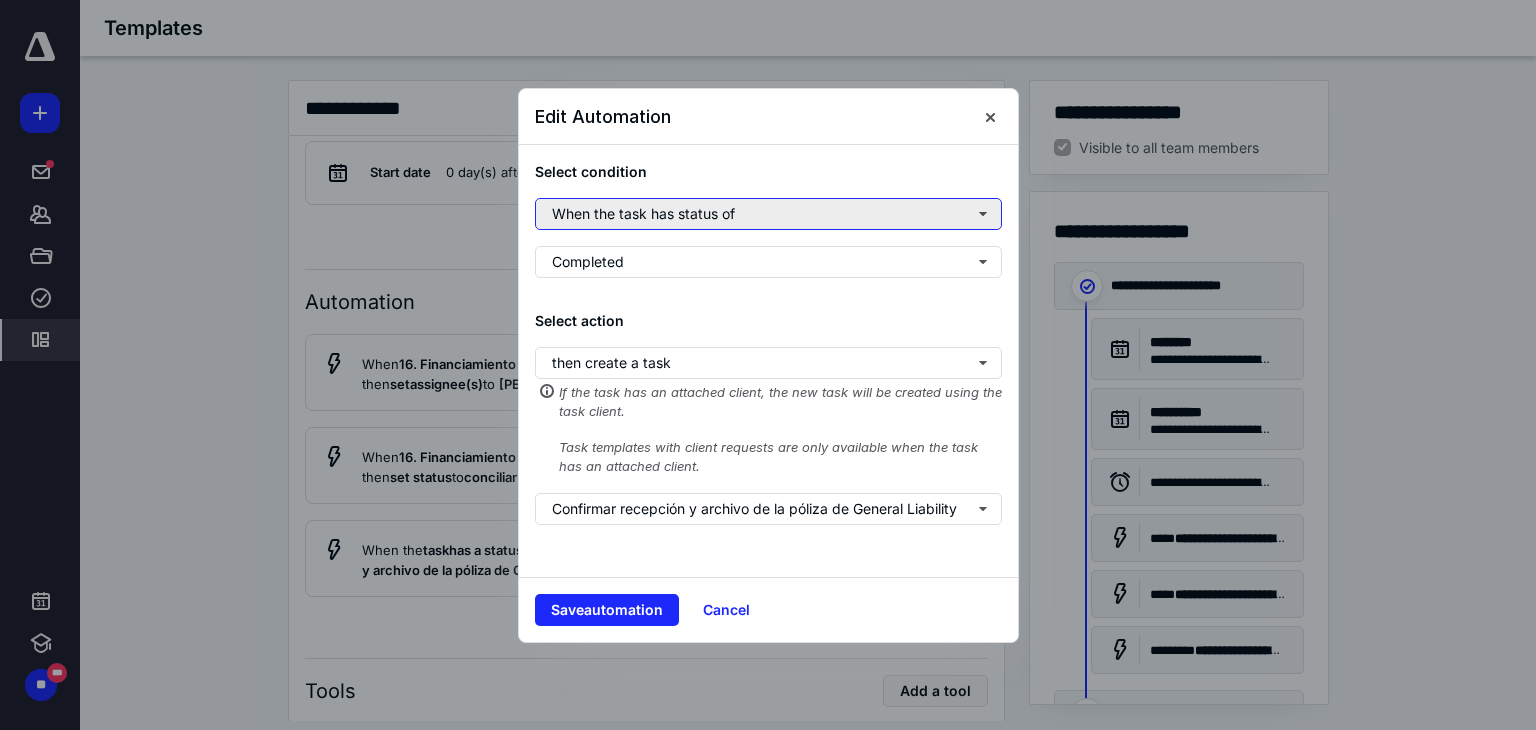 click on "When the task has status of" at bounding box center (768, 214) 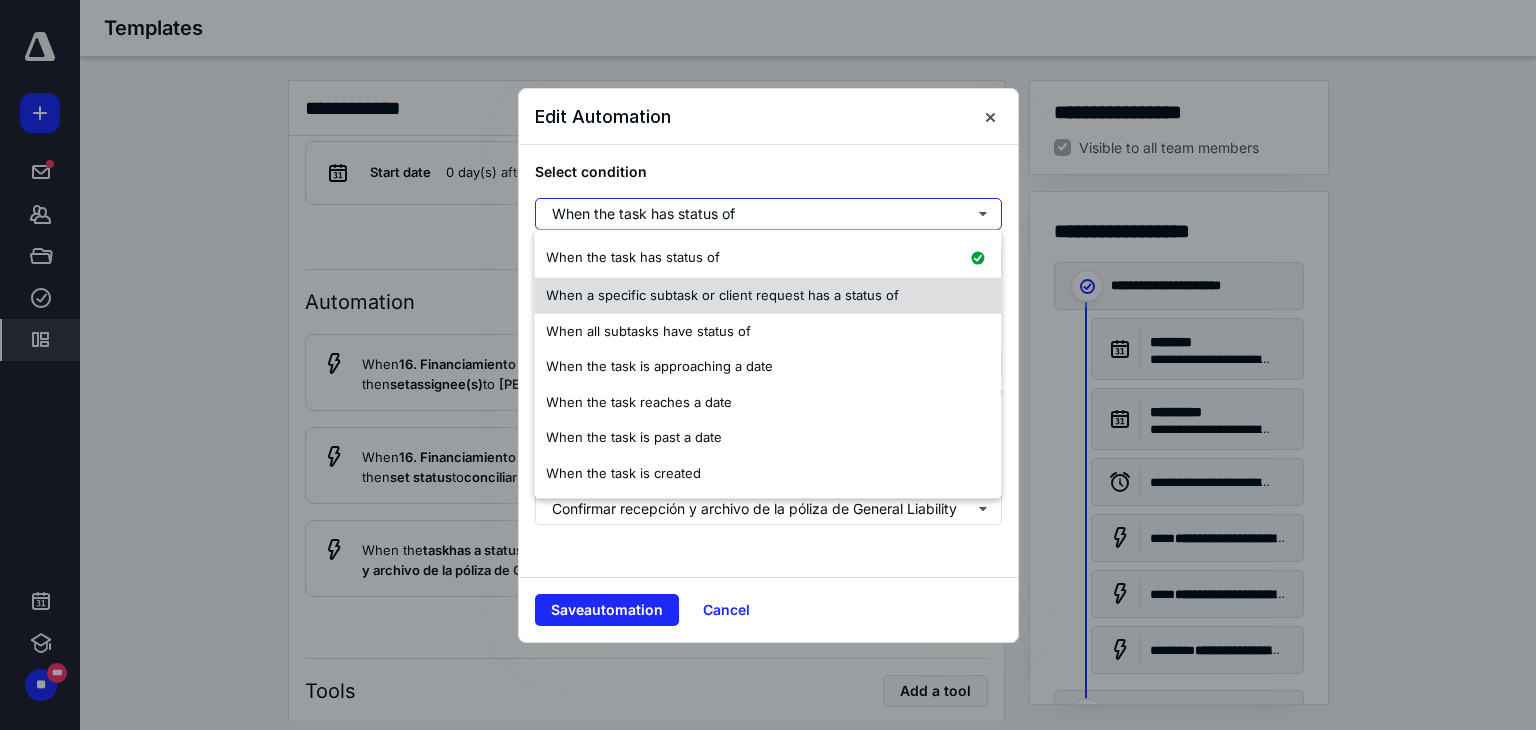click on "When a specific subtask or client request has a status of" at bounding box center (722, 295) 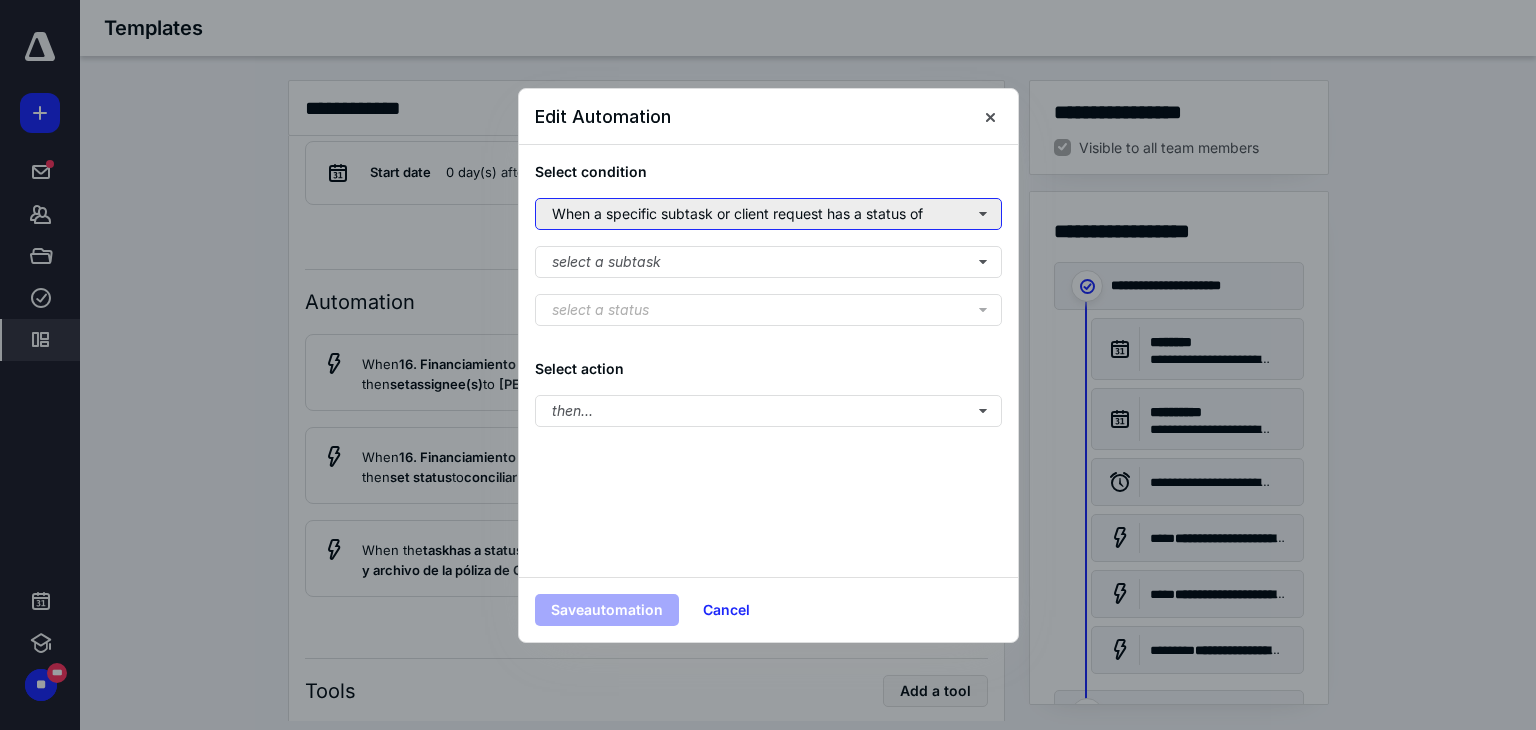 click on "When a specific subtask or client request has a status of" at bounding box center (768, 214) 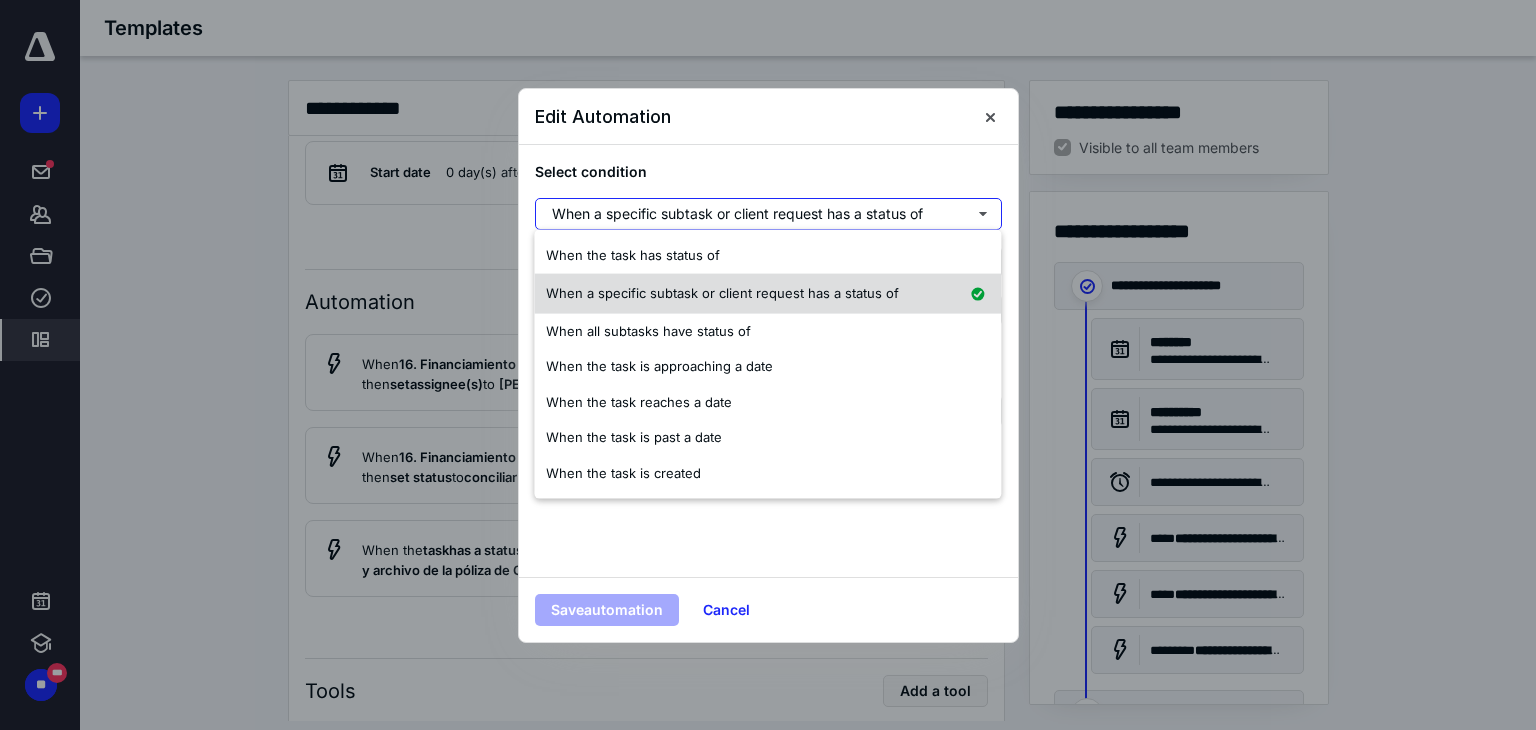 click on "When a specific subtask or client request has a status of" at bounding box center (722, 292) 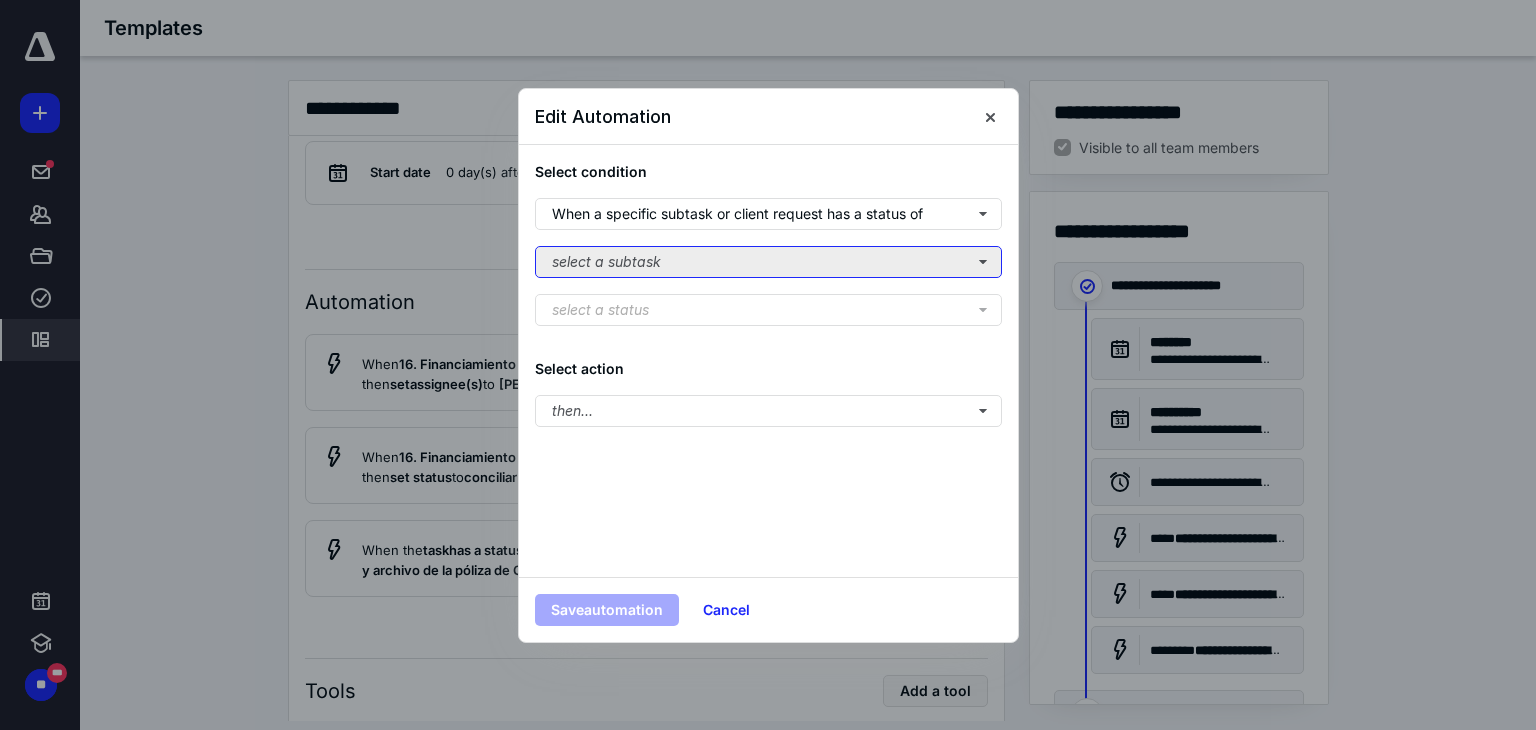 click on "select a subtask" at bounding box center [768, 262] 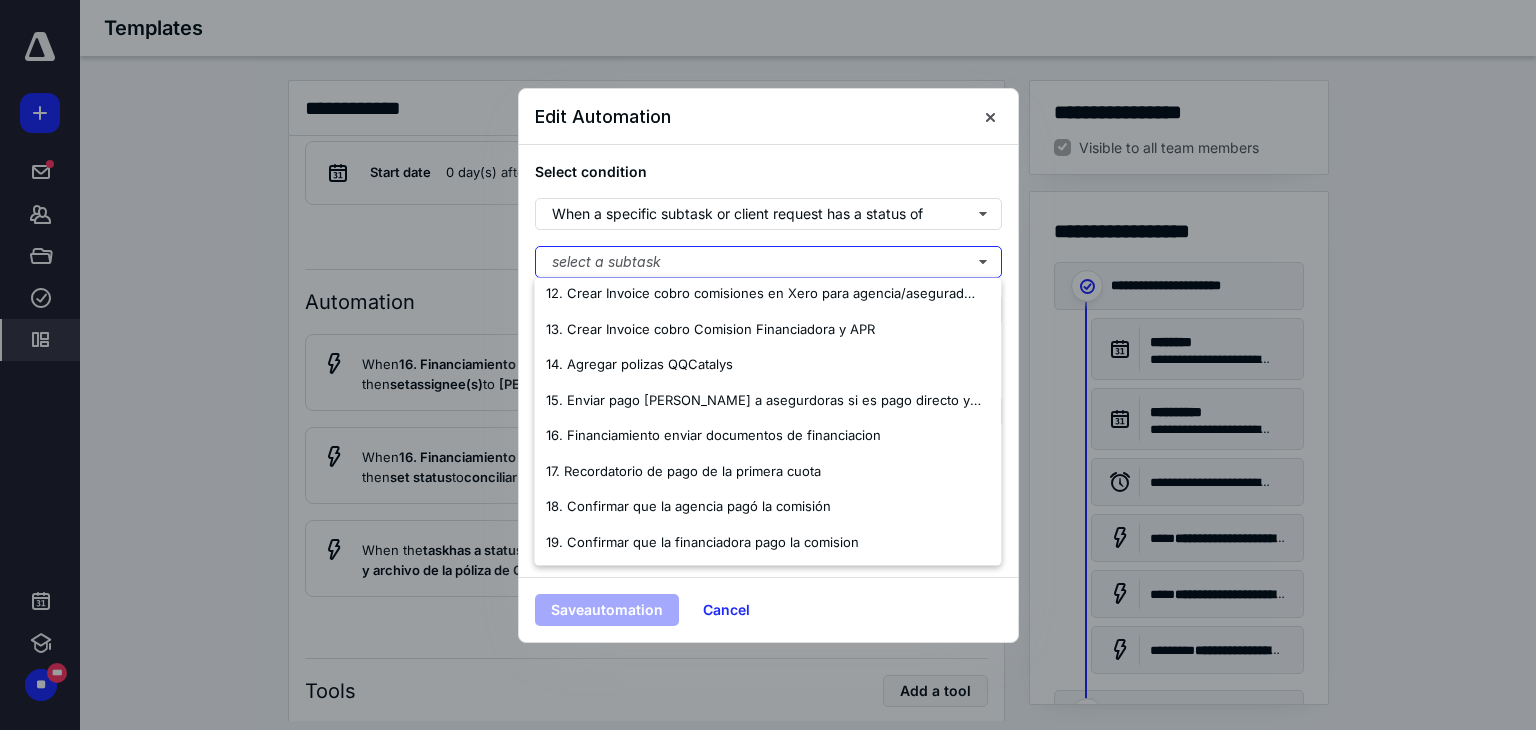 scroll, scrollTop: 508, scrollLeft: 0, axis: vertical 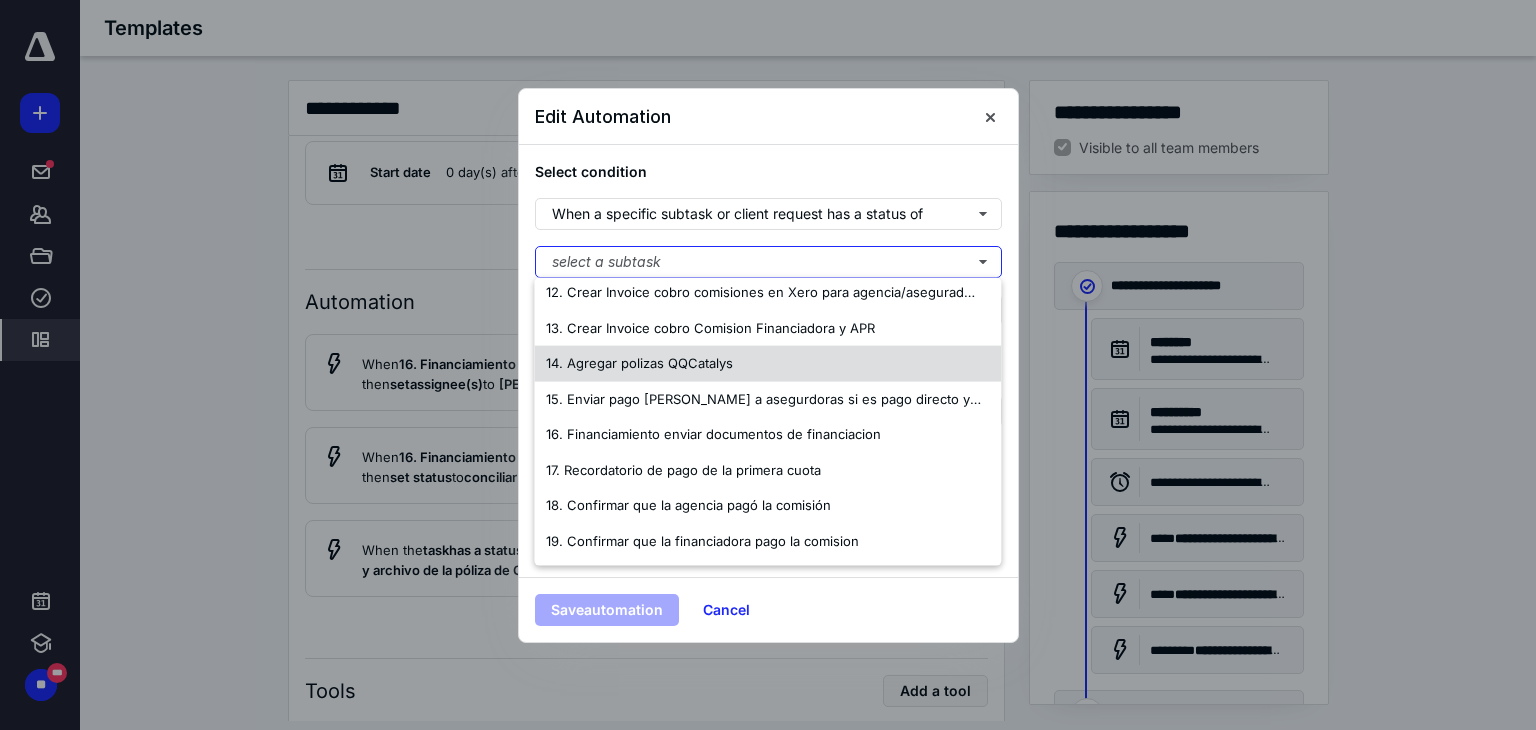 click on "14. Agregar polizas QQCatalys" at bounding box center [639, 363] 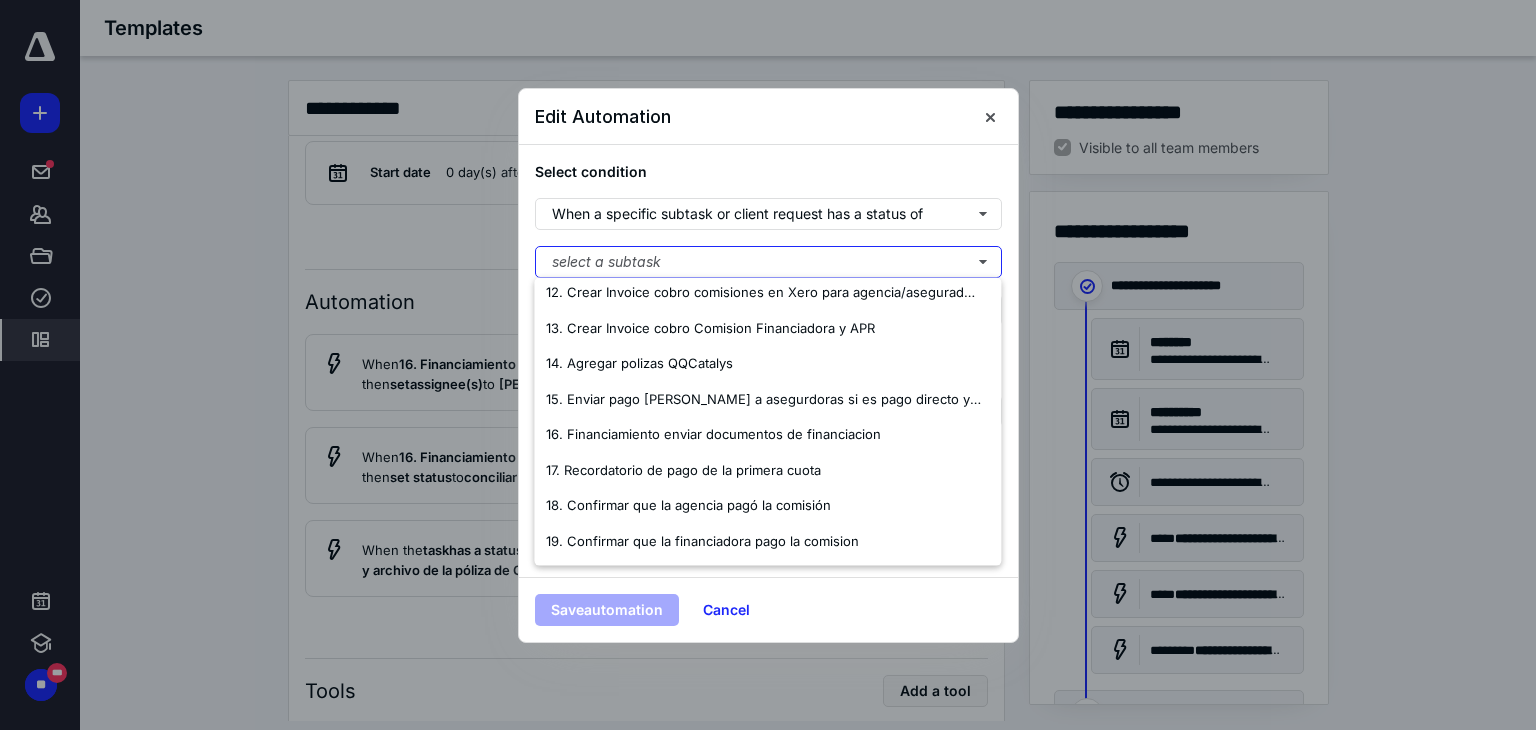 scroll, scrollTop: 0, scrollLeft: 0, axis: both 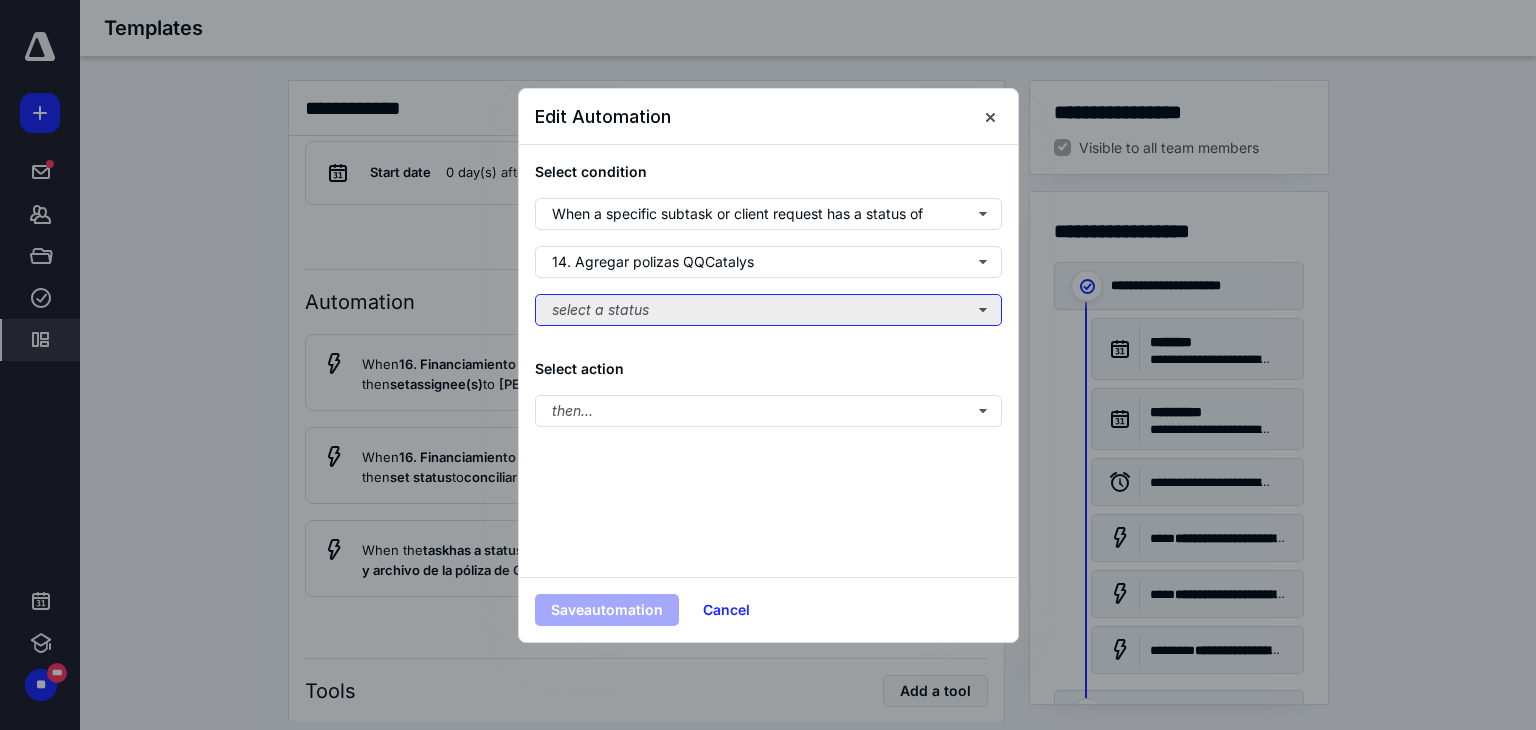 click on "select a status" at bounding box center [768, 310] 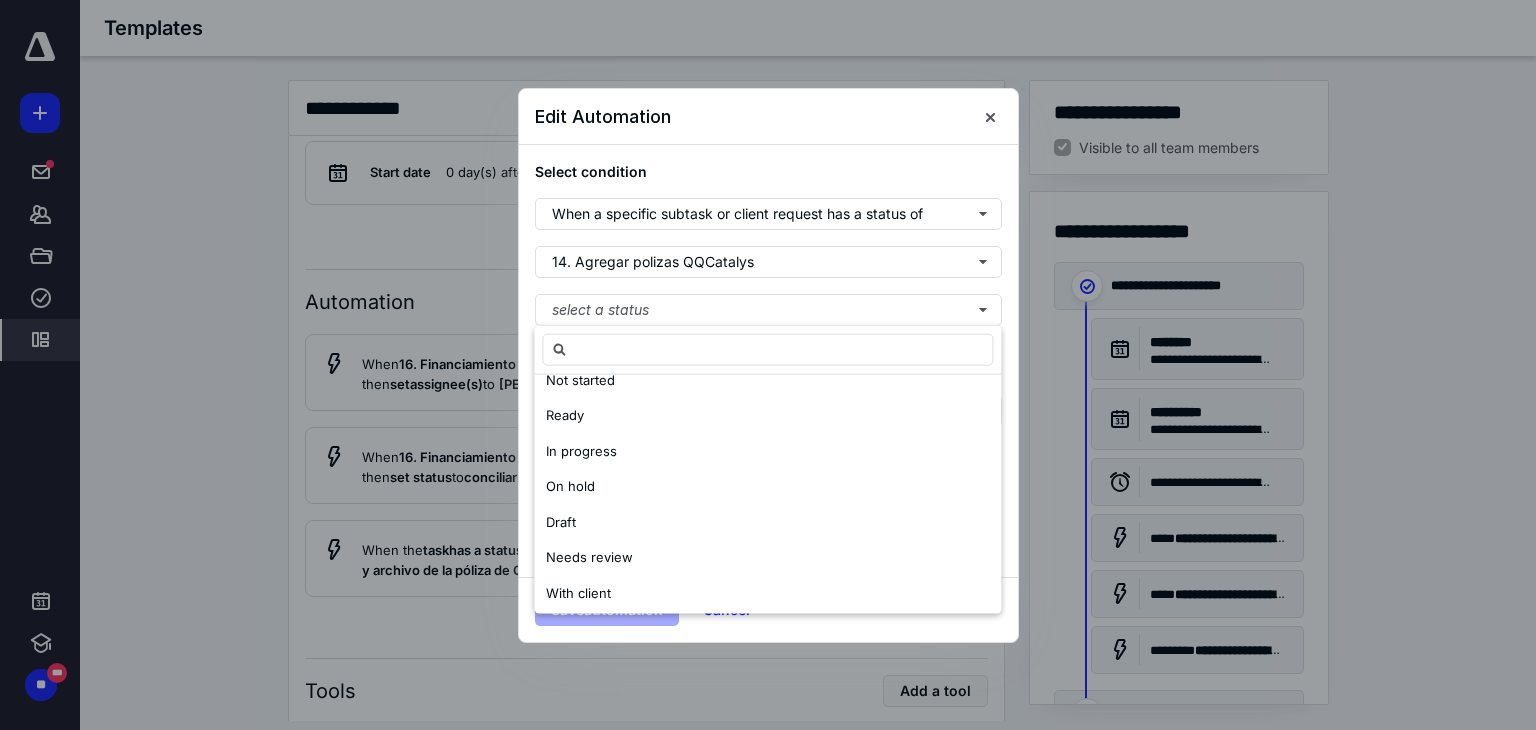 scroll, scrollTop: 300, scrollLeft: 0, axis: vertical 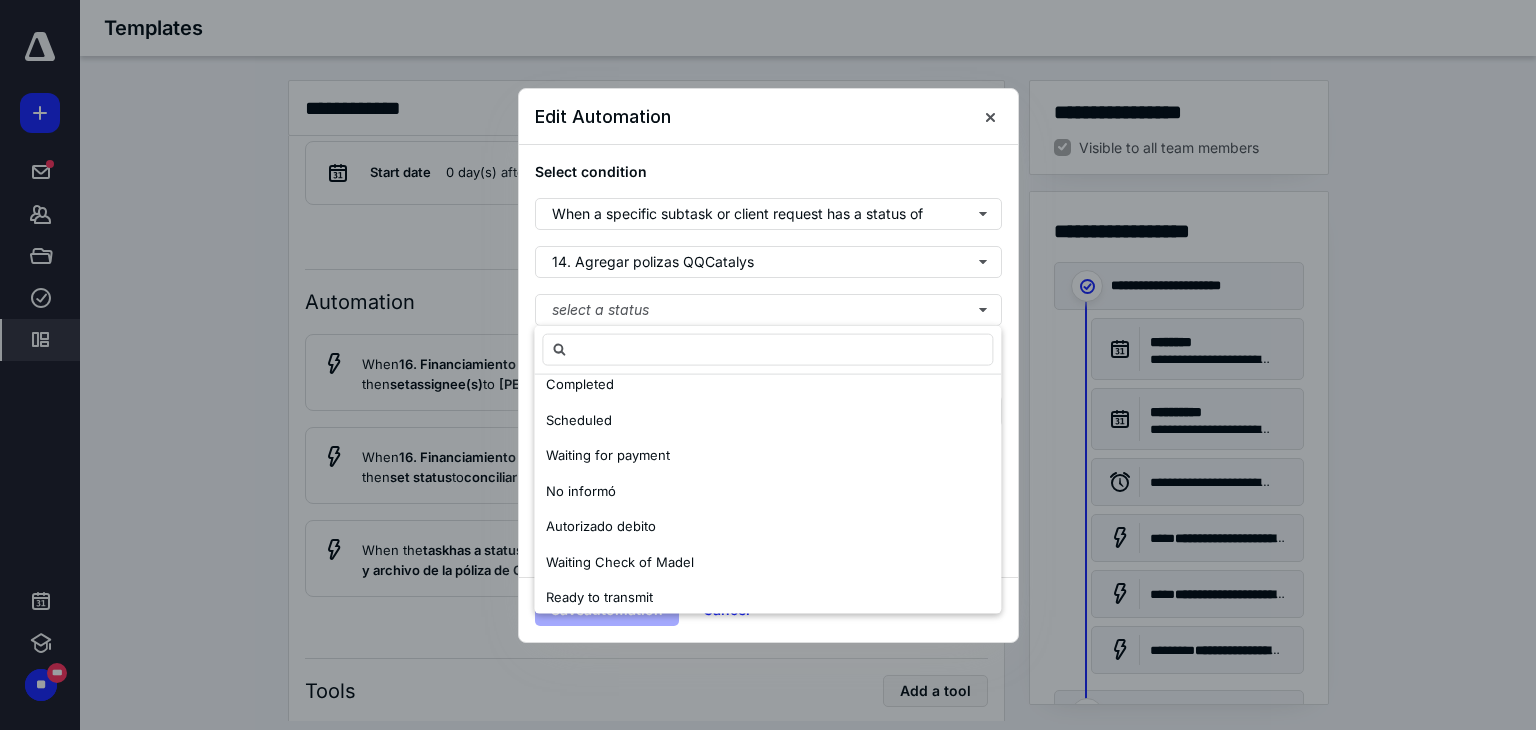 click on "Completed" at bounding box center (767, 385) 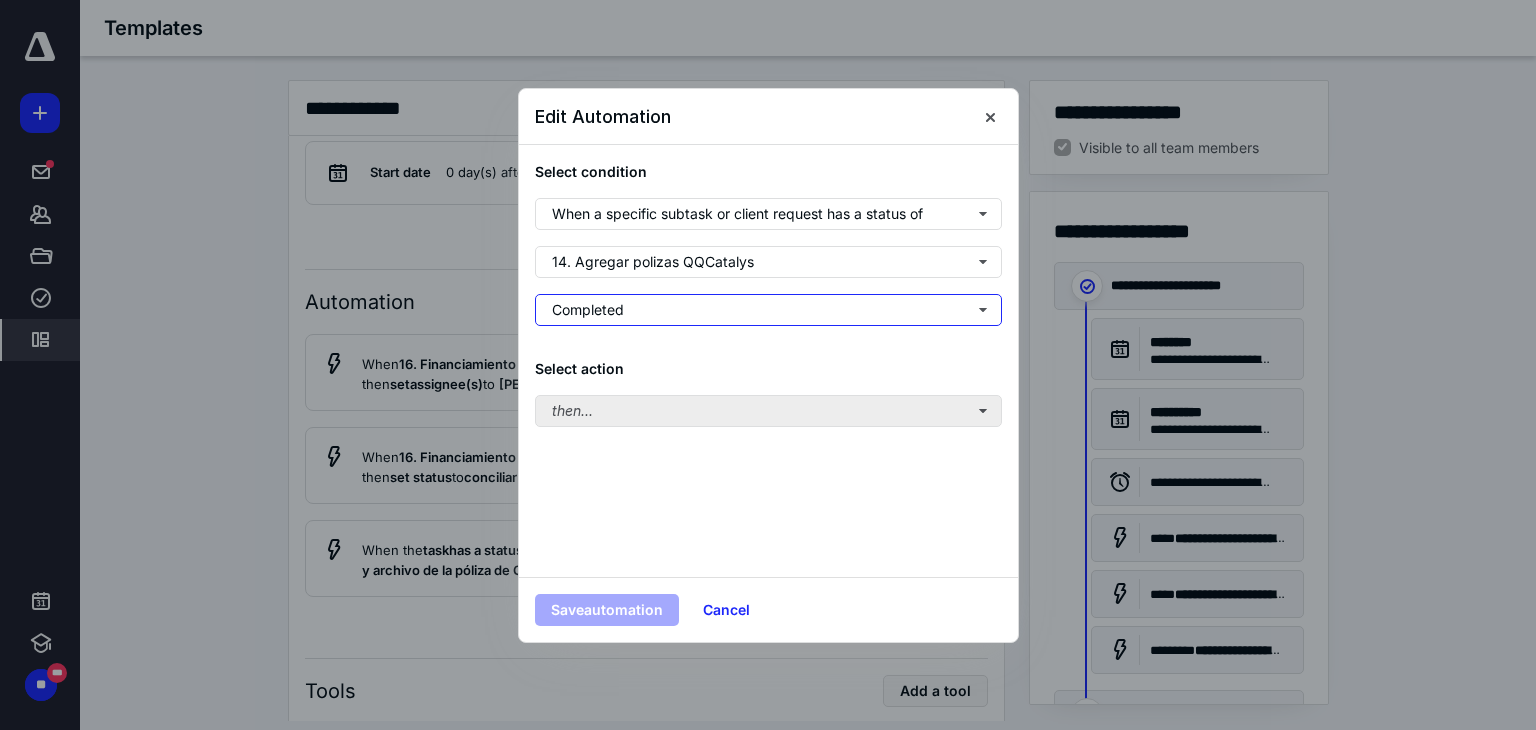 scroll, scrollTop: 0, scrollLeft: 0, axis: both 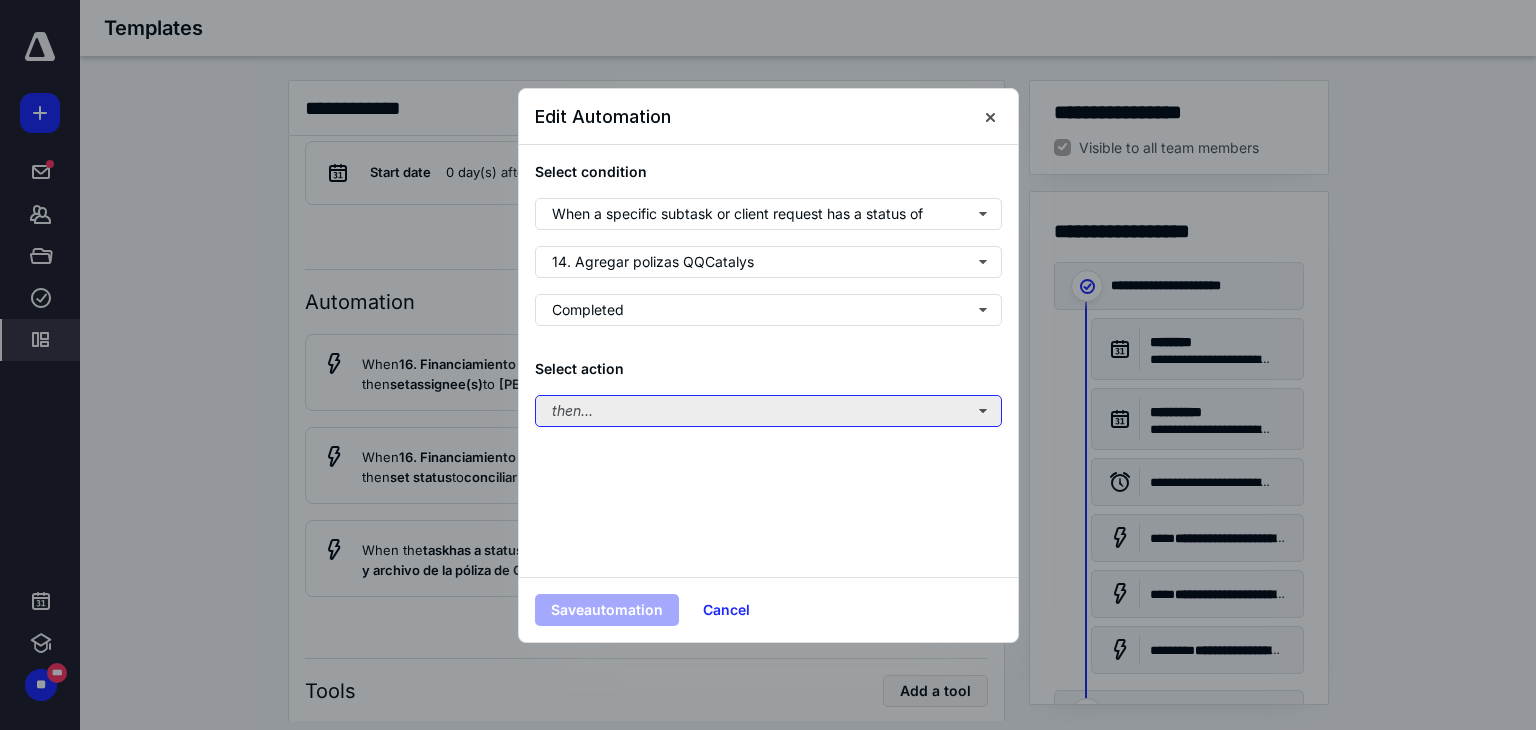 click on "then..." at bounding box center [768, 411] 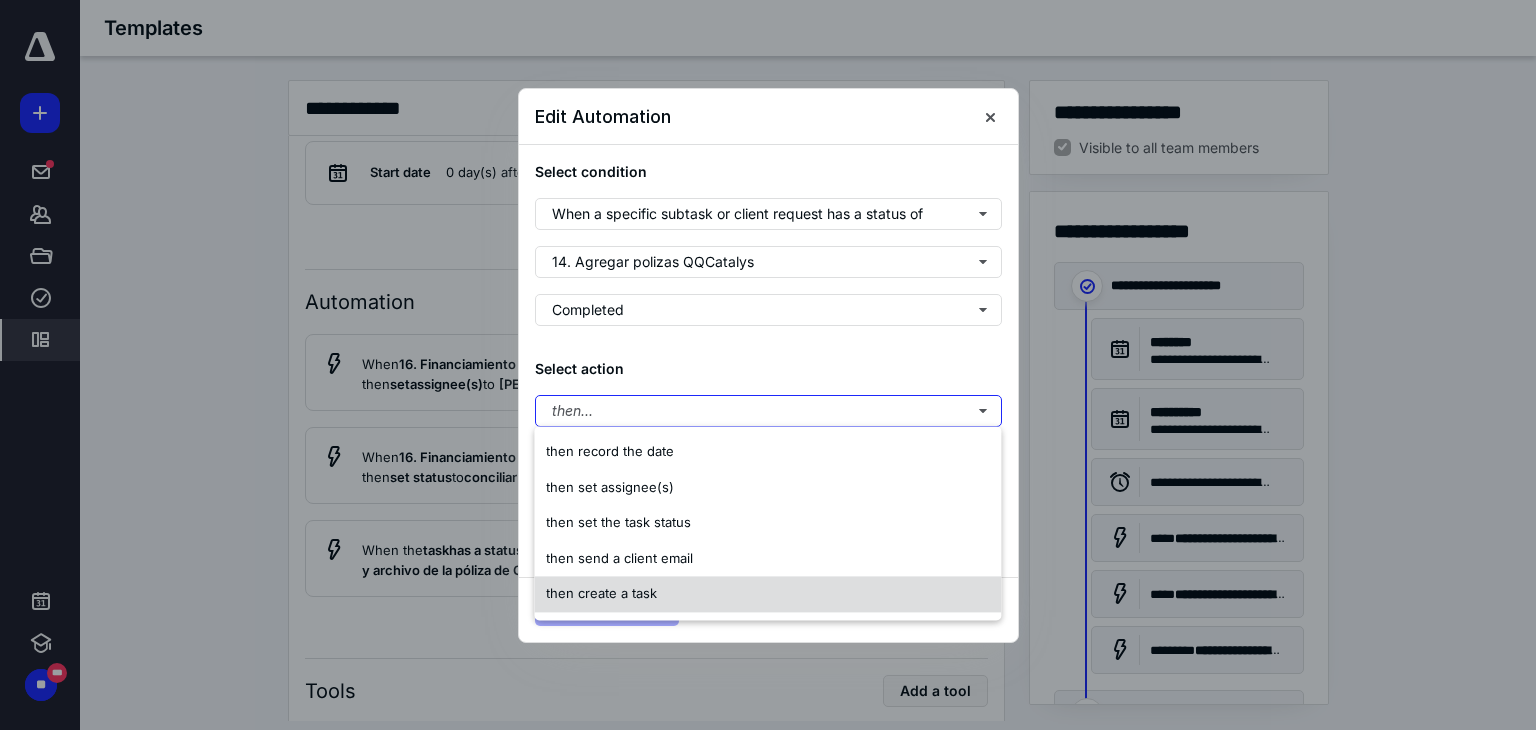 click on "then create a task" at bounding box center (601, 593) 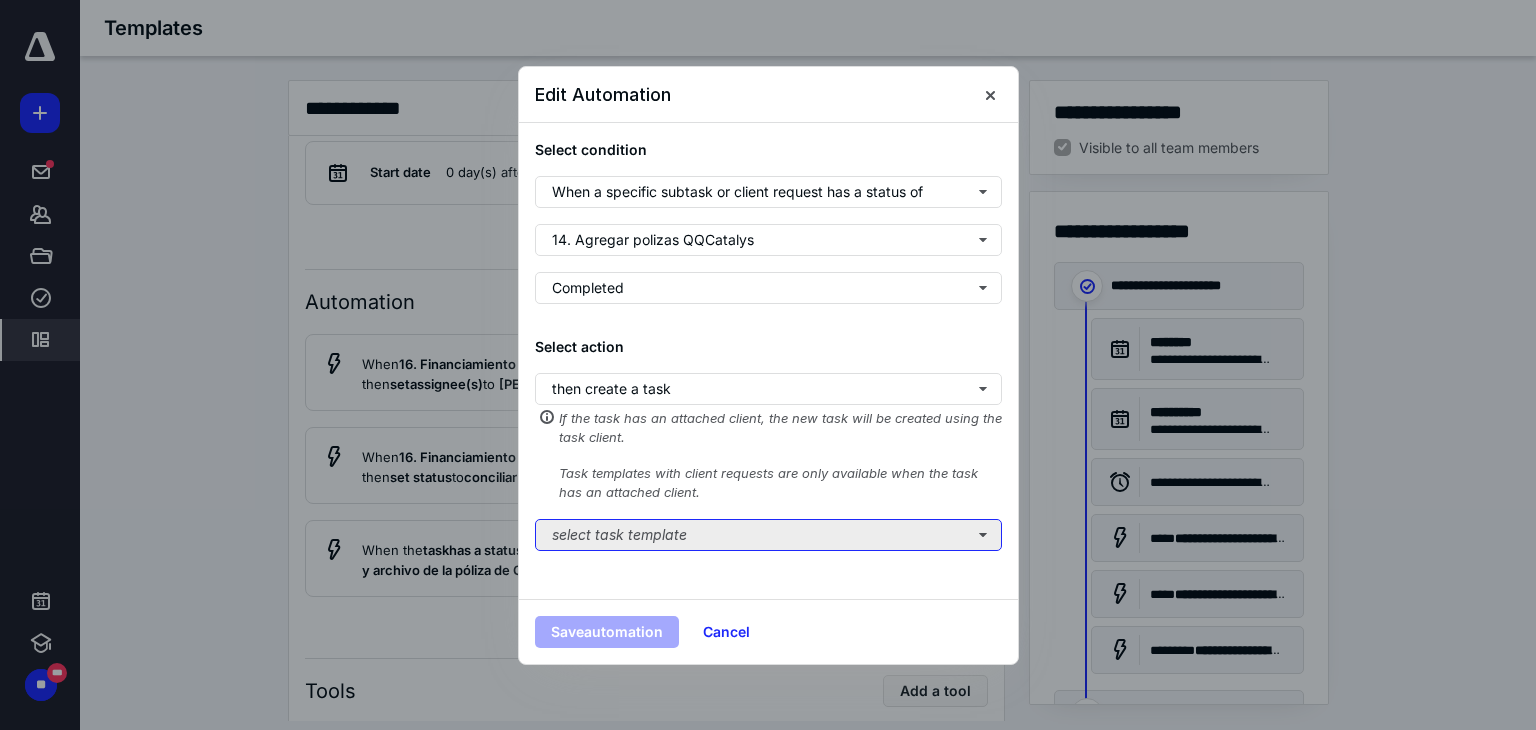 click on "select task template" at bounding box center [768, 535] 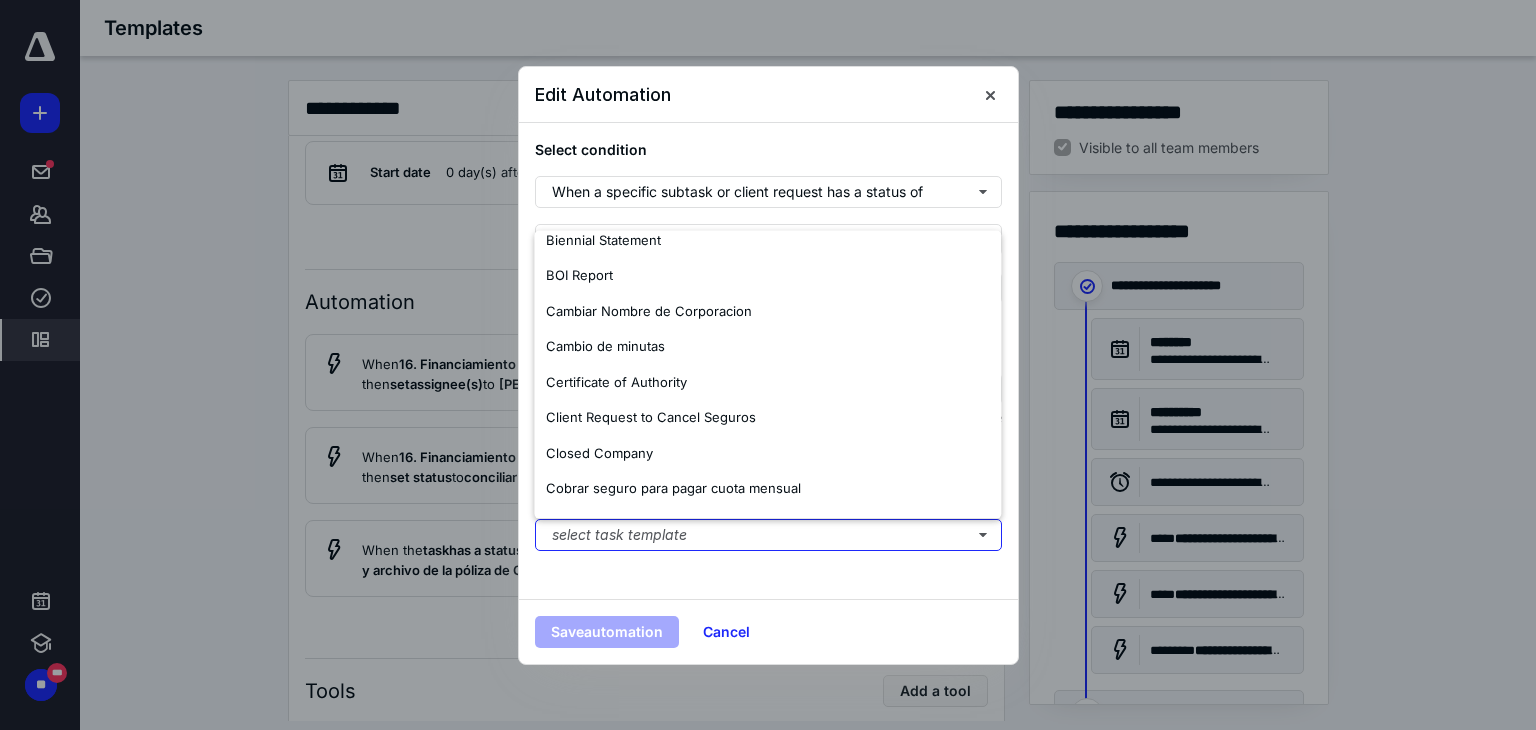 scroll, scrollTop: 400, scrollLeft: 0, axis: vertical 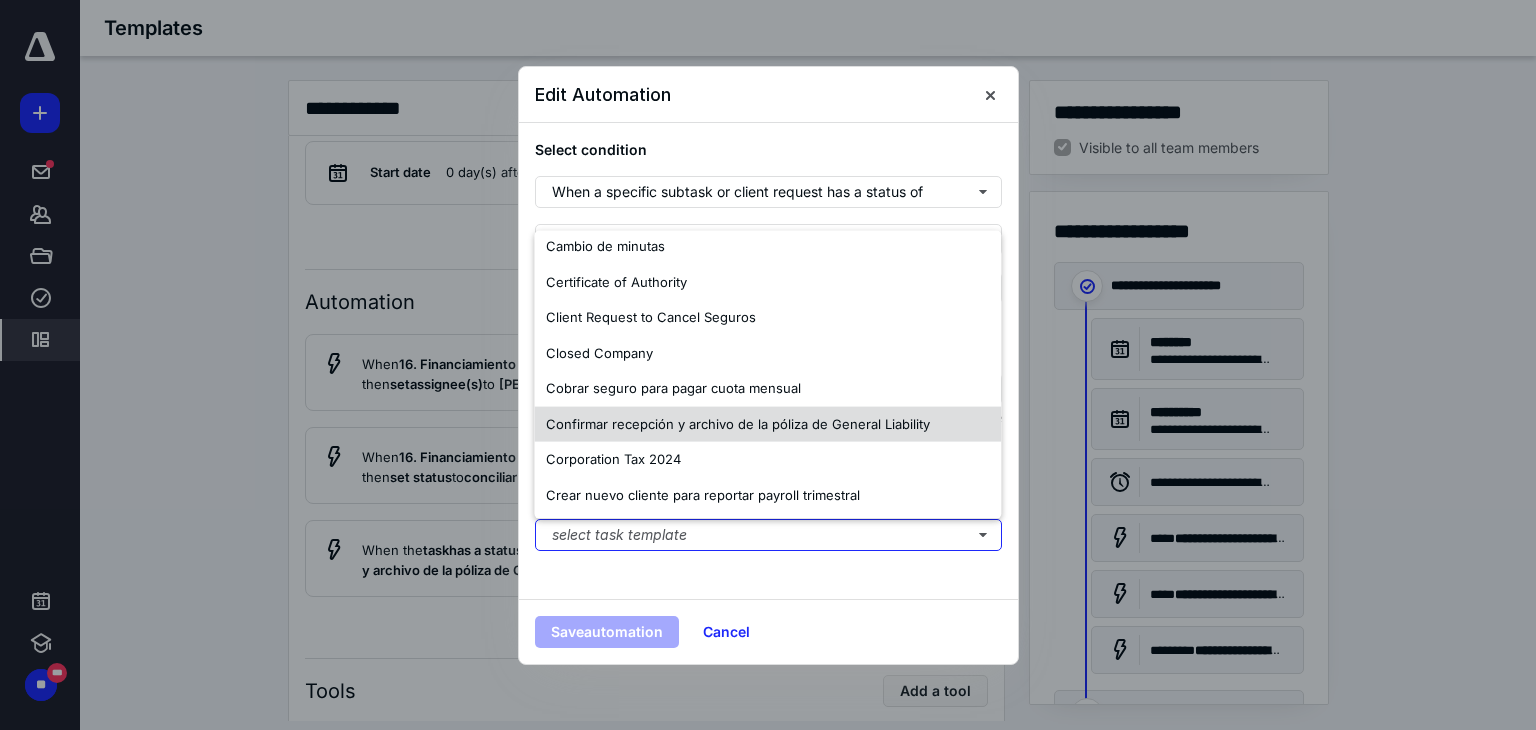 click on "Confirmar recepción y archivo de la póliza de General Liability" at bounding box center [738, 423] 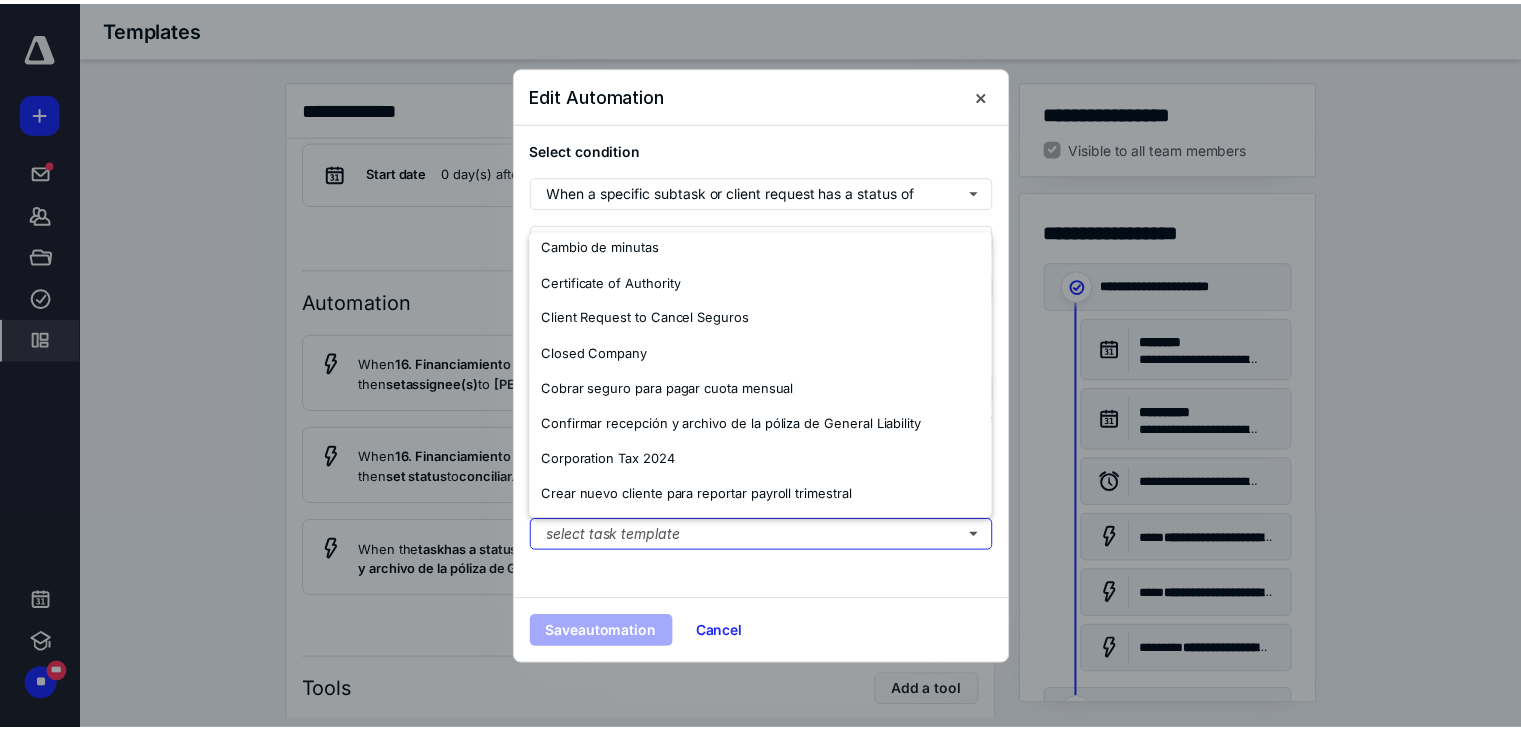 scroll, scrollTop: 0, scrollLeft: 0, axis: both 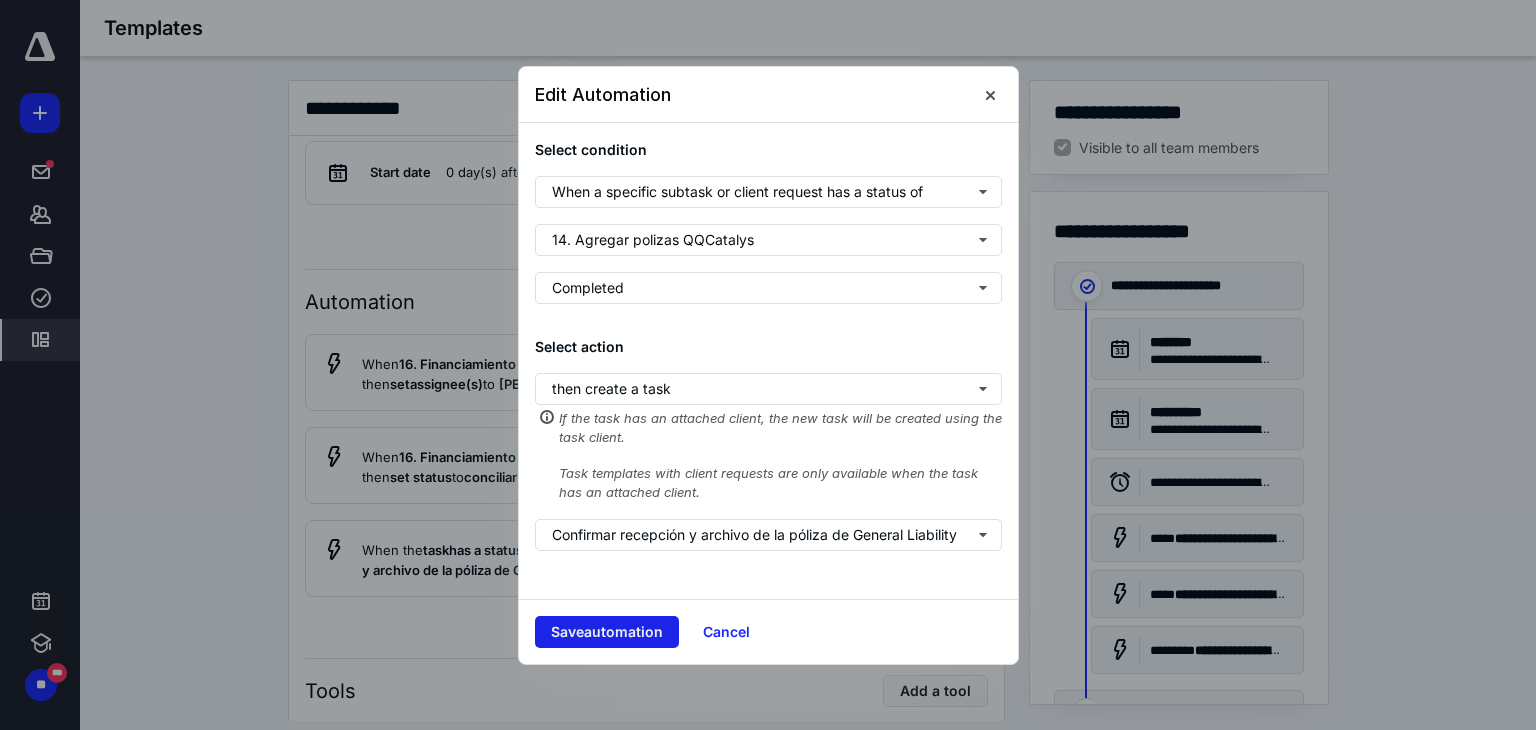click on "Save  automation" at bounding box center (607, 632) 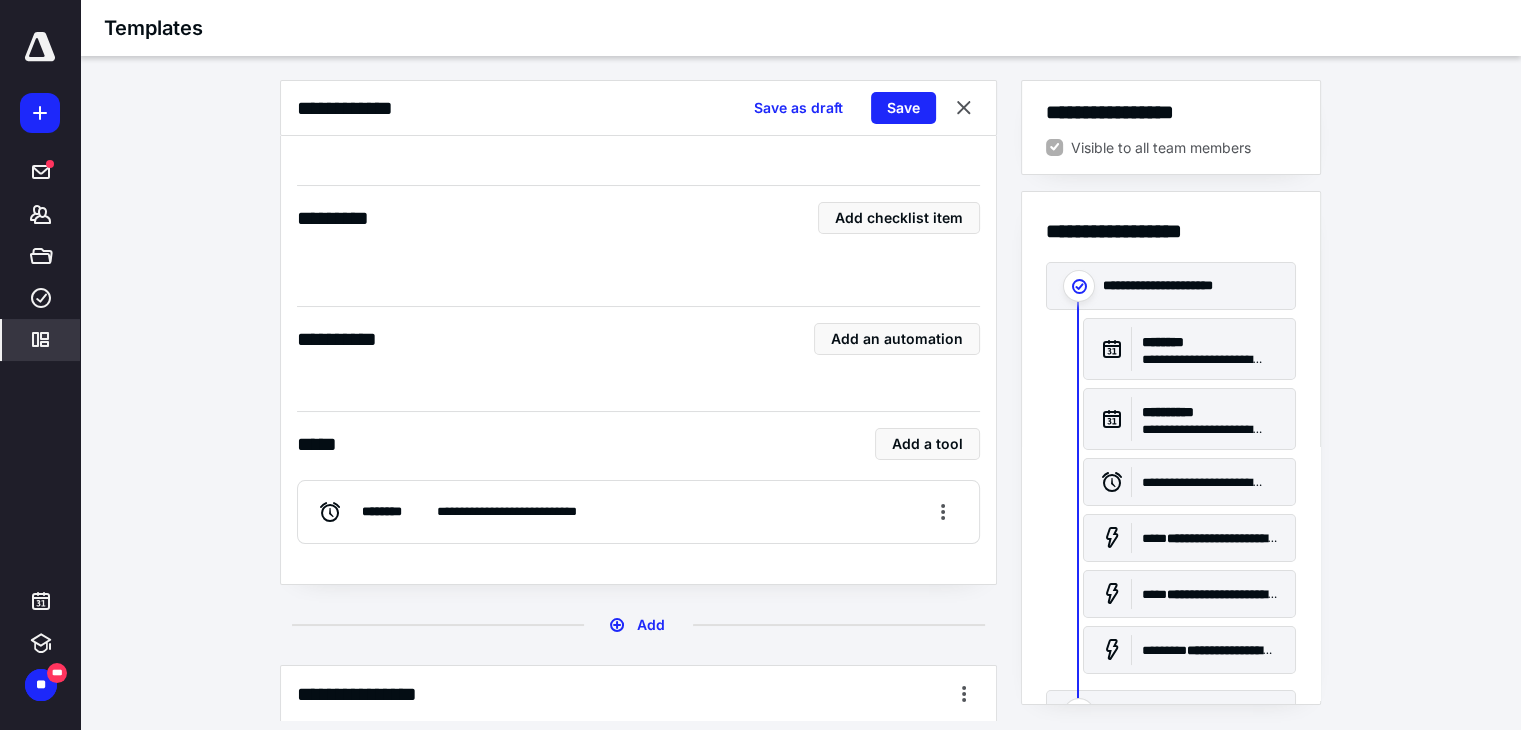 scroll, scrollTop: 19443, scrollLeft: 0, axis: vertical 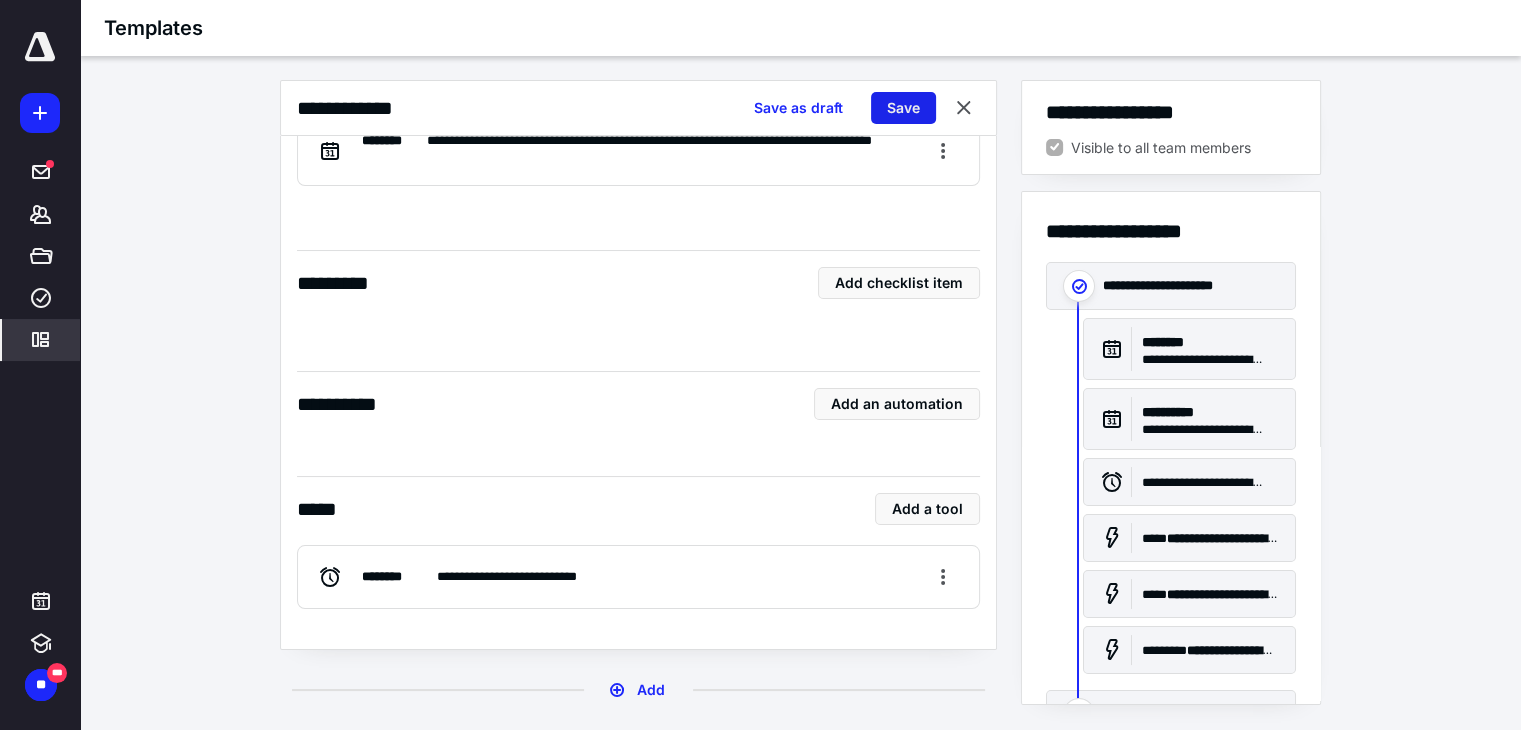 click on "Save" at bounding box center (903, 108) 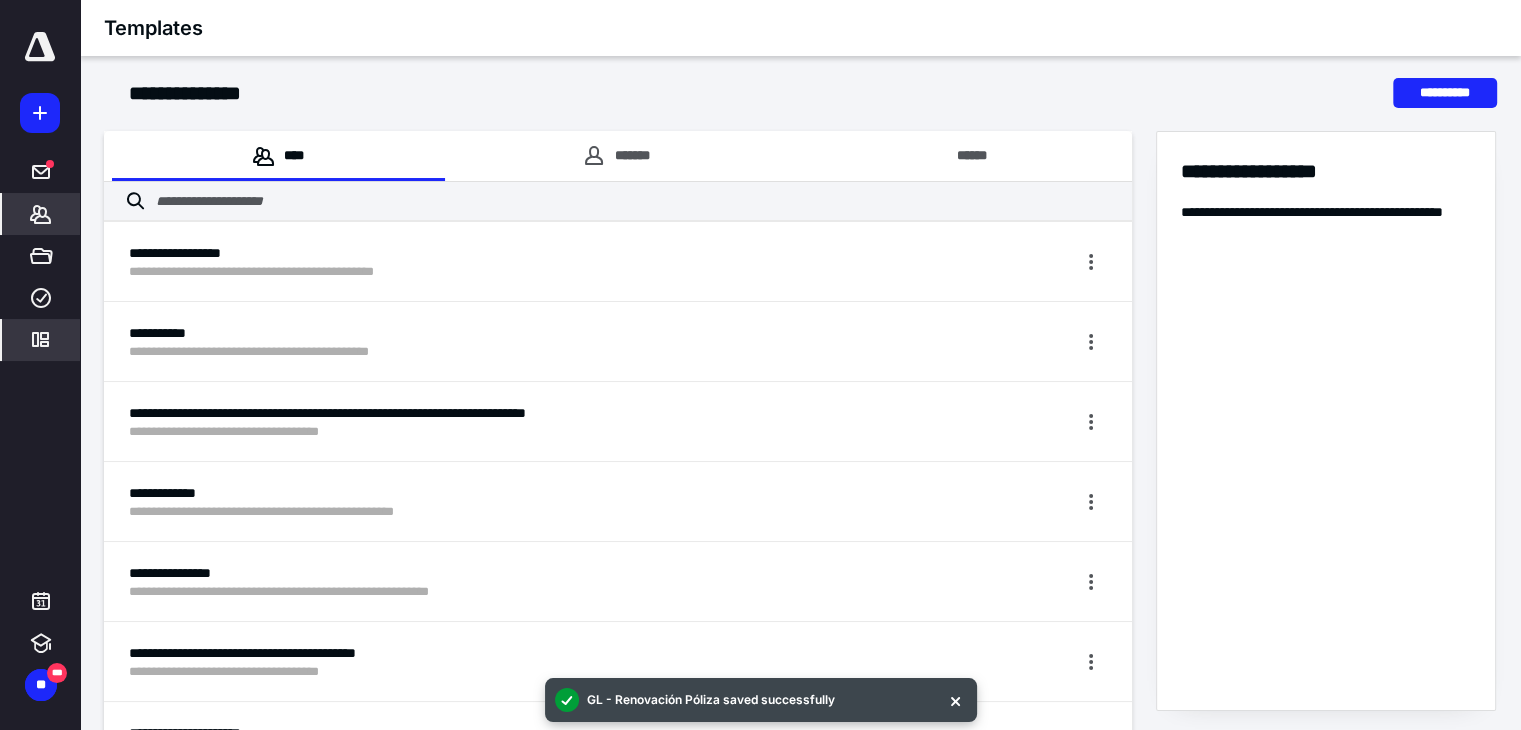 click on "*******" at bounding box center [41, 214] 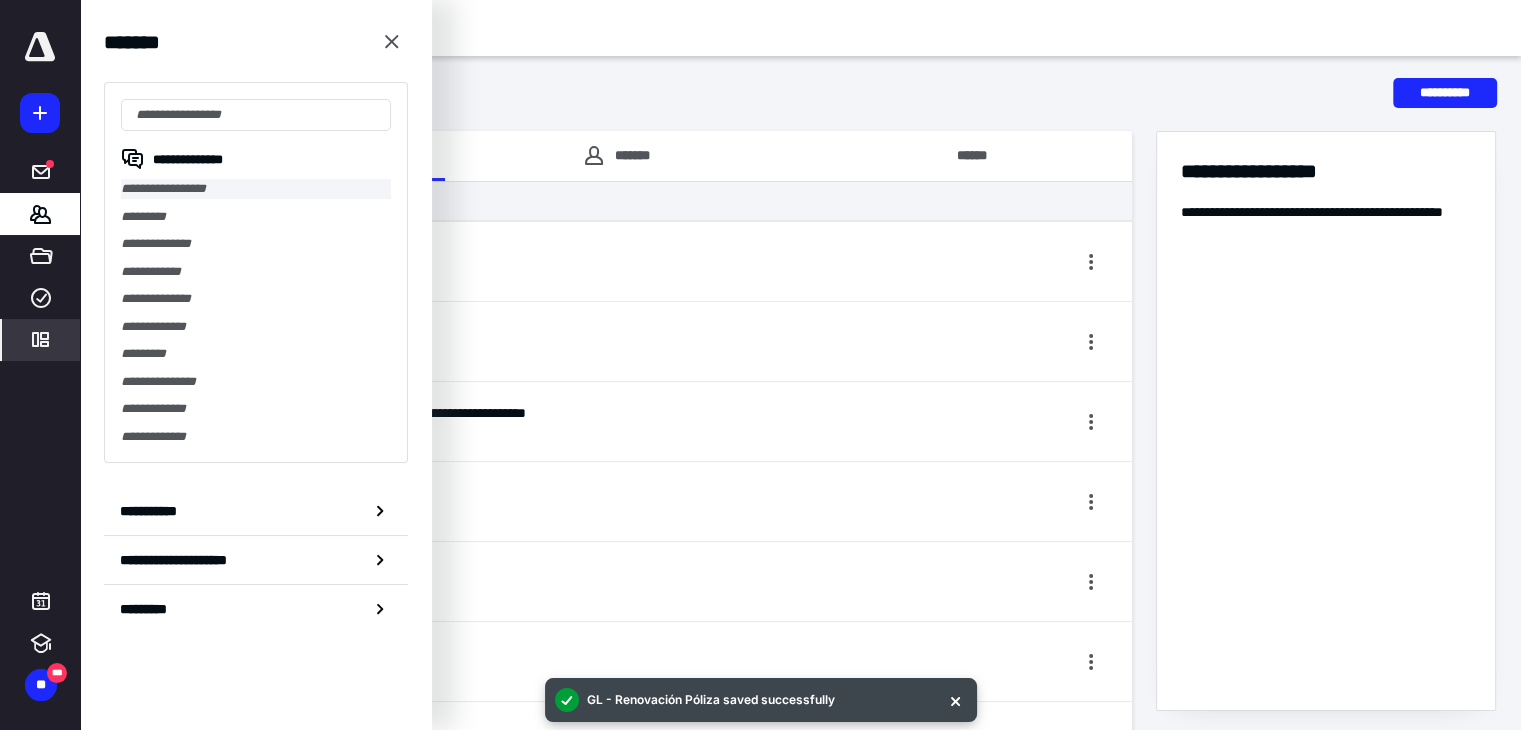 click on "**********" at bounding box center (256, 189) 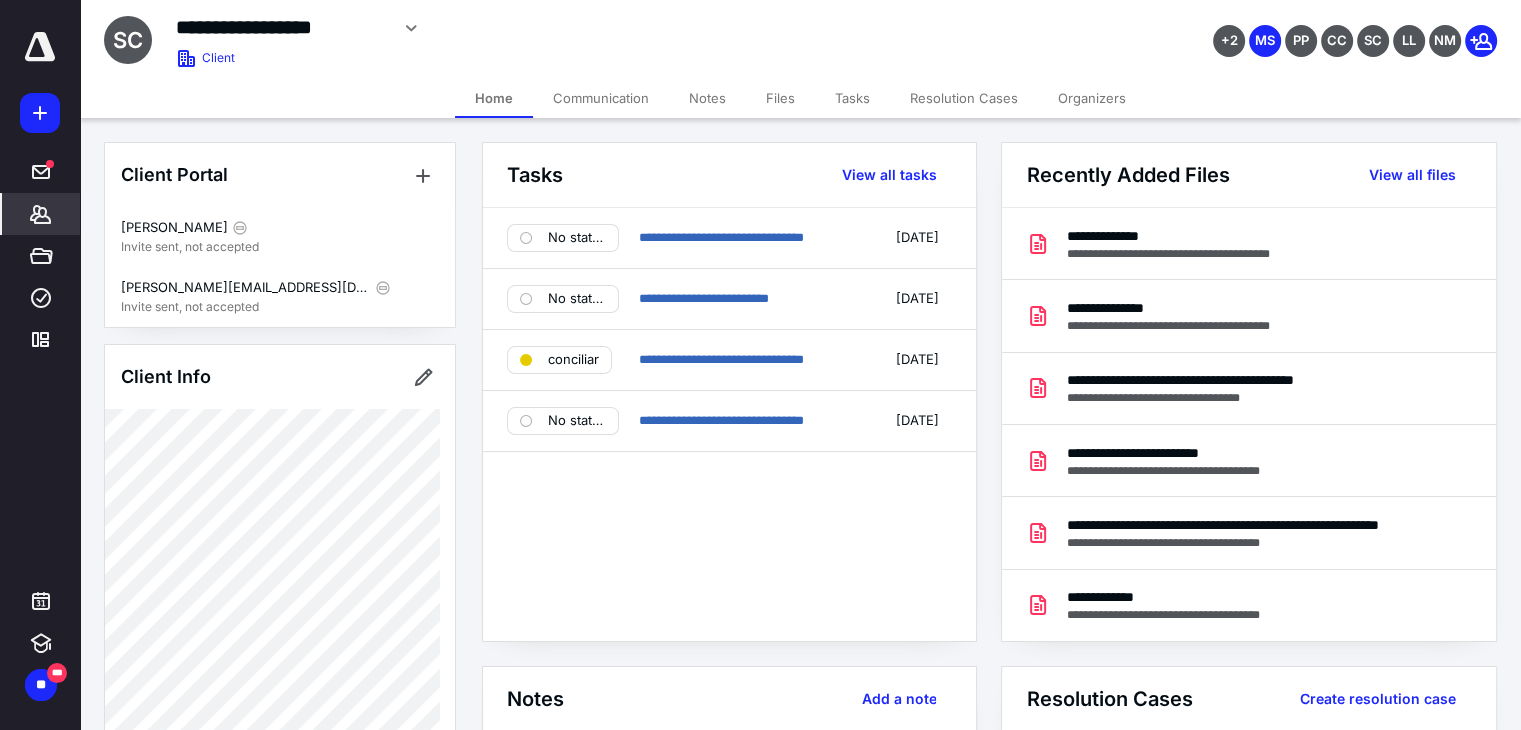 click on "Tasks" at bounding box center (852, 98) 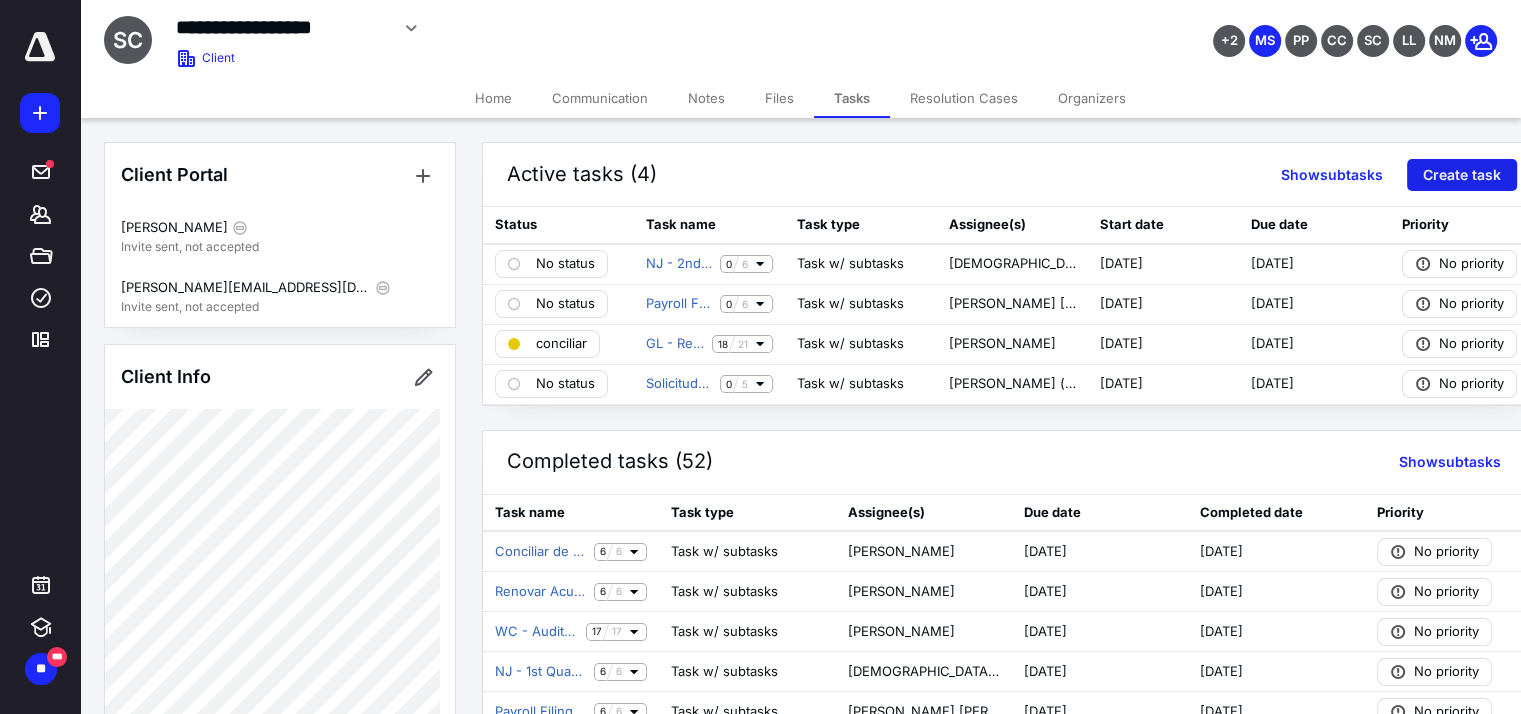 click on "Create task" at bounding box center (1462, 175) 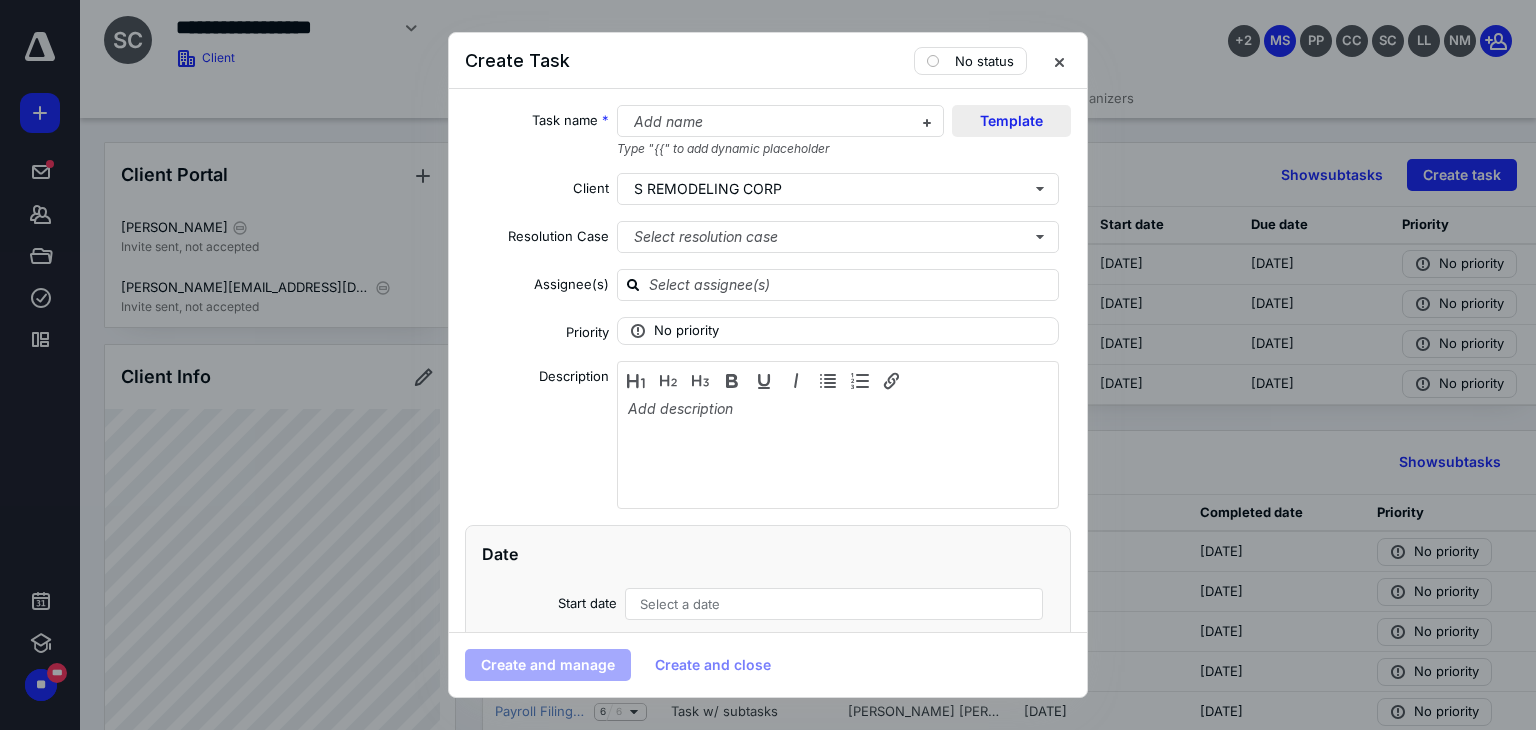 click on "Template" at bounding box center [1011, 121] 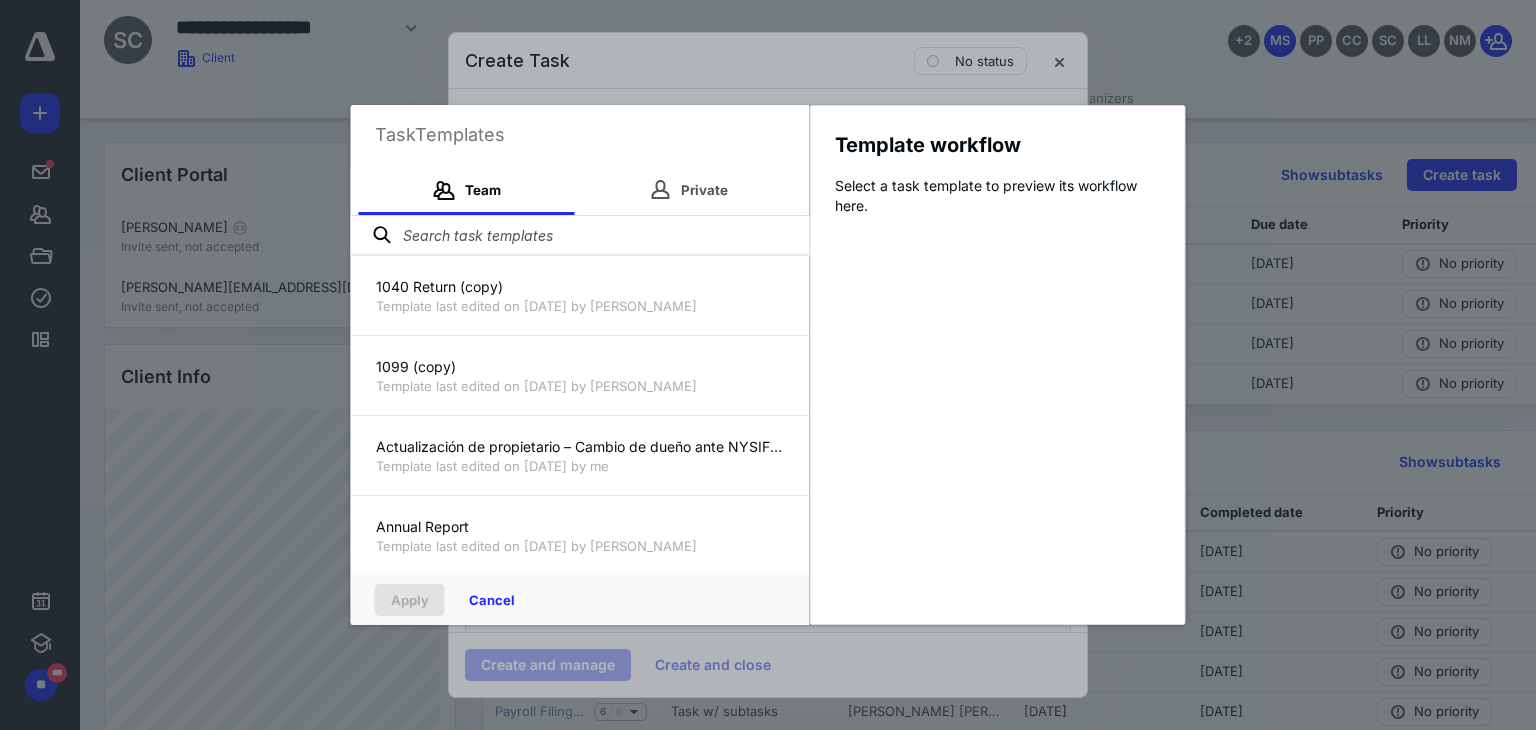 click at bounding box center (580, 236) 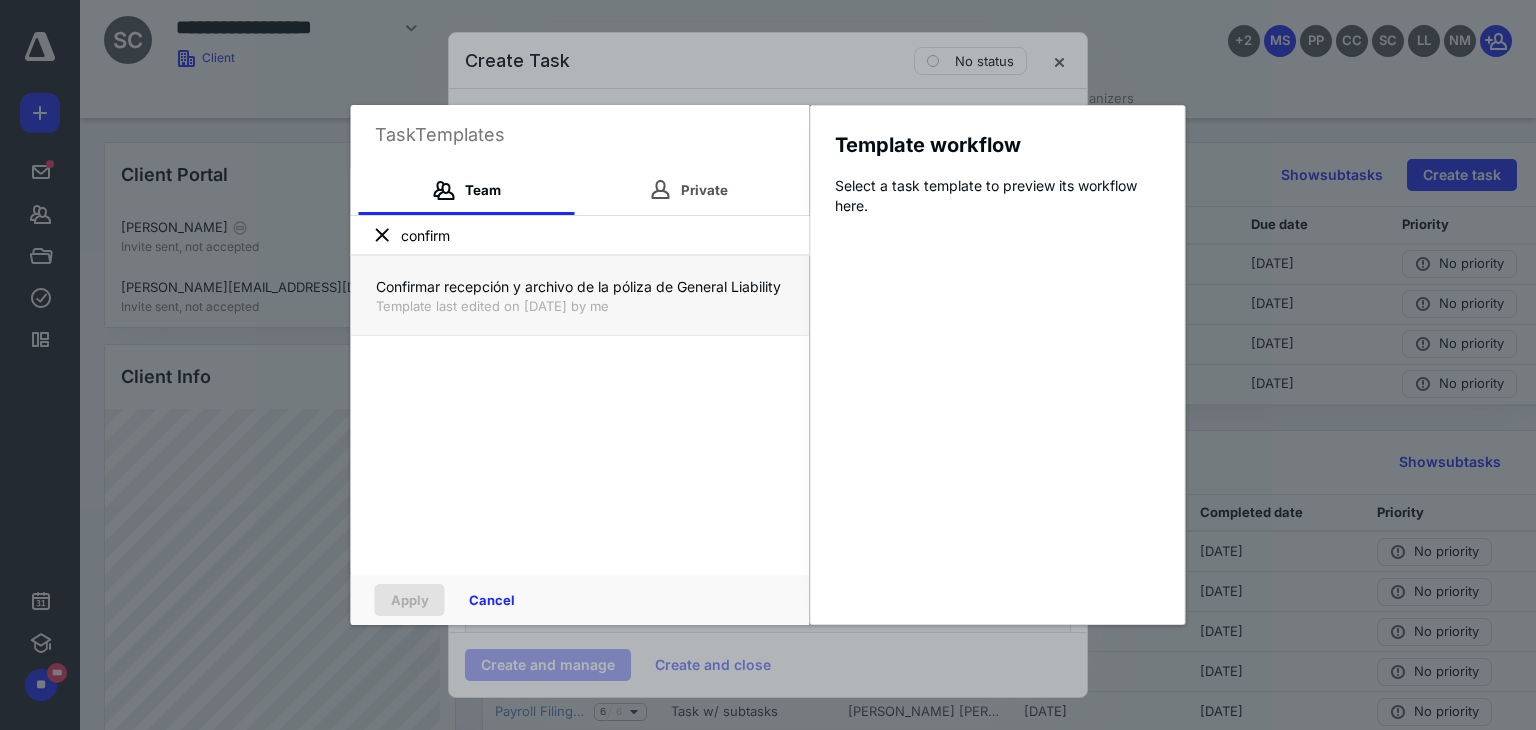 type on "confirm" 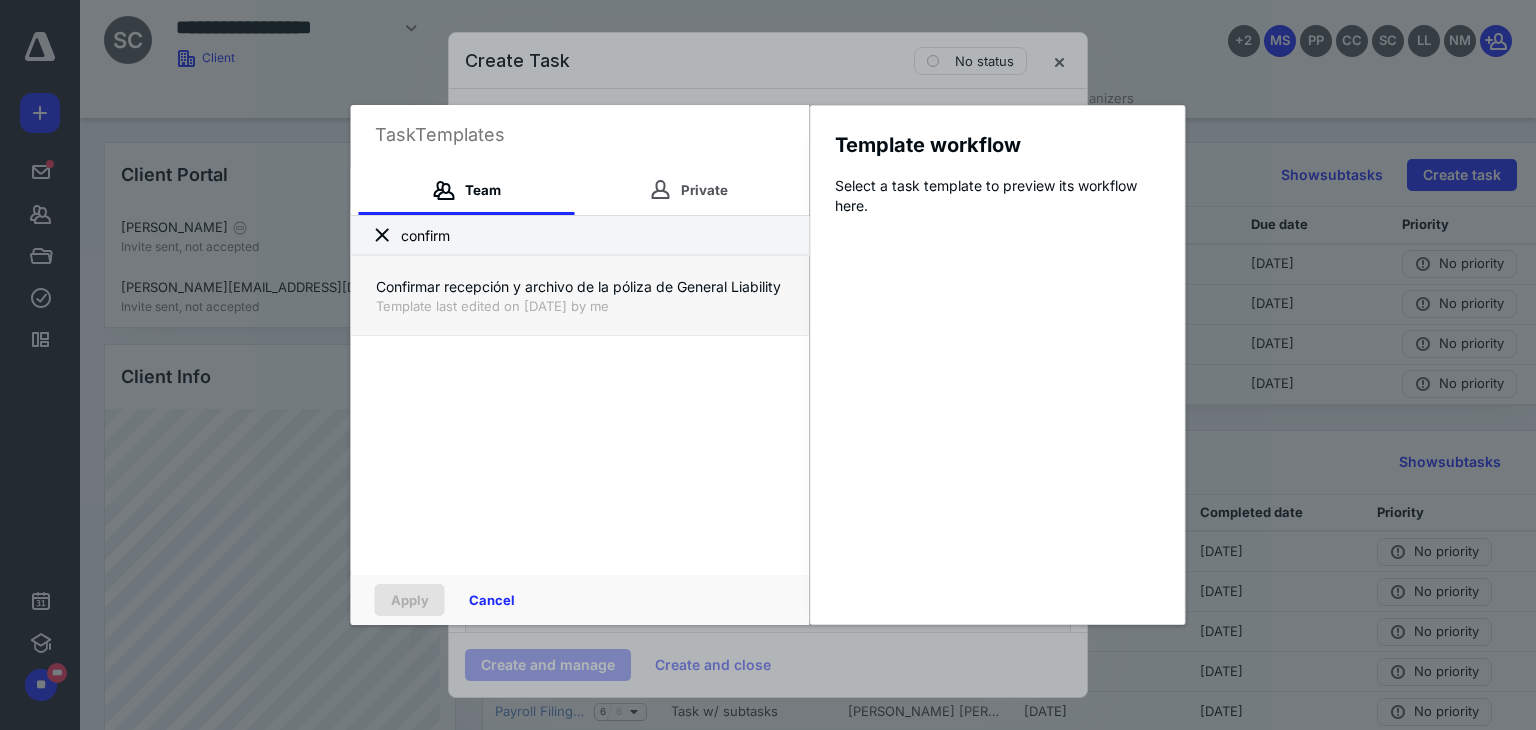 click on "Template last edited on [DATE] by me" at bounding box center (580, 306) 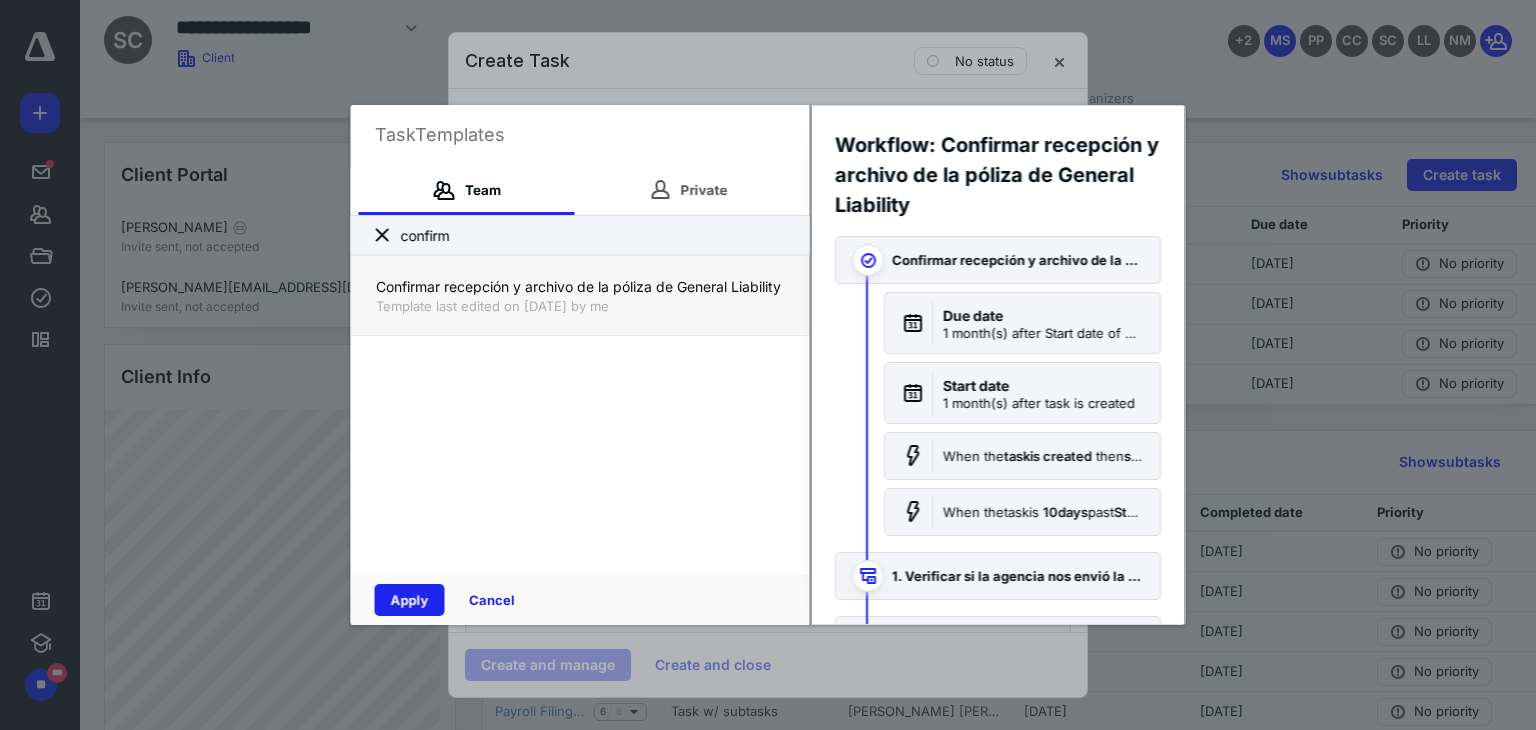drag, startPoint x: 383, startPoint y: 605, endPoint x: 481, endPoint y: 601, distance: 98.0816 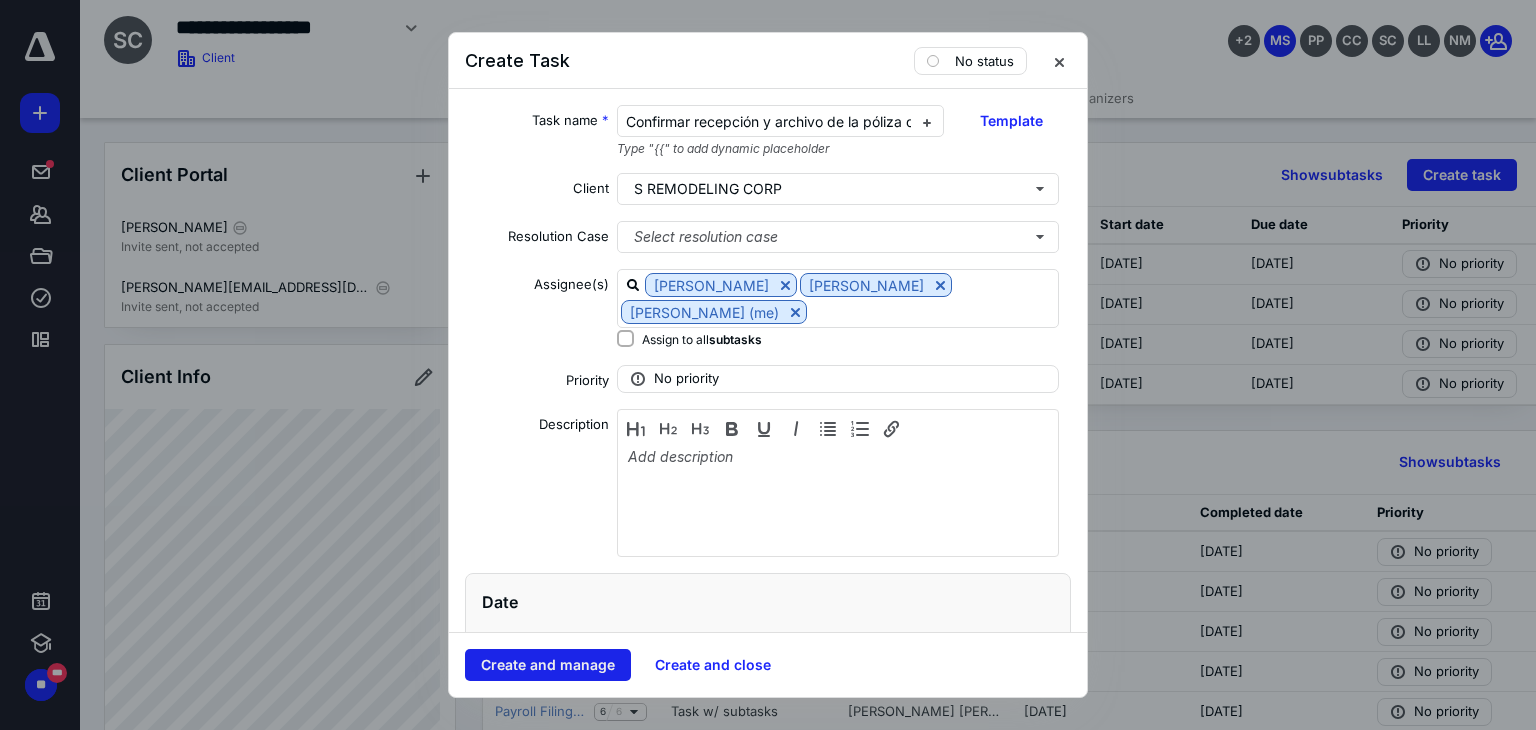 click on "Create and manage" at bounding box center (548, 665) 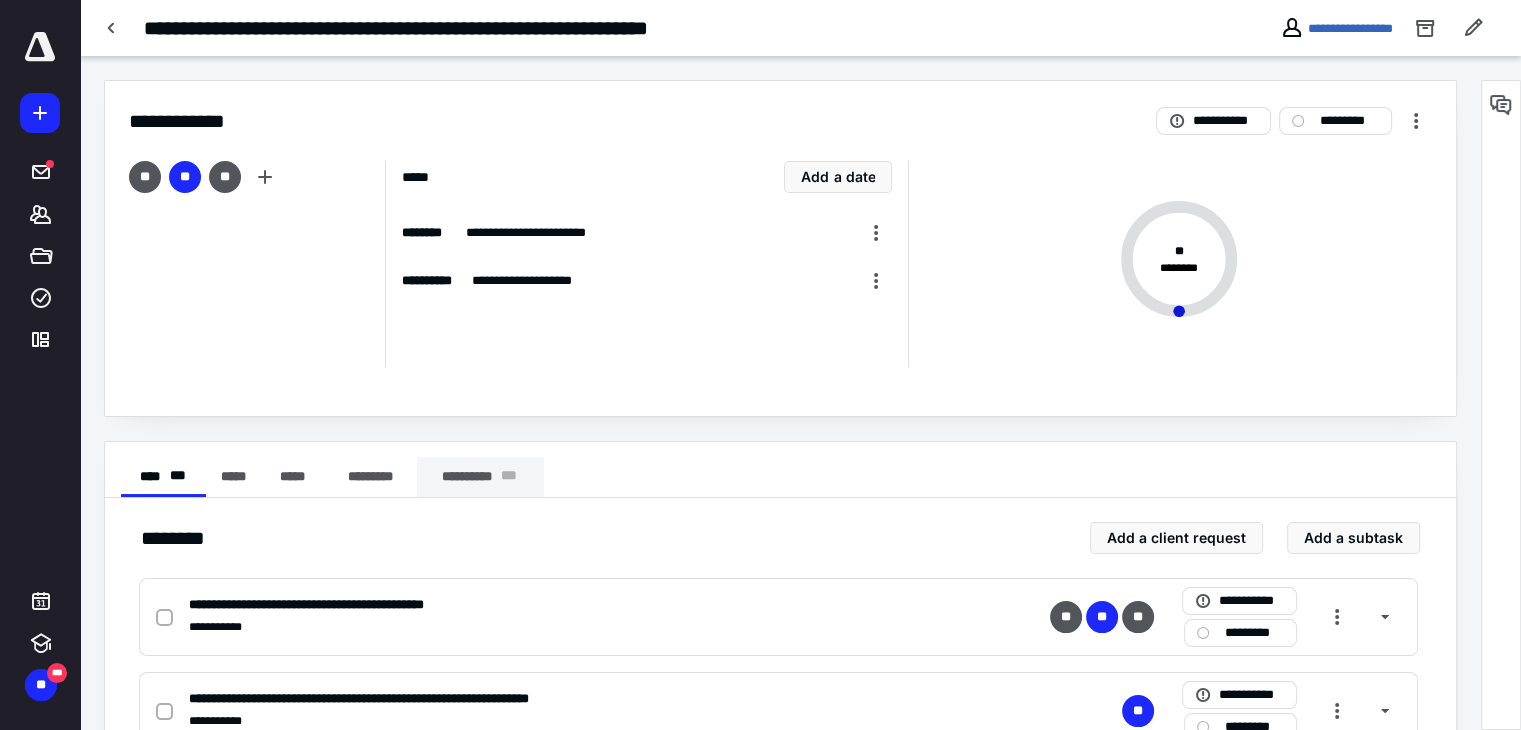 click on "**********" at bounding box center [480, 477] 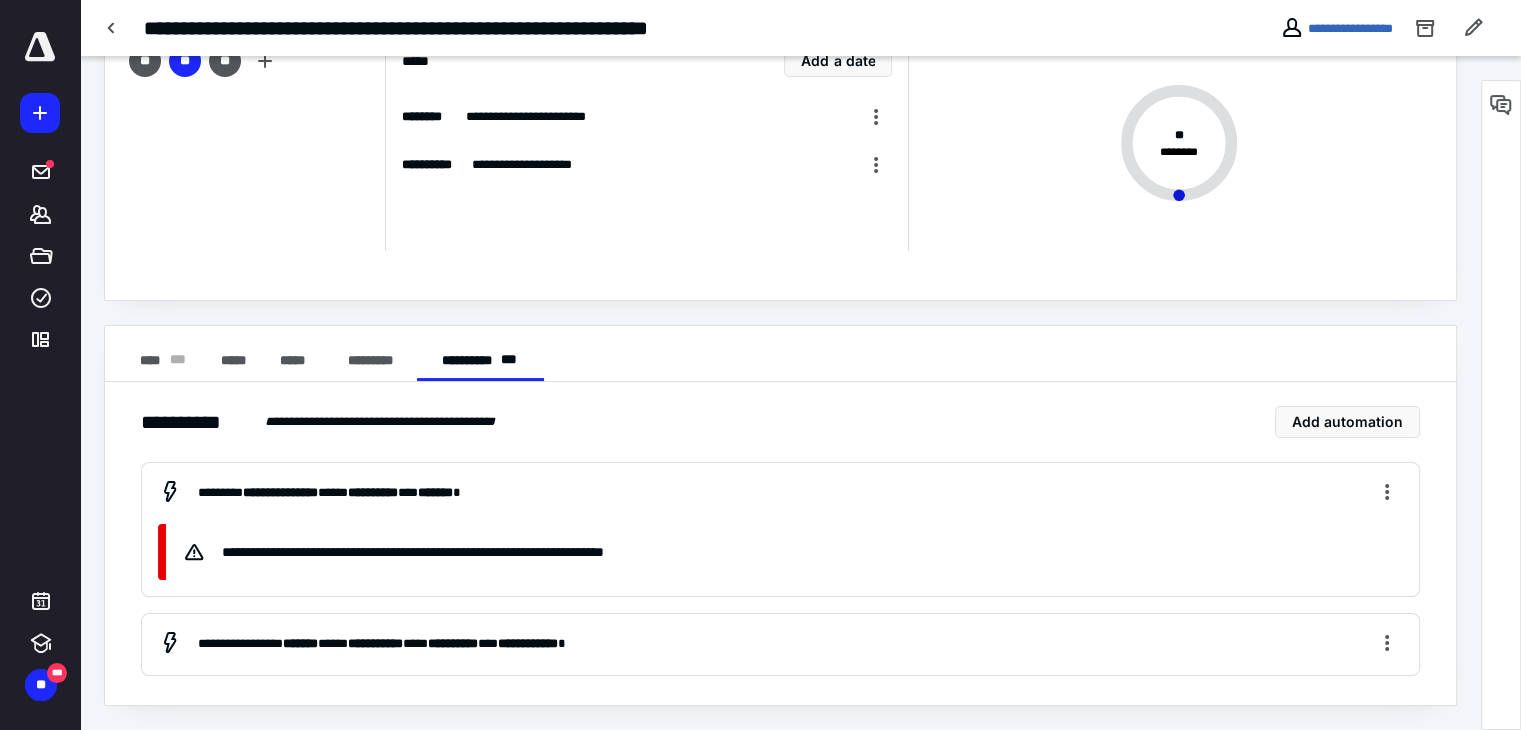 scroll, scrollTop: 43, scrollLeft: 0, axis: vertical 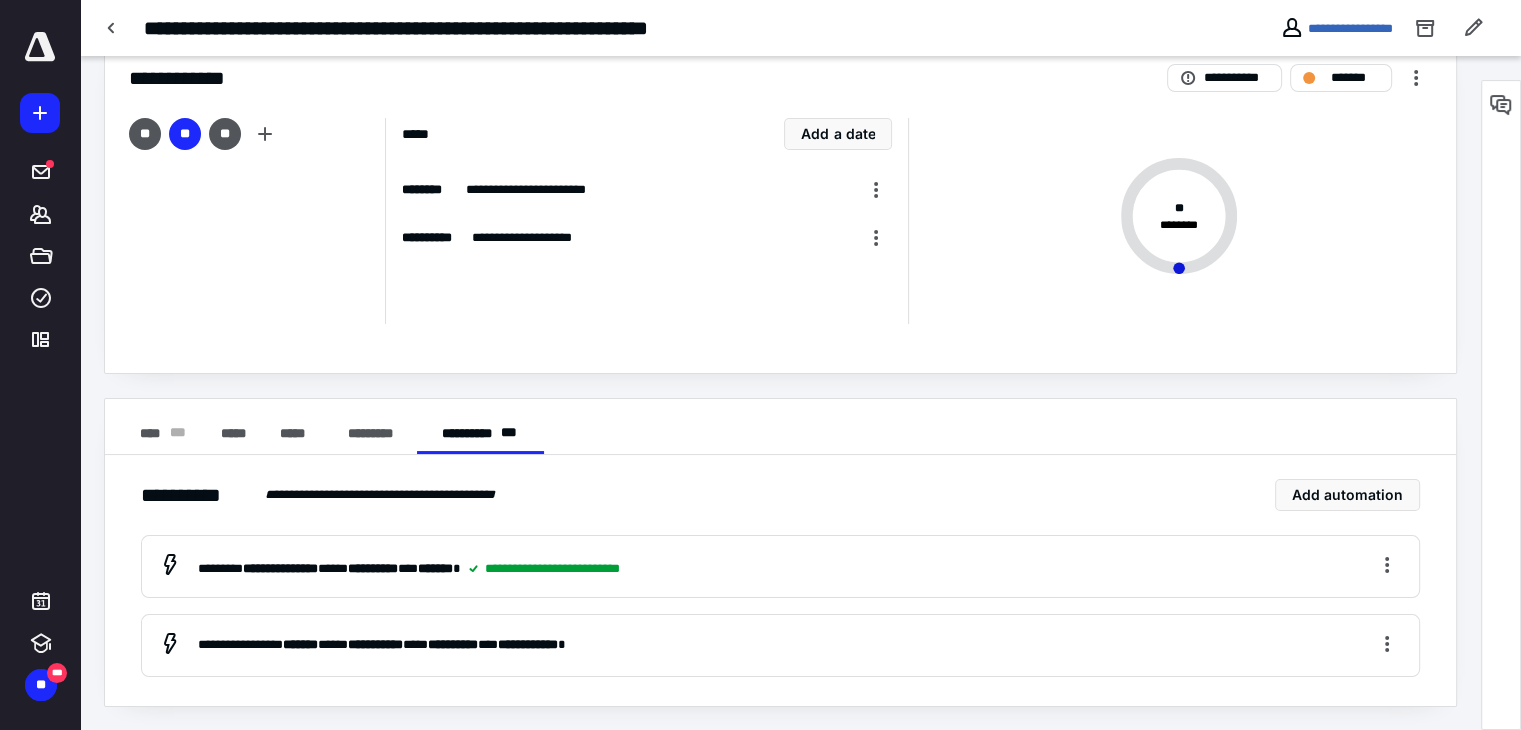 click on "**********" at bounding box center (780, 372) 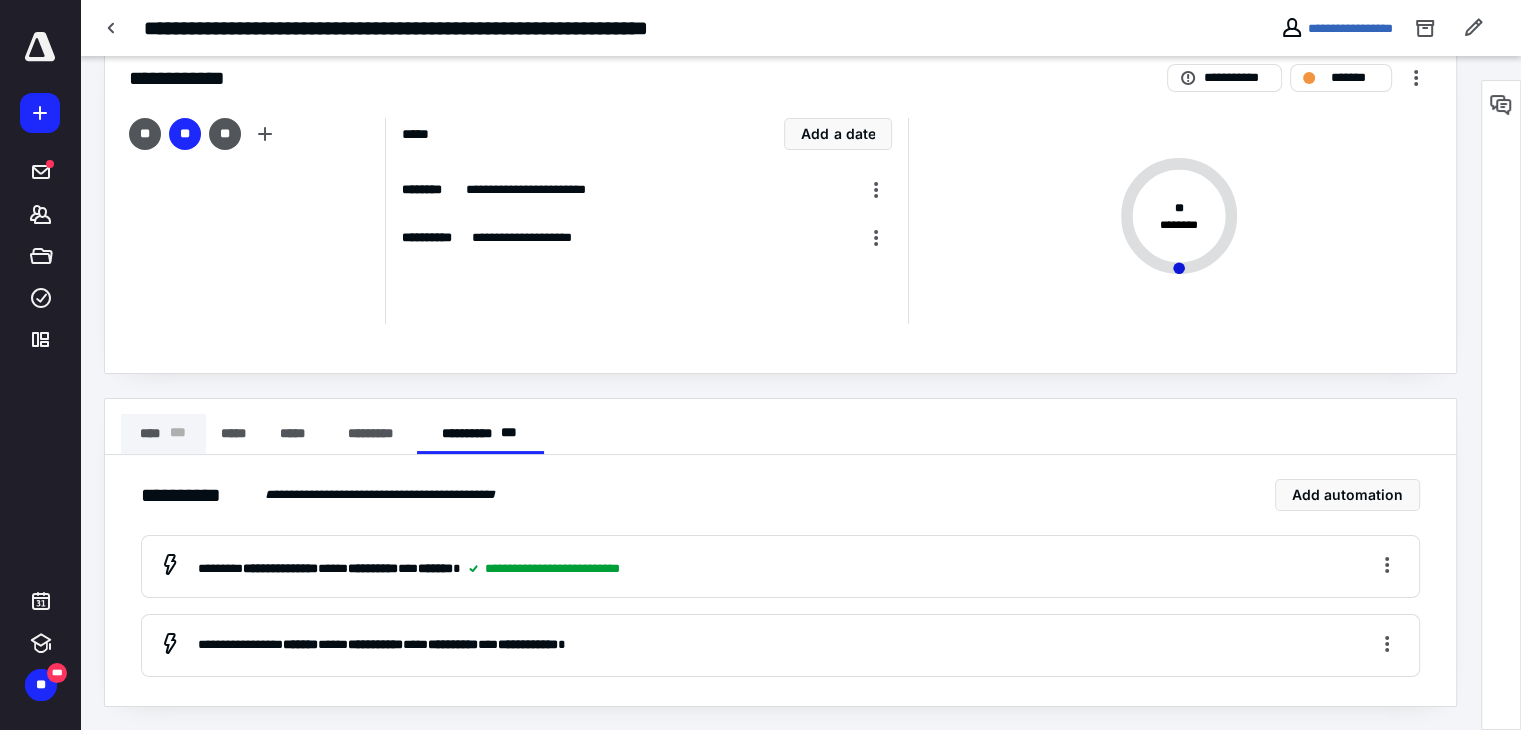 click on "**** * * *" at bounding box center [163, 434] 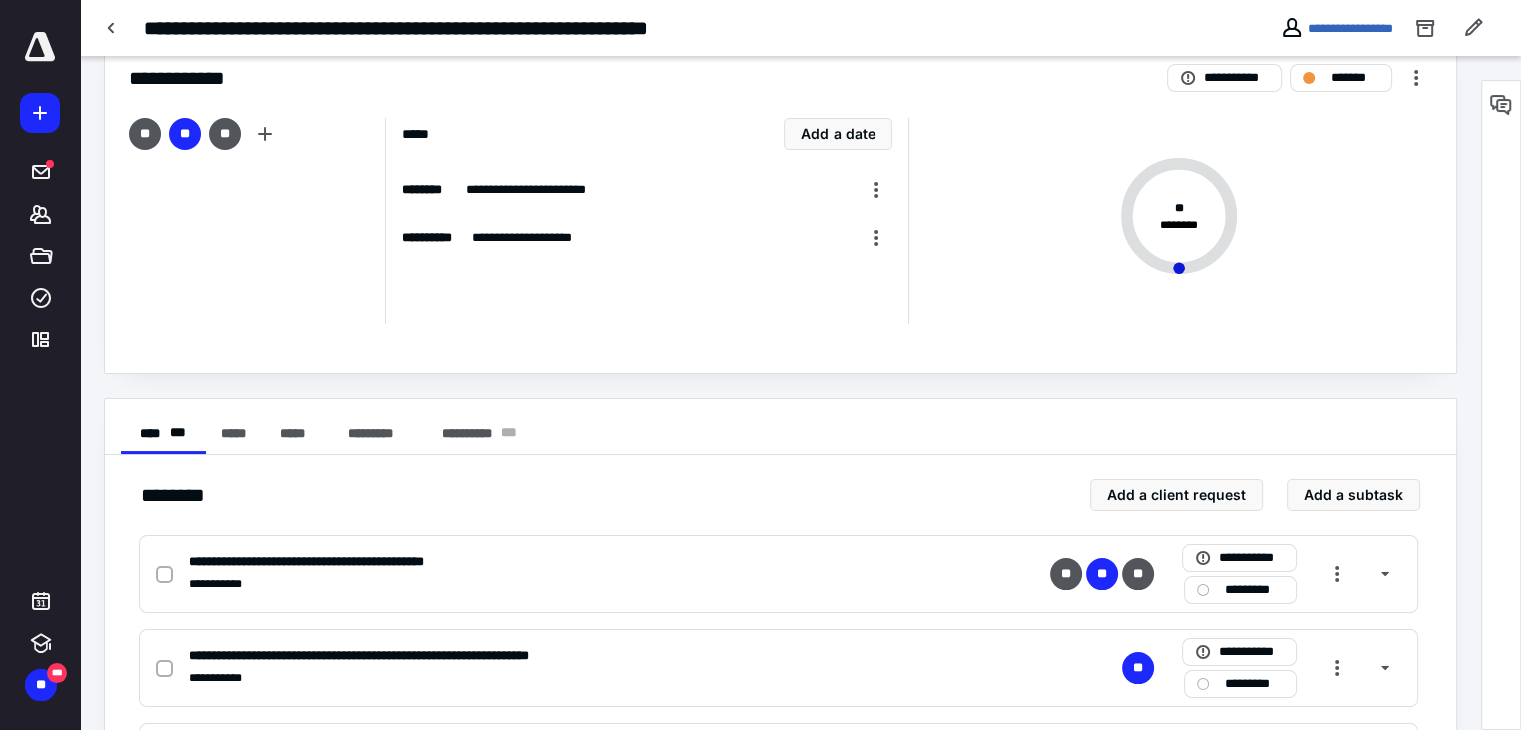 scroll, scrollTop: 0, scrollLeft: 0, axis: both 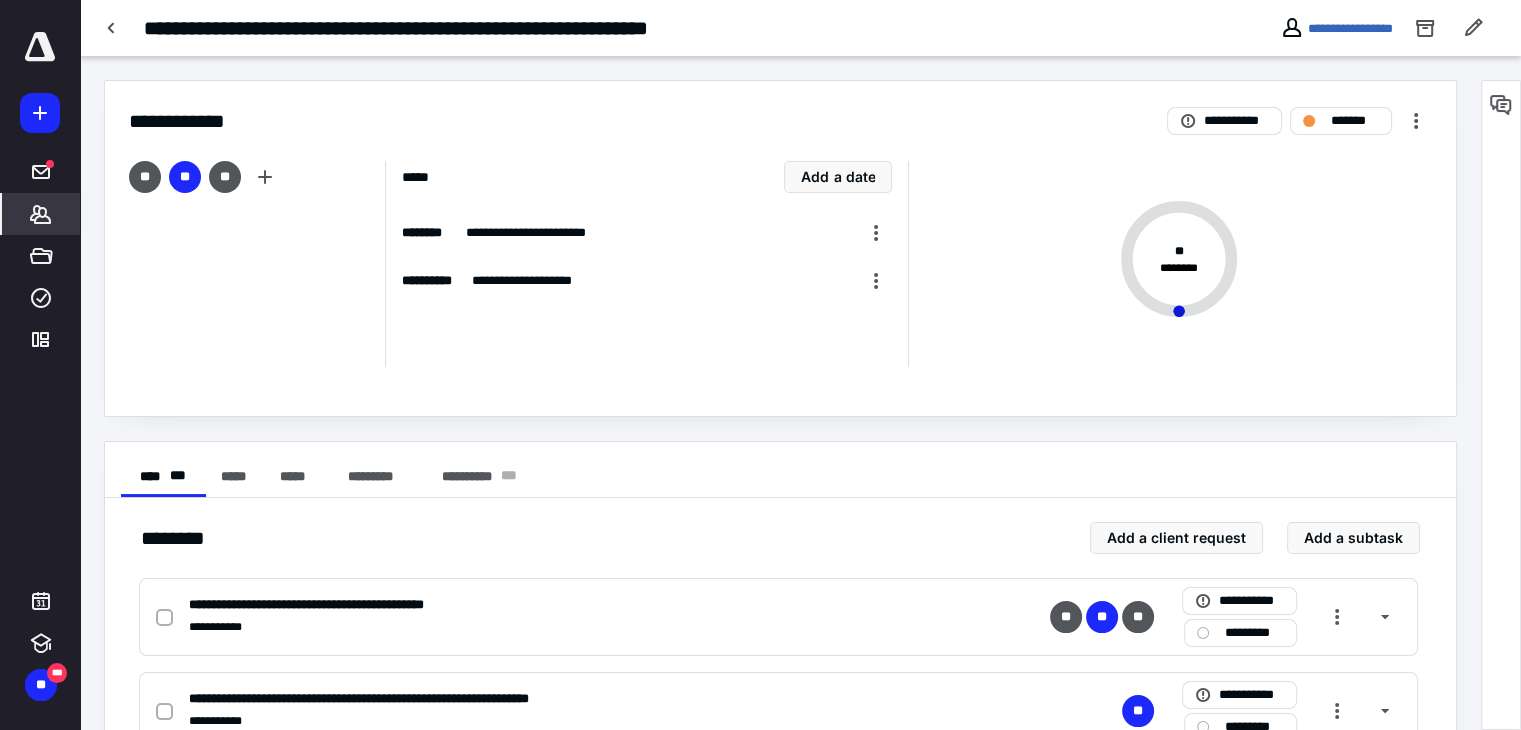click on "*******" at bounding box center [41, 214] 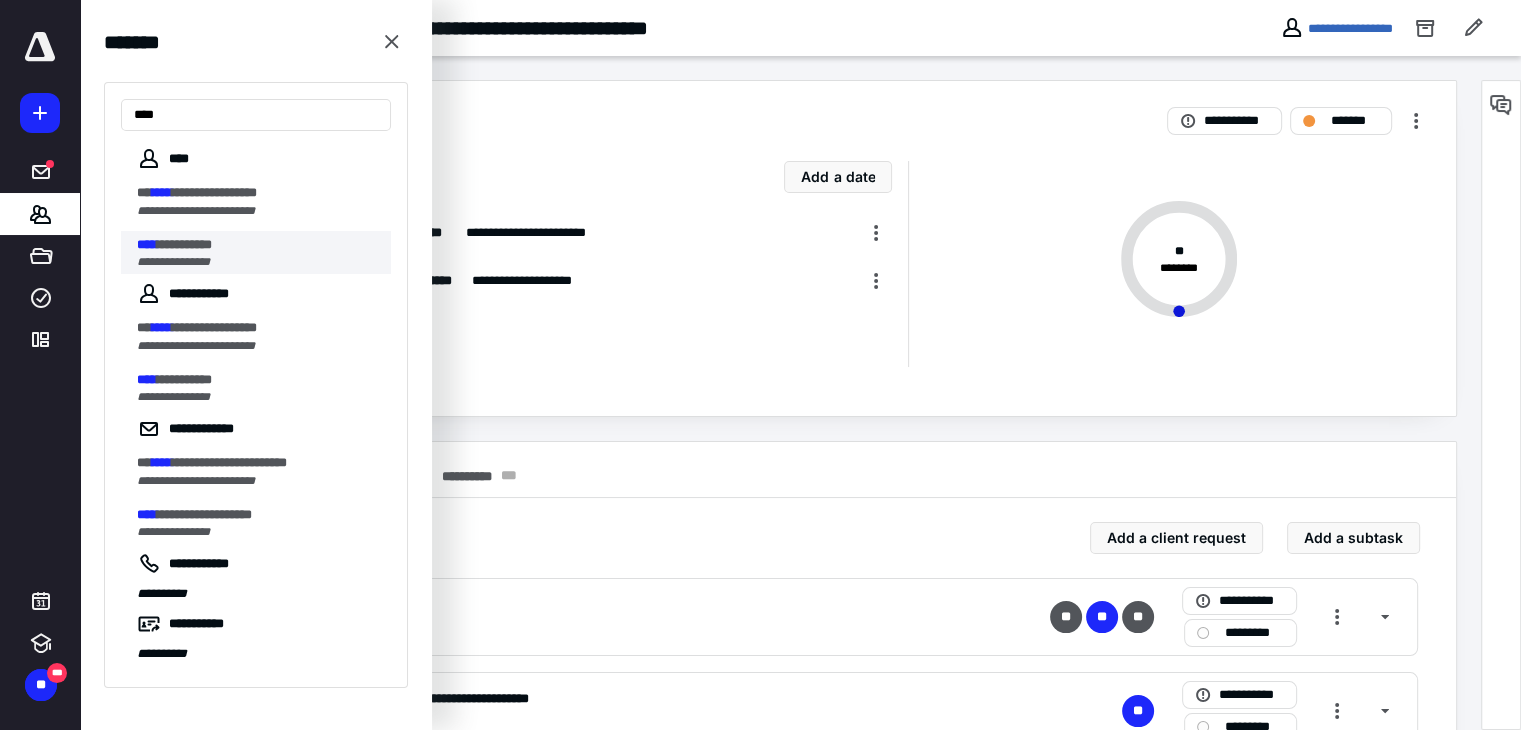 type on "****" 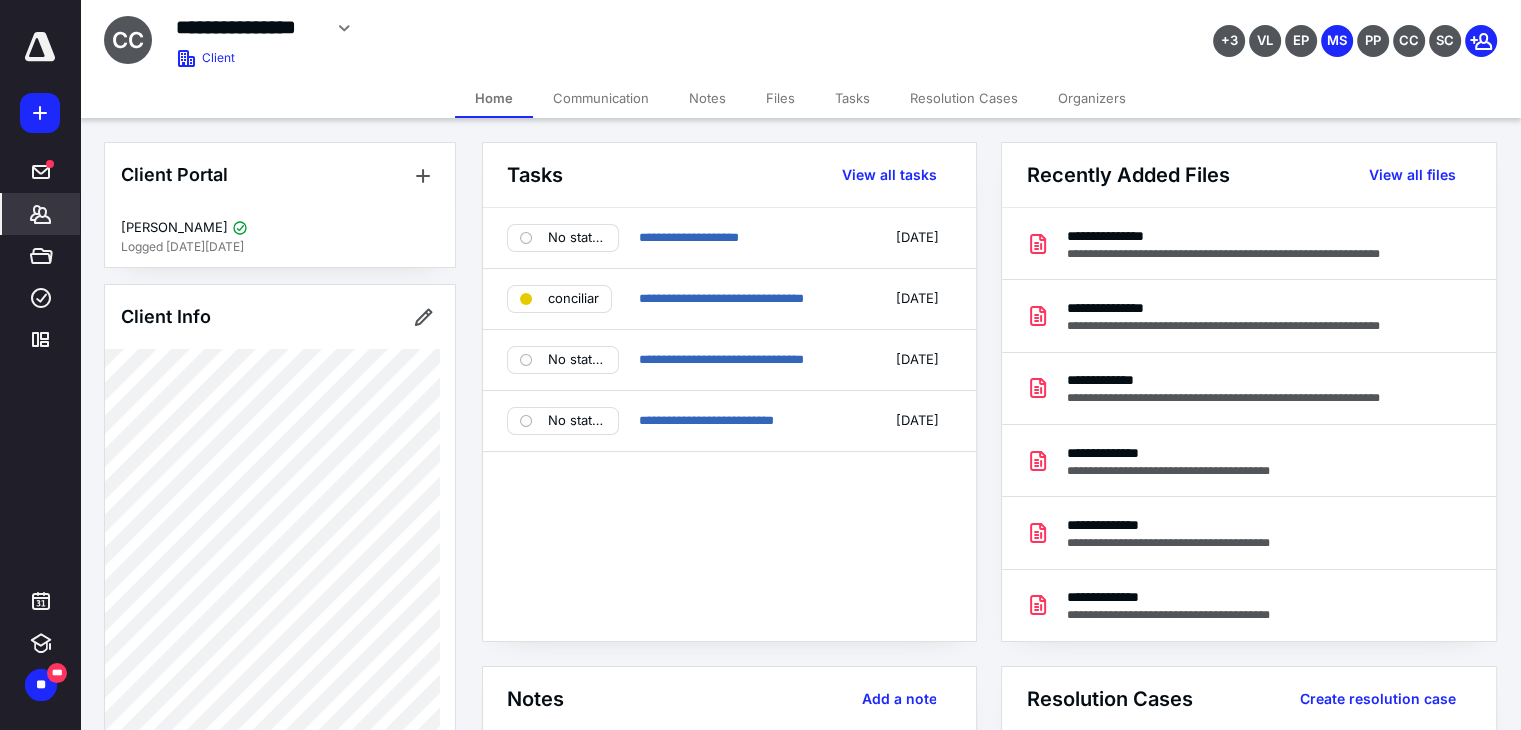 click on "Tasks" at bounding box center (852, 98) 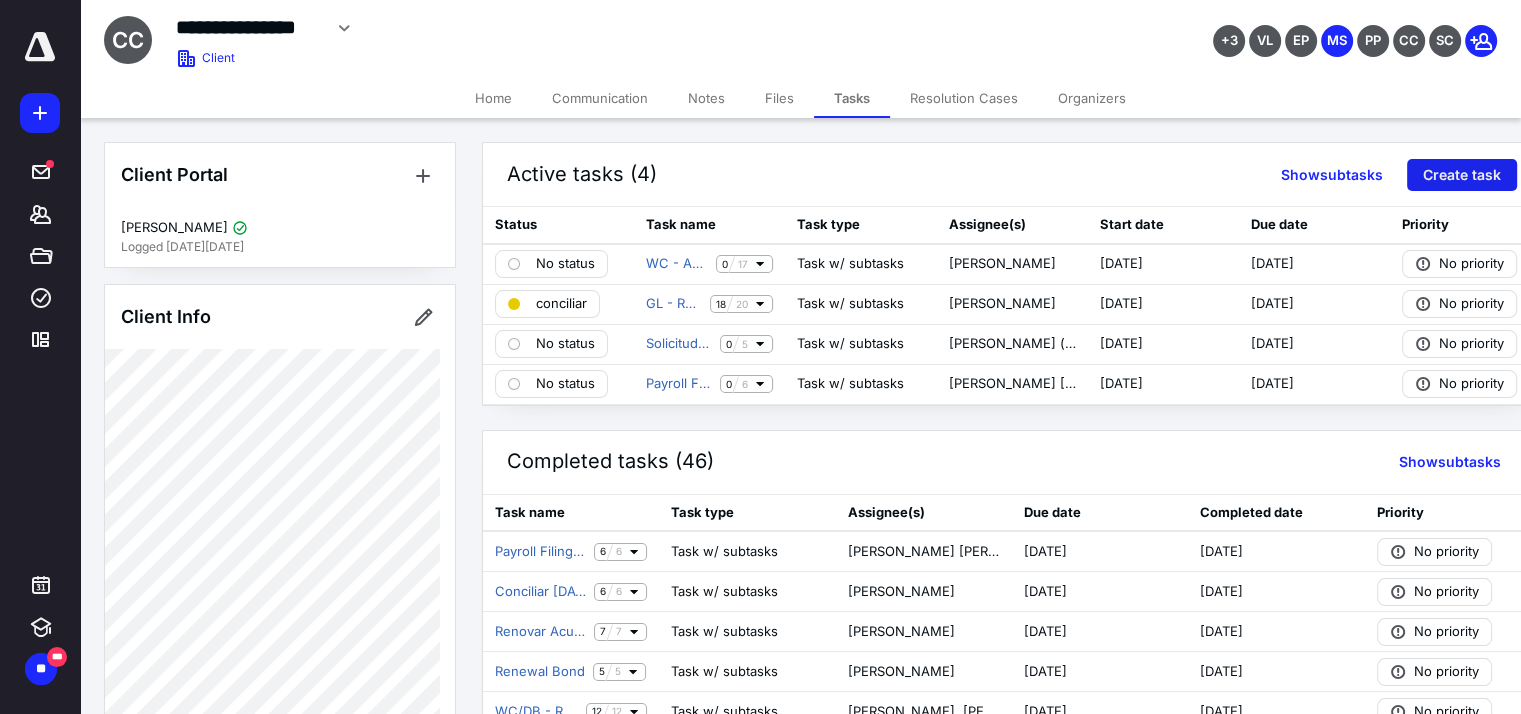 click on "Create task" at bounding box center (1462, 175) 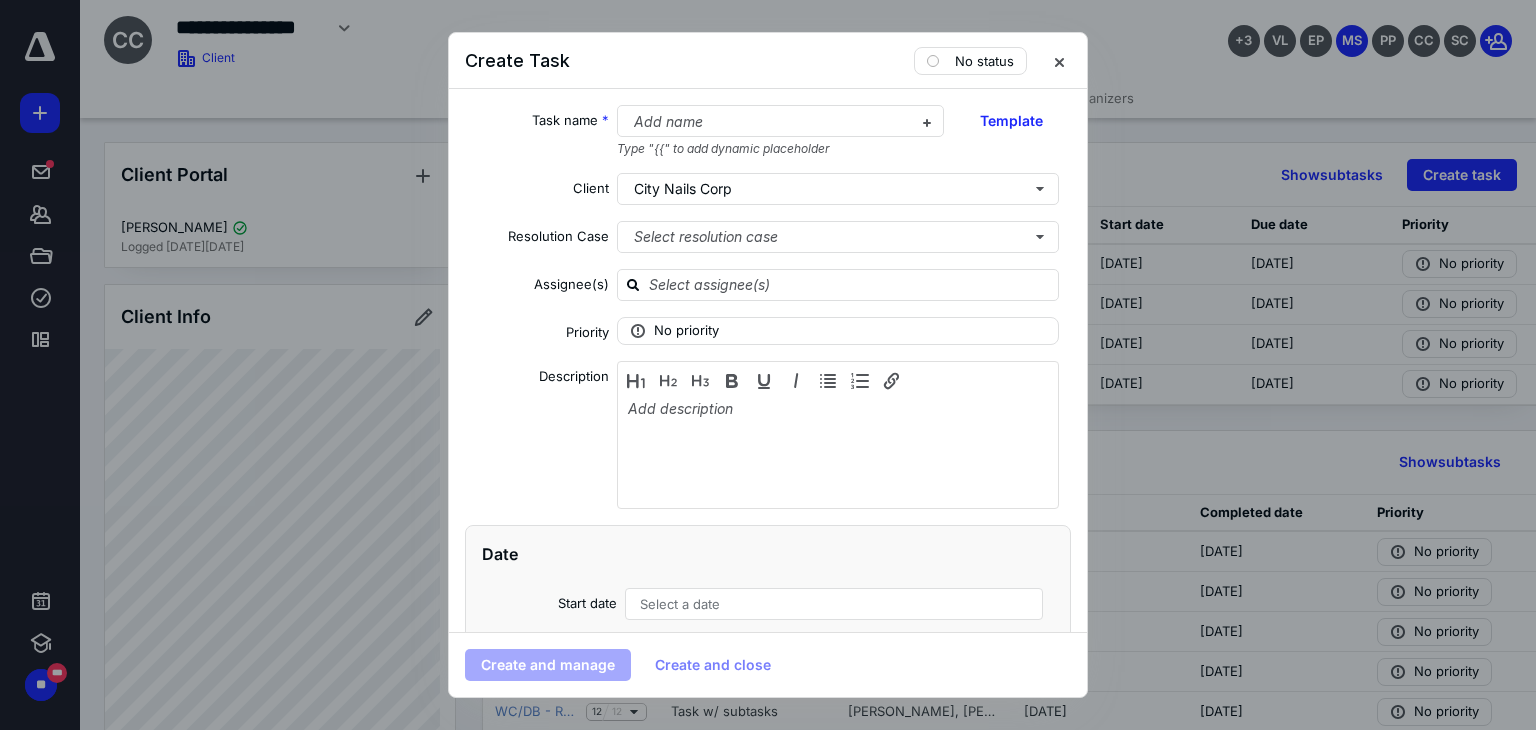 click on "Task name   * Add name Type "{{" to add dynamic placeholder Template" at bounding box center [768, 131] 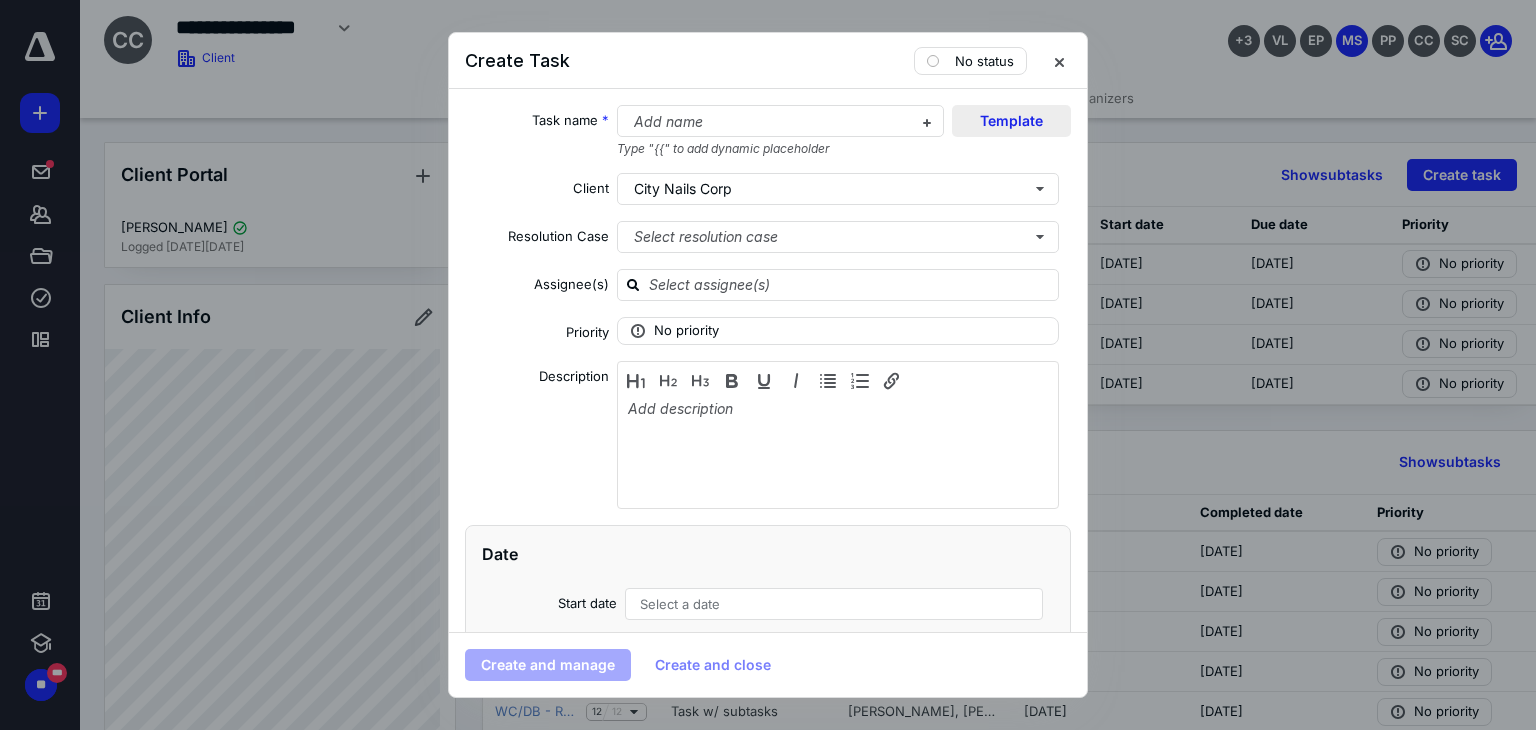 click on "Template" at bounding box center (1011, 121) 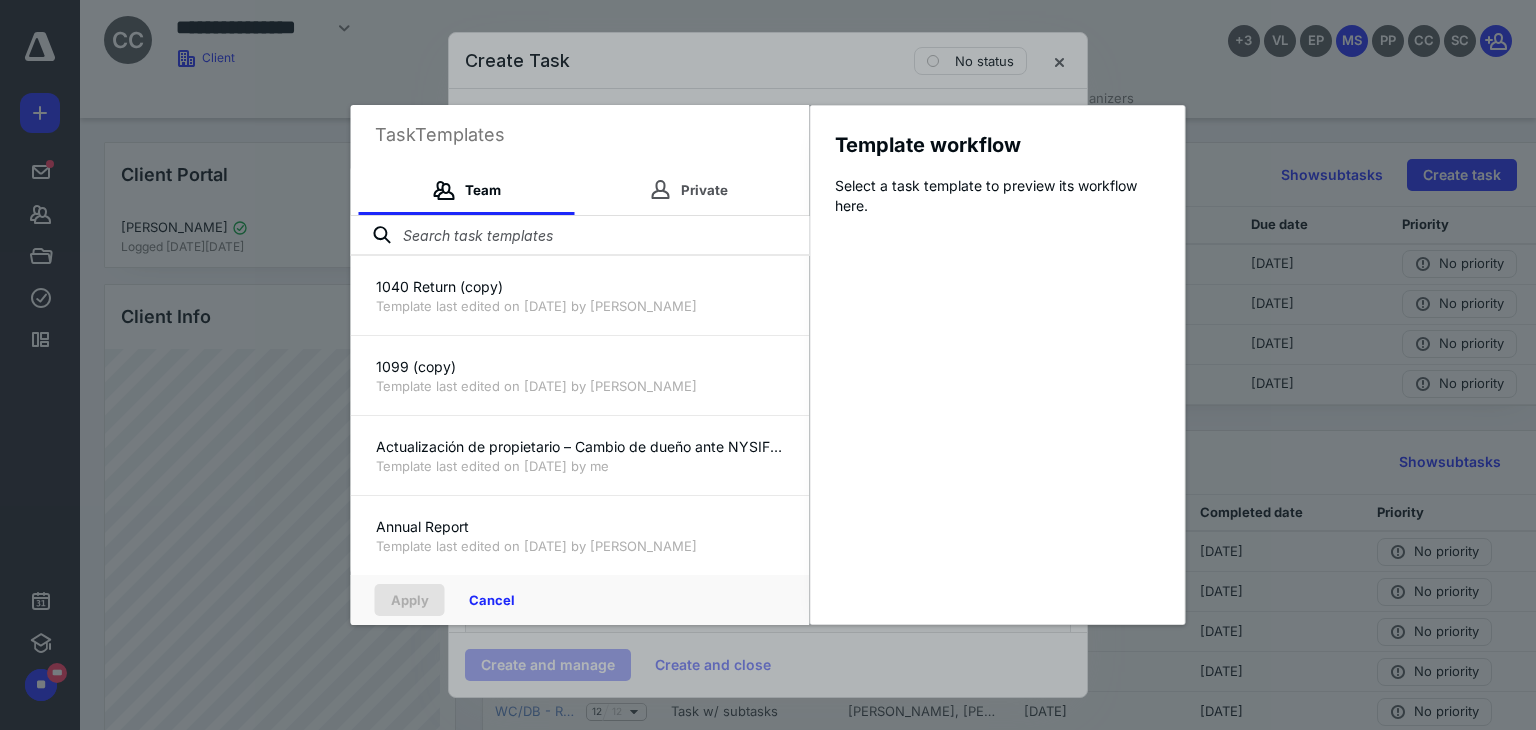 click at bounding box center [580, 236] 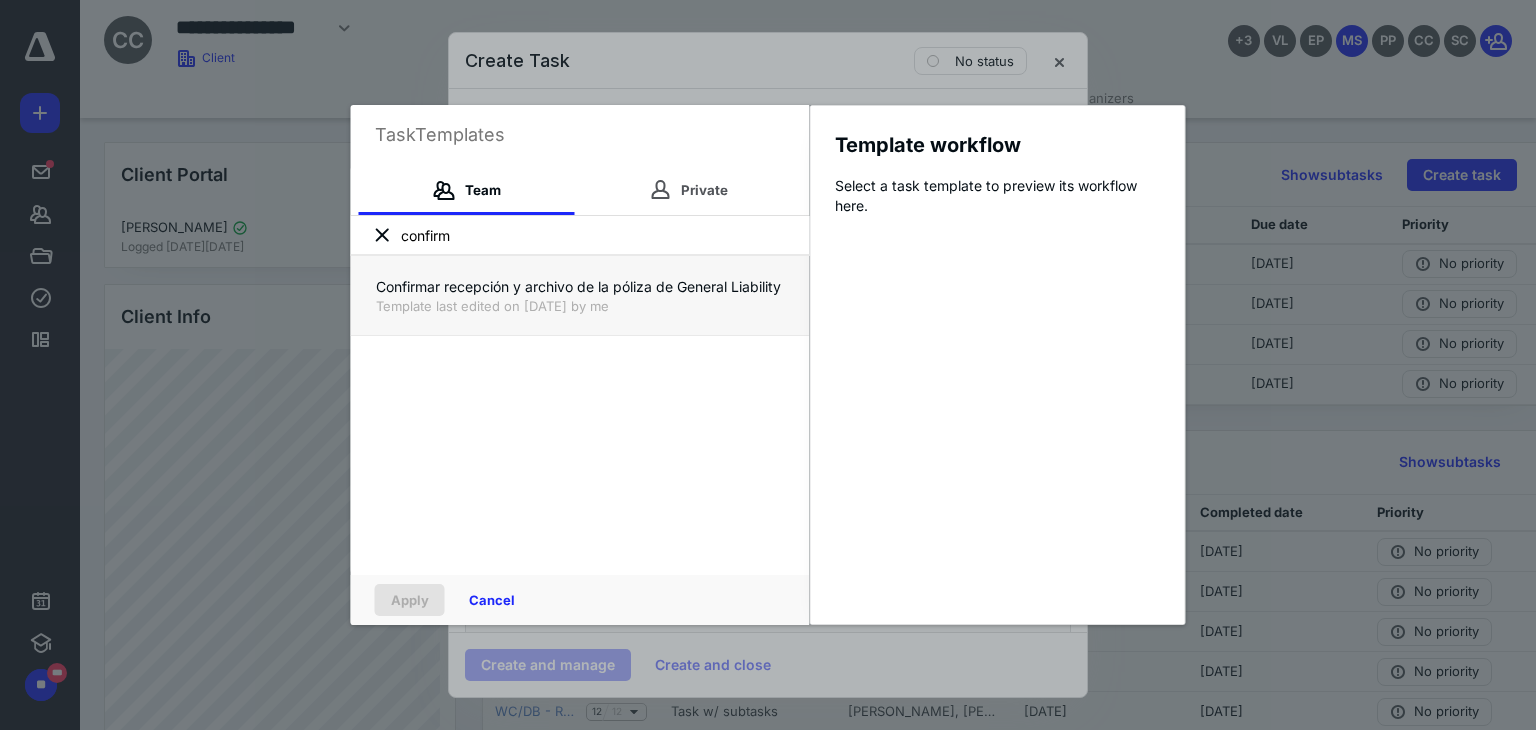 type on "confirm" 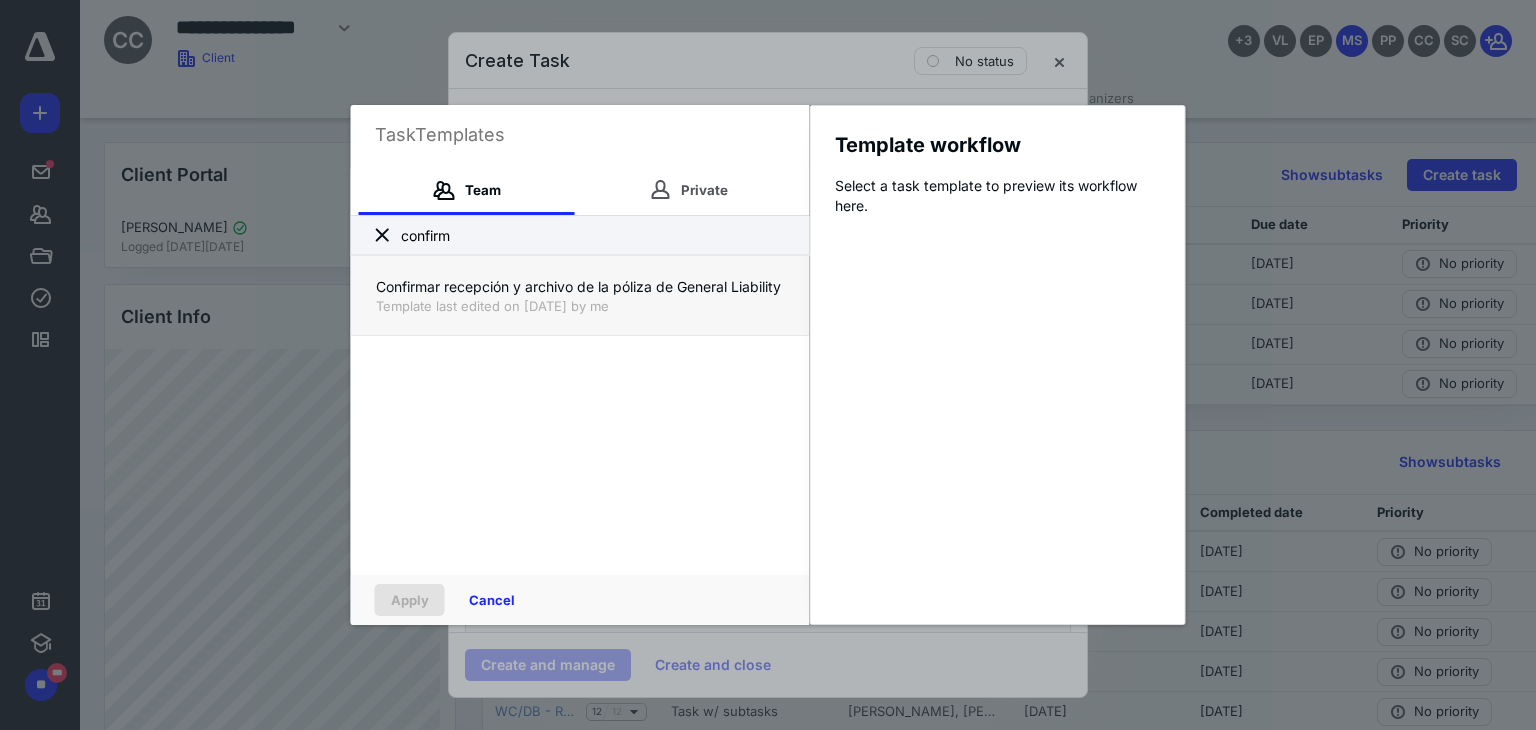 click on "Template last edited on [DATE] by me" at bounding box center [580, 306] 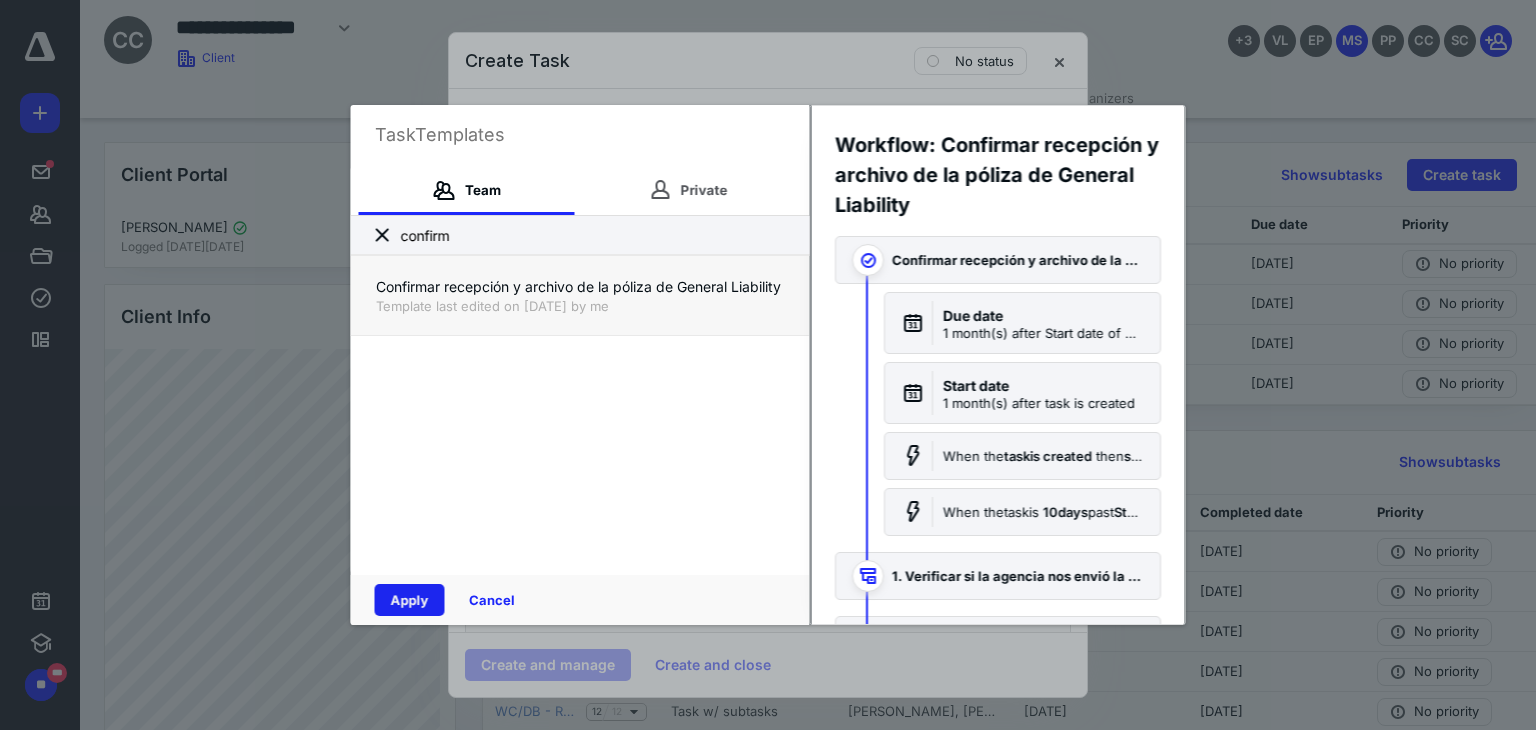 click on "Apply" at bounding box center (410, 600) 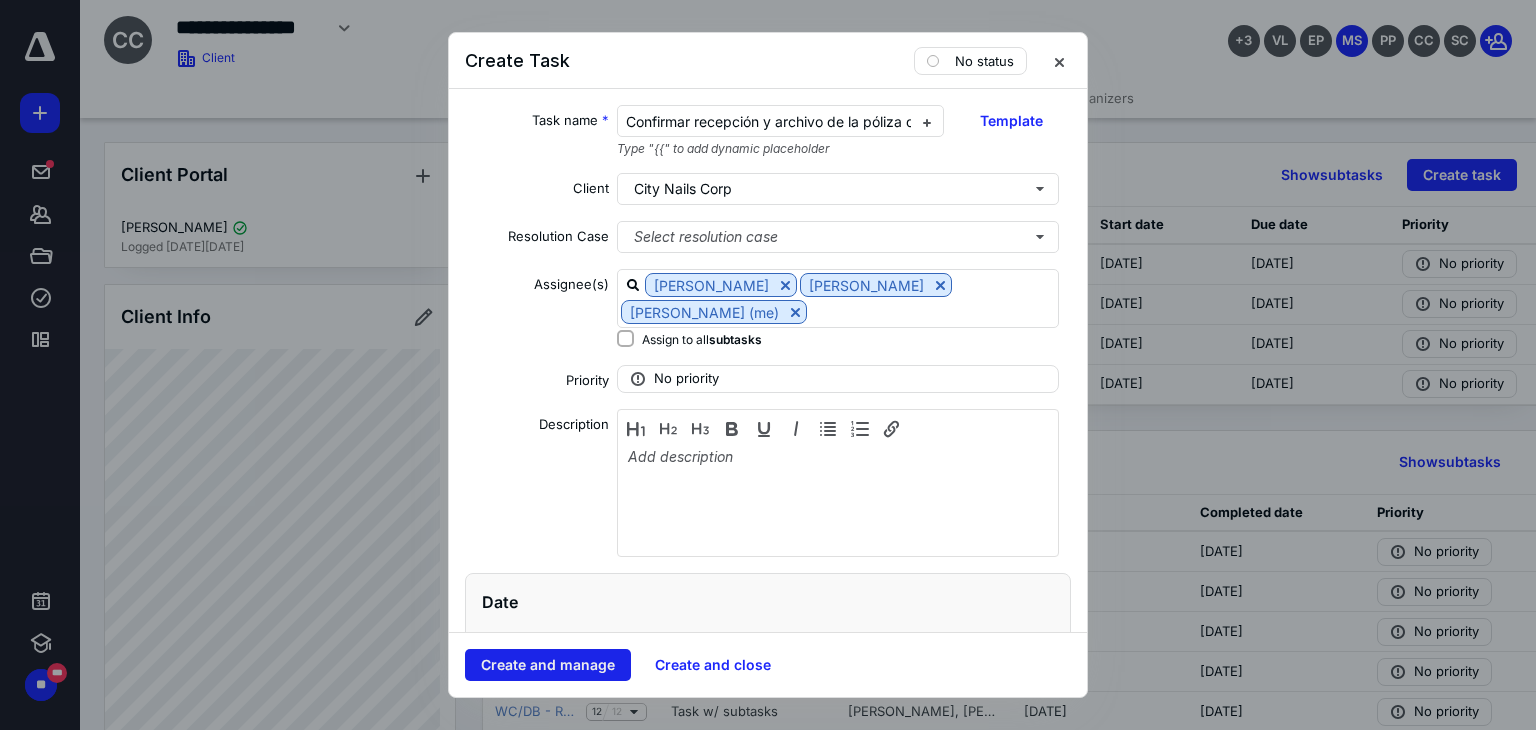 click on "Create and manage" at bounding box center [548, 665] 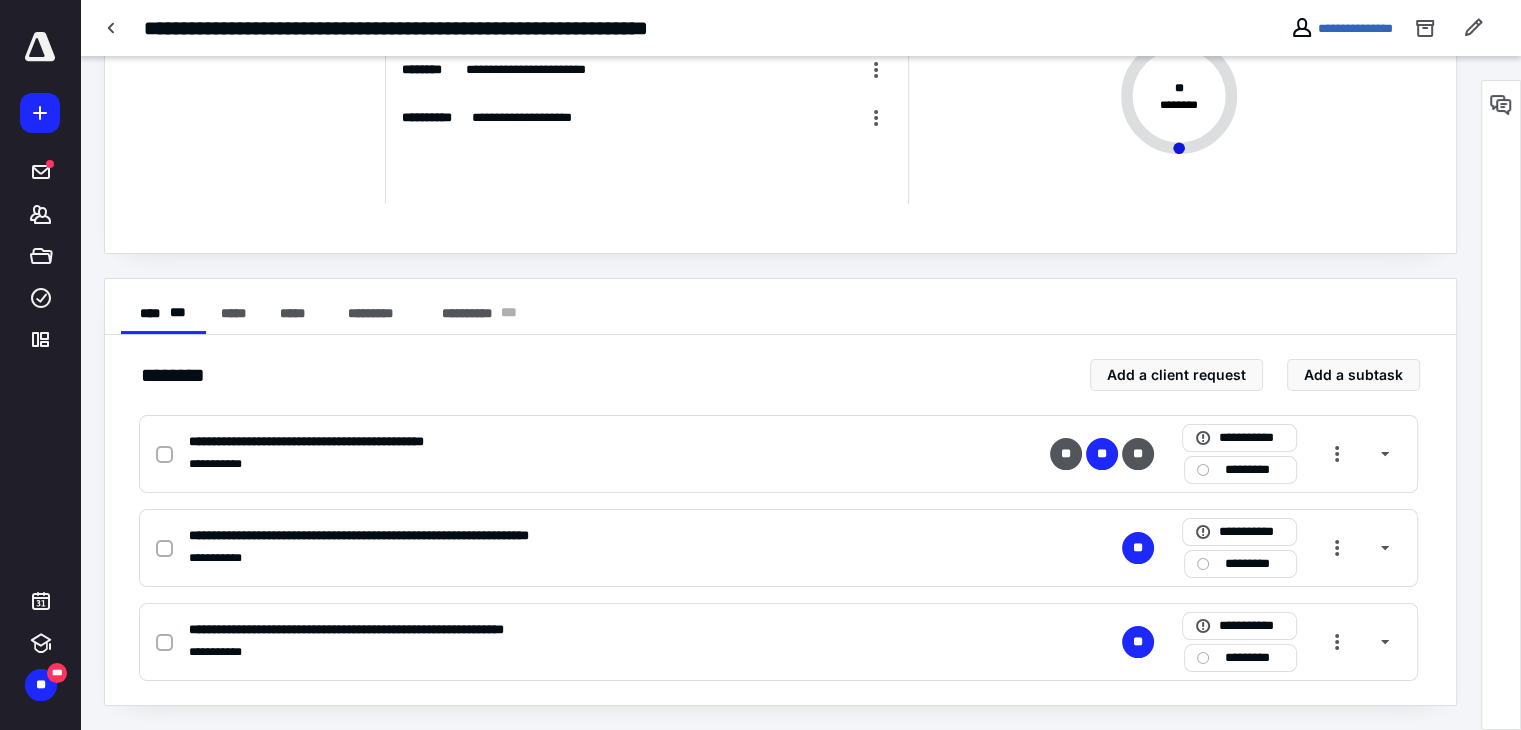 scroll, scrollTop: 0, scrollLeft: 0, axis: both 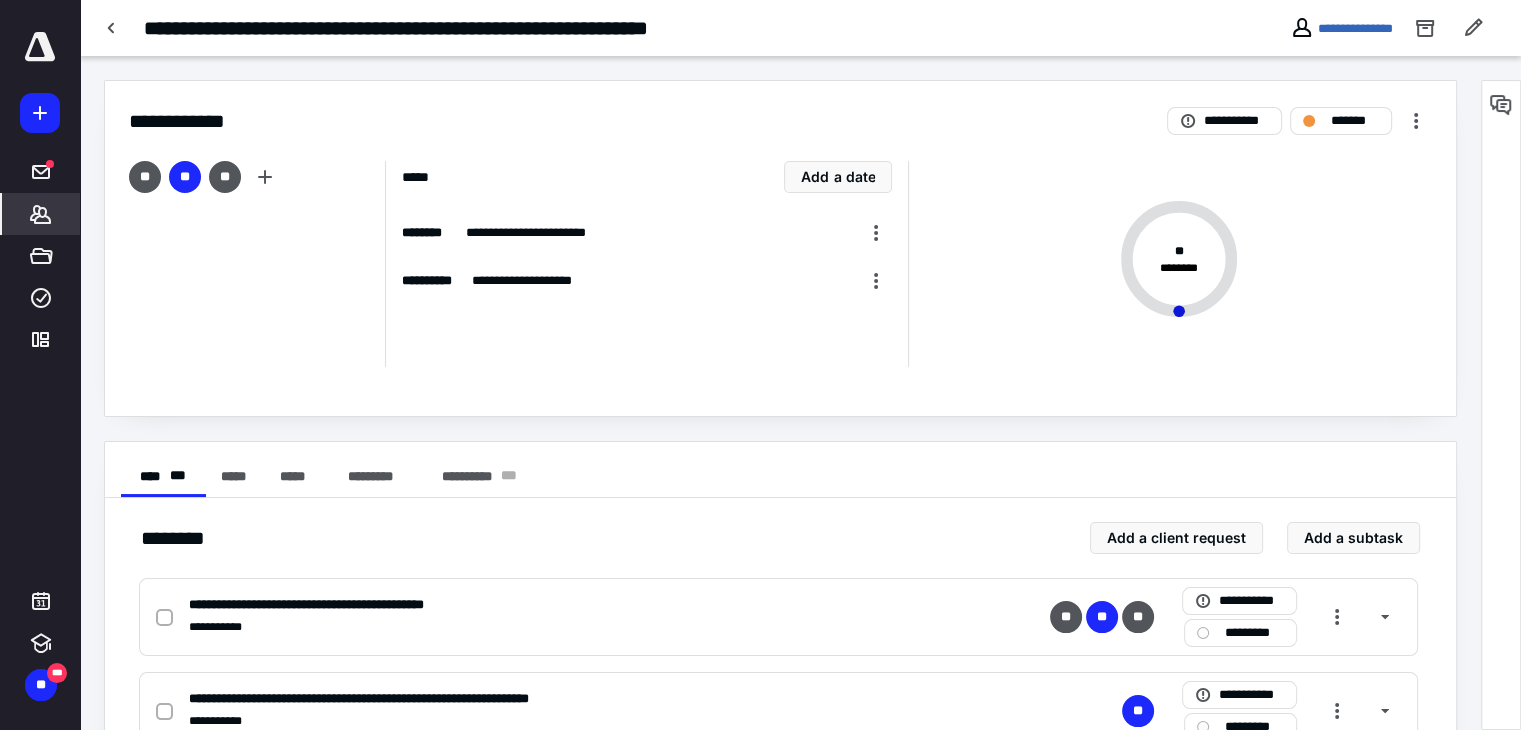 click on "*******" at bounding box center (41, 214) 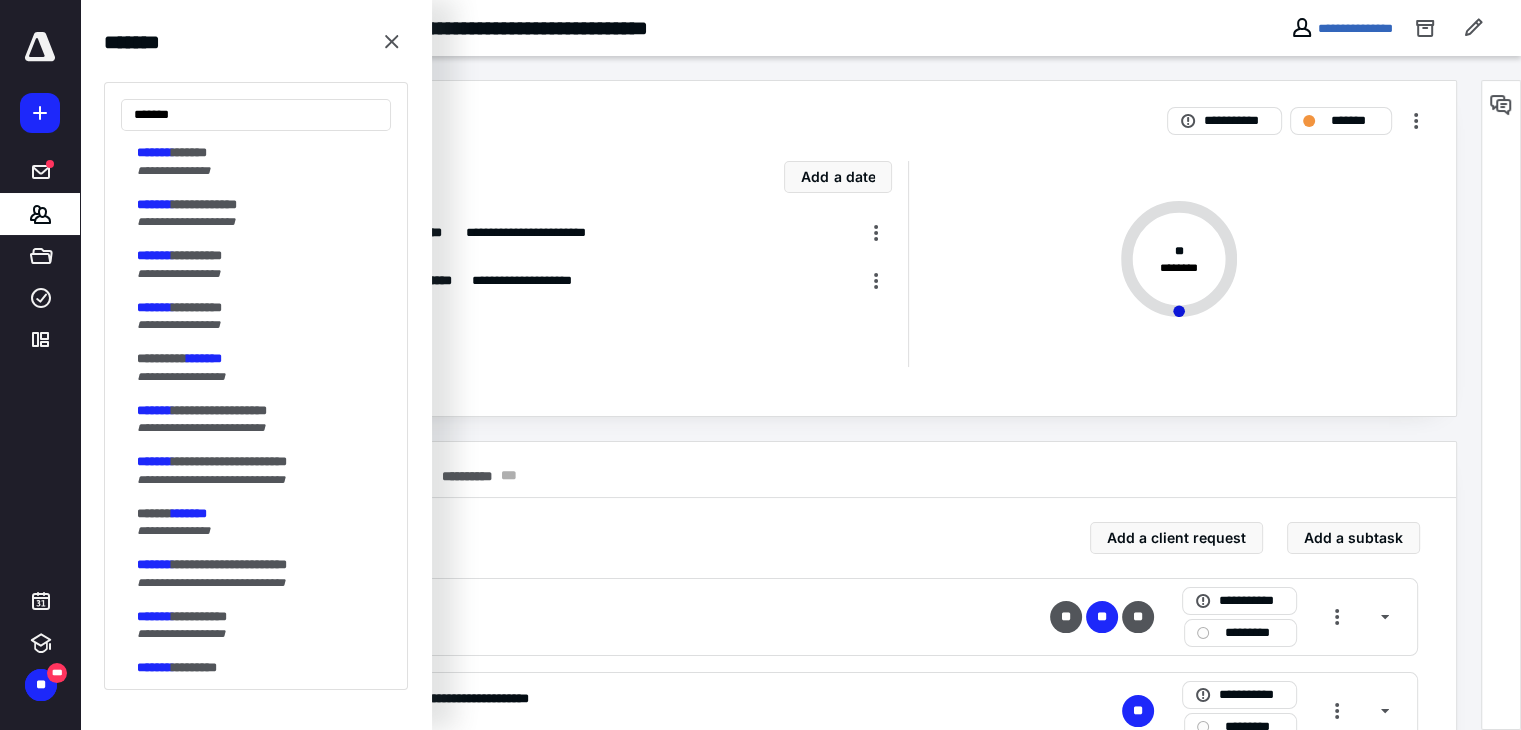scroll, scrollTop: 900, scrollLeft: 0, axis: vertical 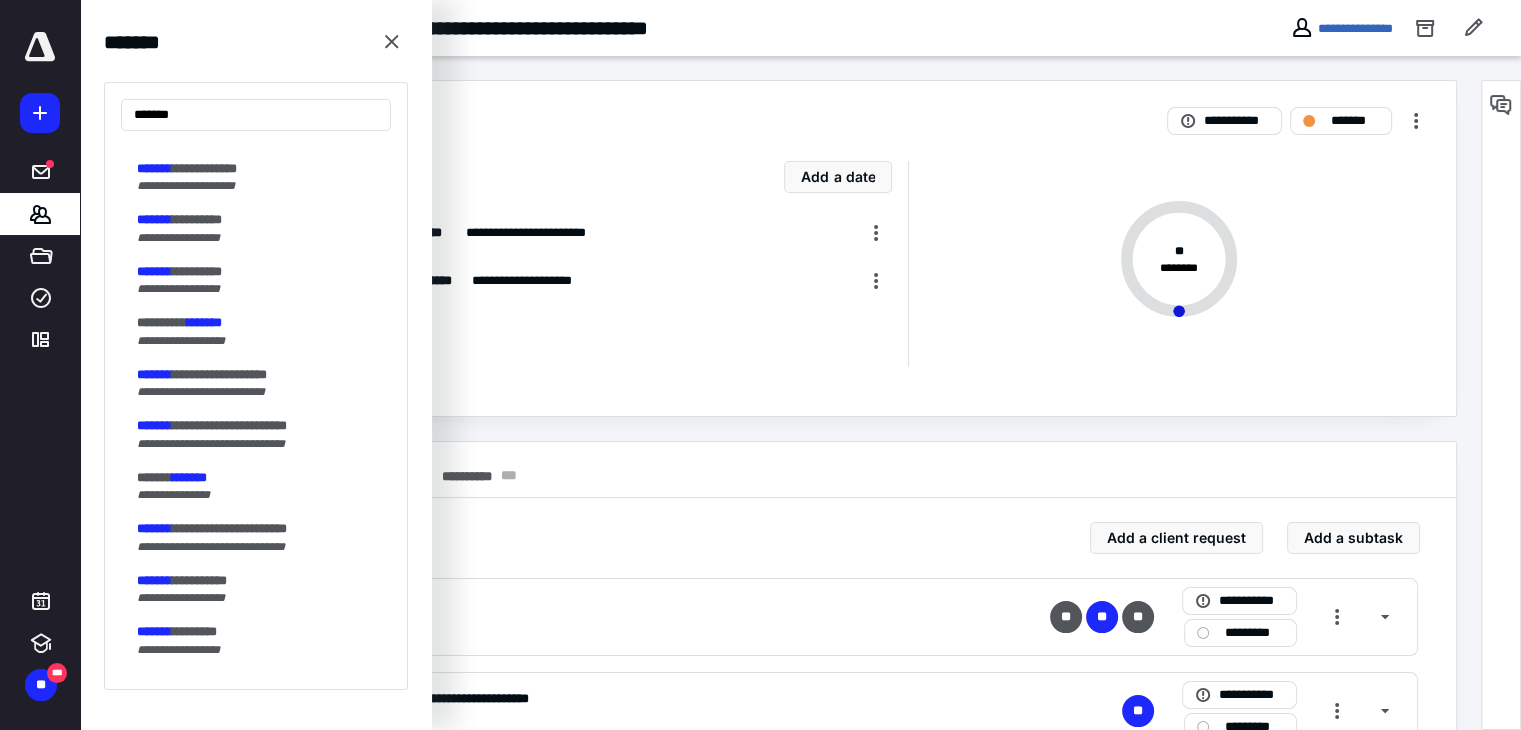 type on "*******" 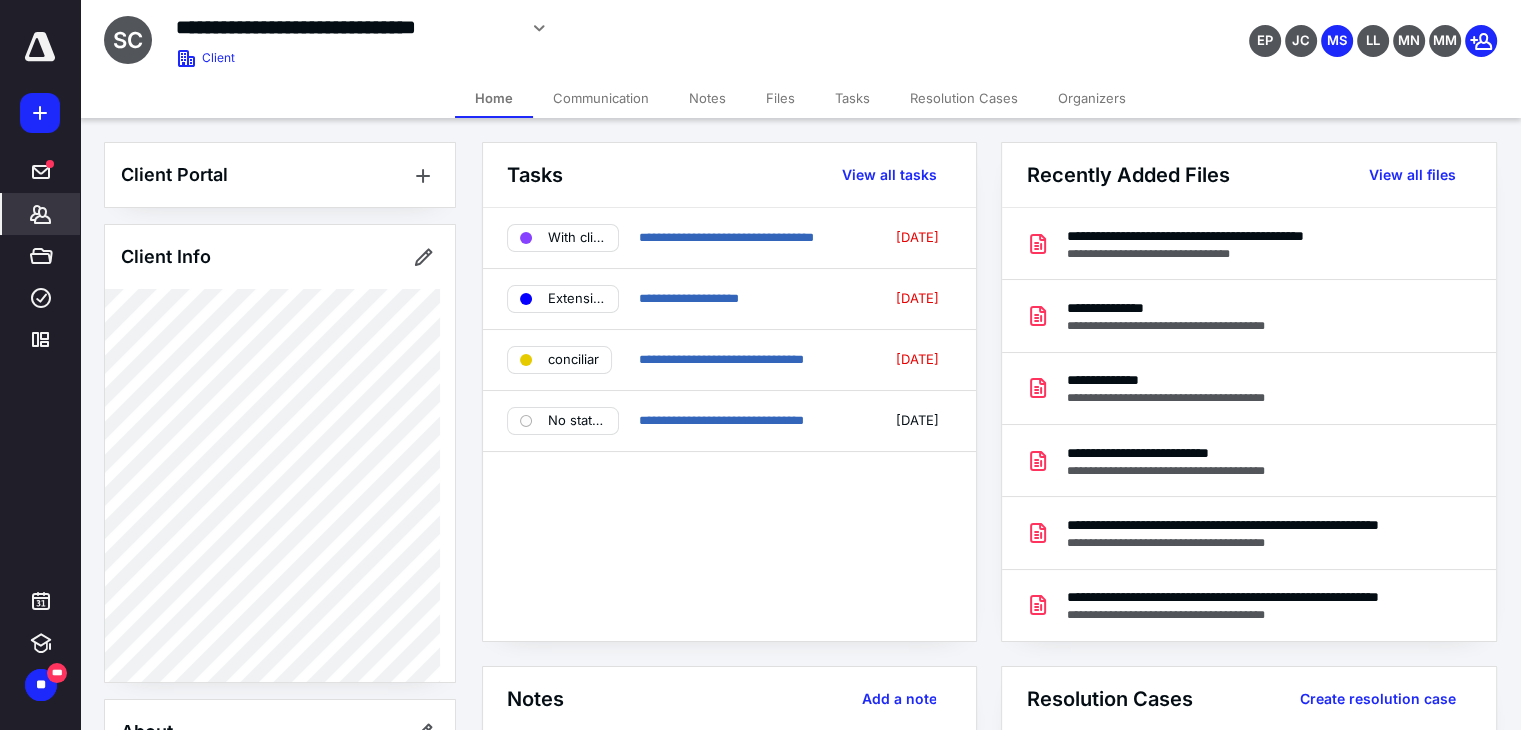 click on "Tasks" at bounding box center (852, 98) 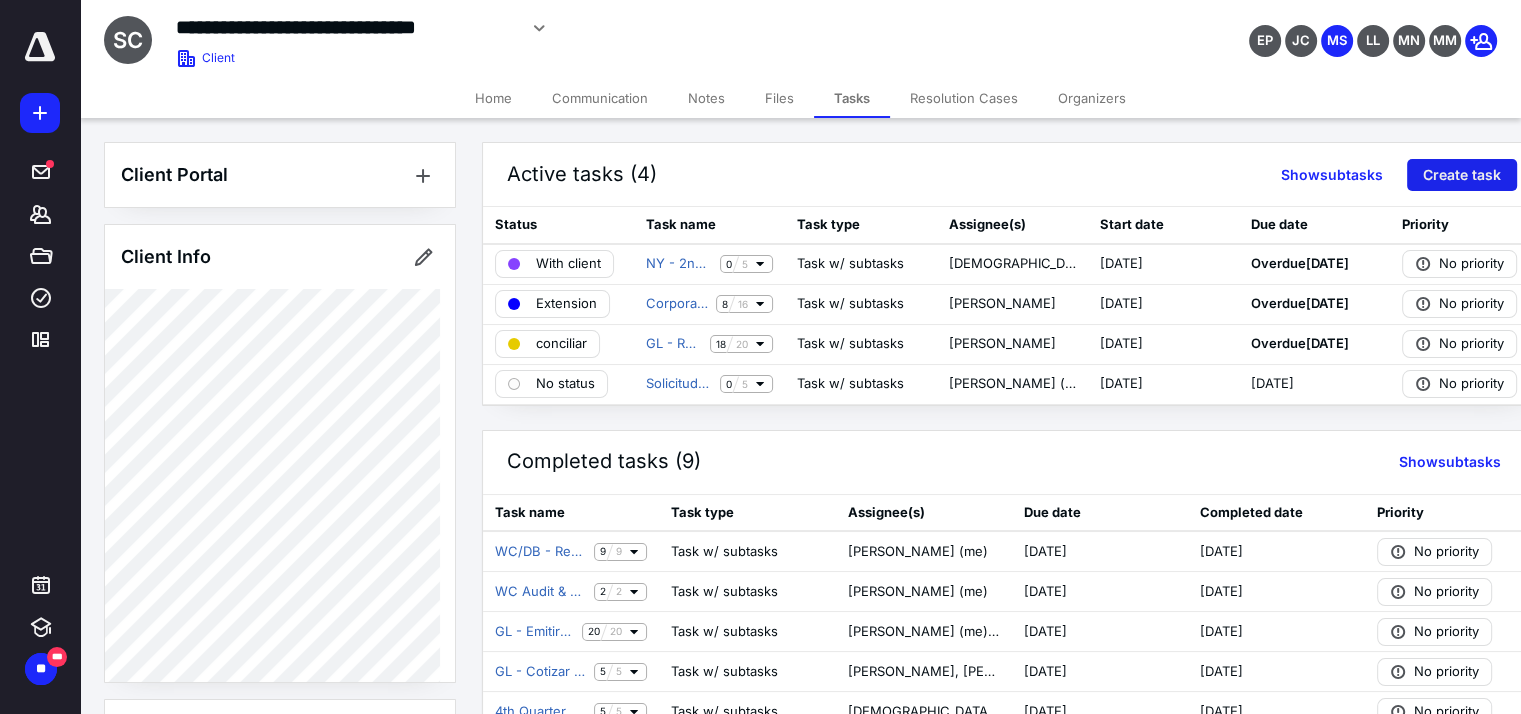 click on "Create task" at bounding box center [1462, 175] 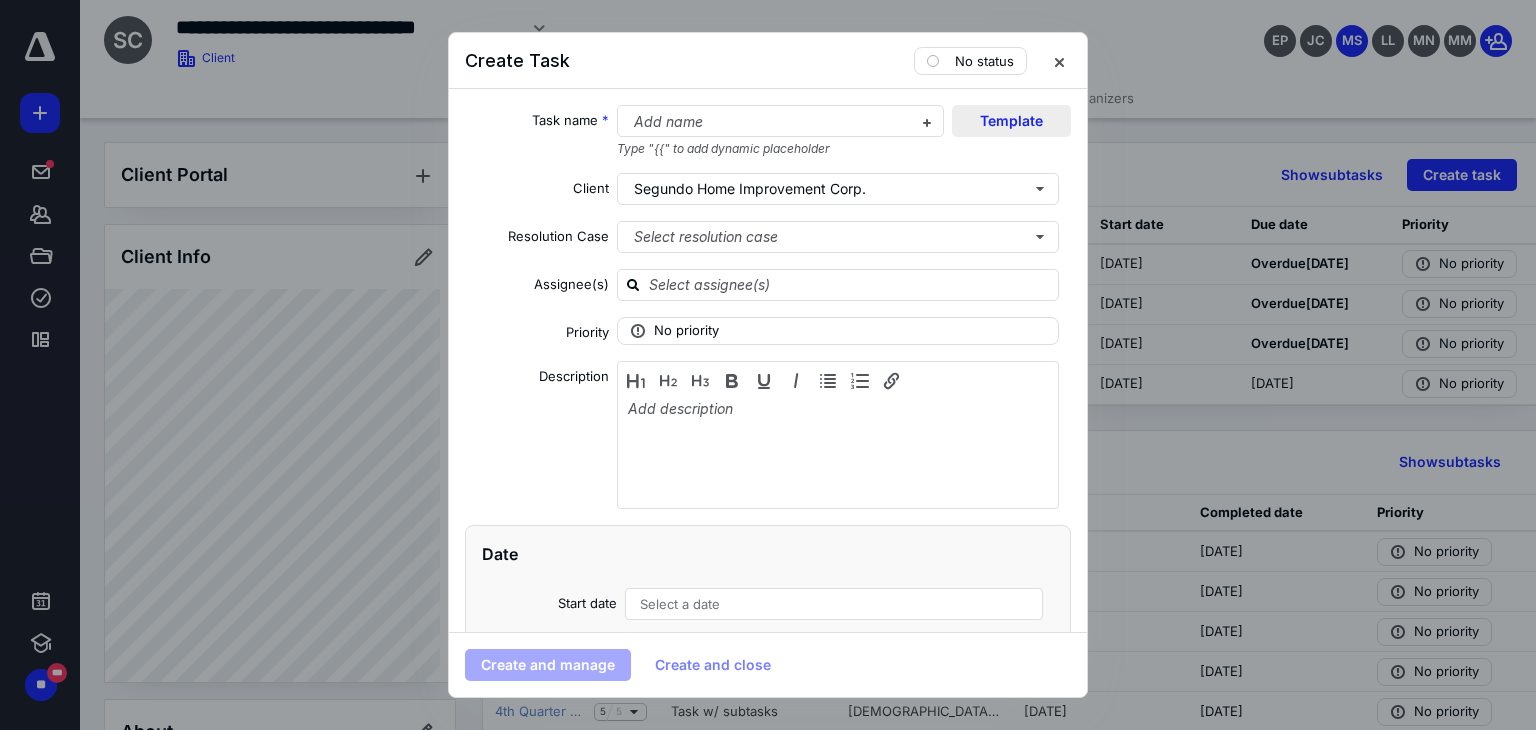 click on "Template" at bounding box center [1011, 121] 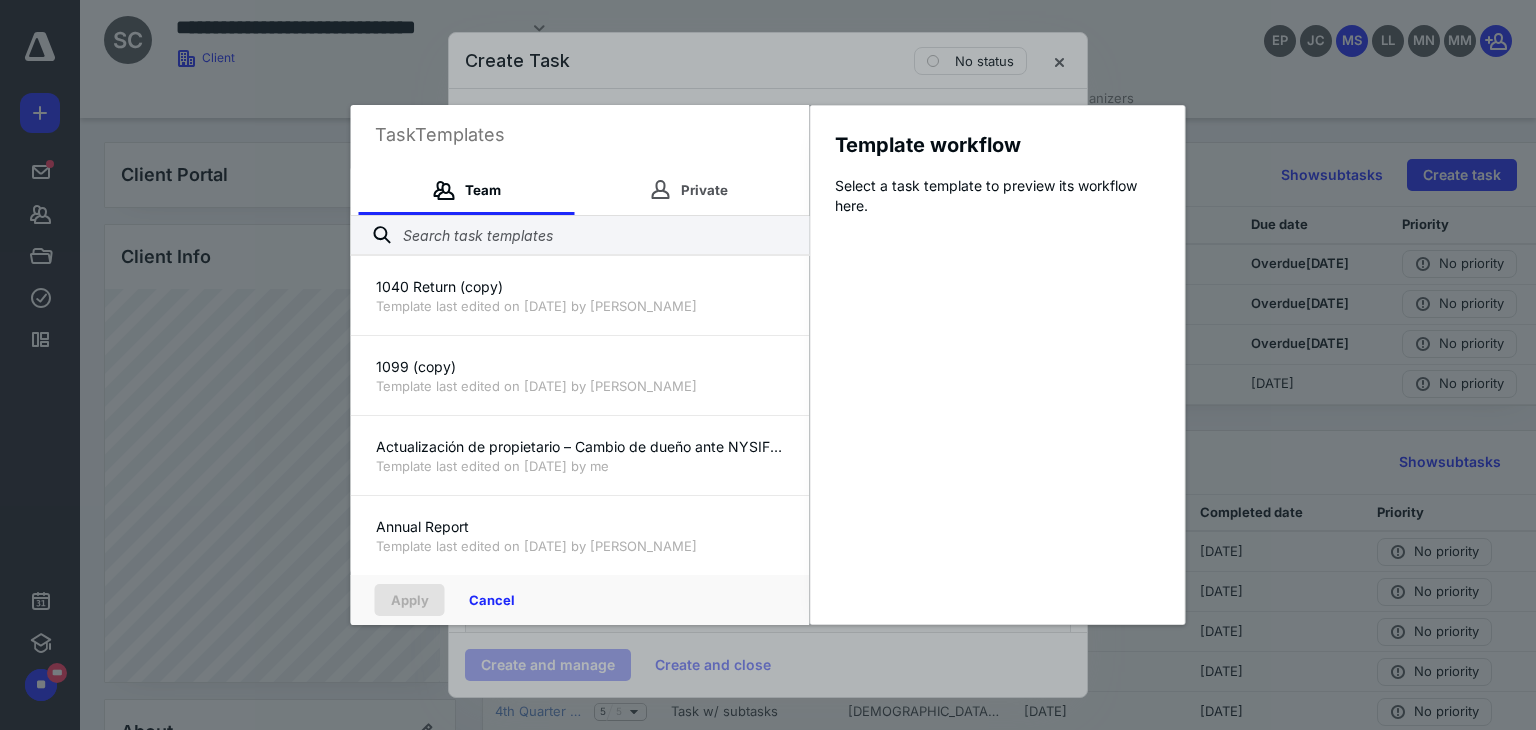 click on "1040 Return (copy) Template last edited on [DATE] by [PERSON_NAME]" at bounding box center [580, 295] 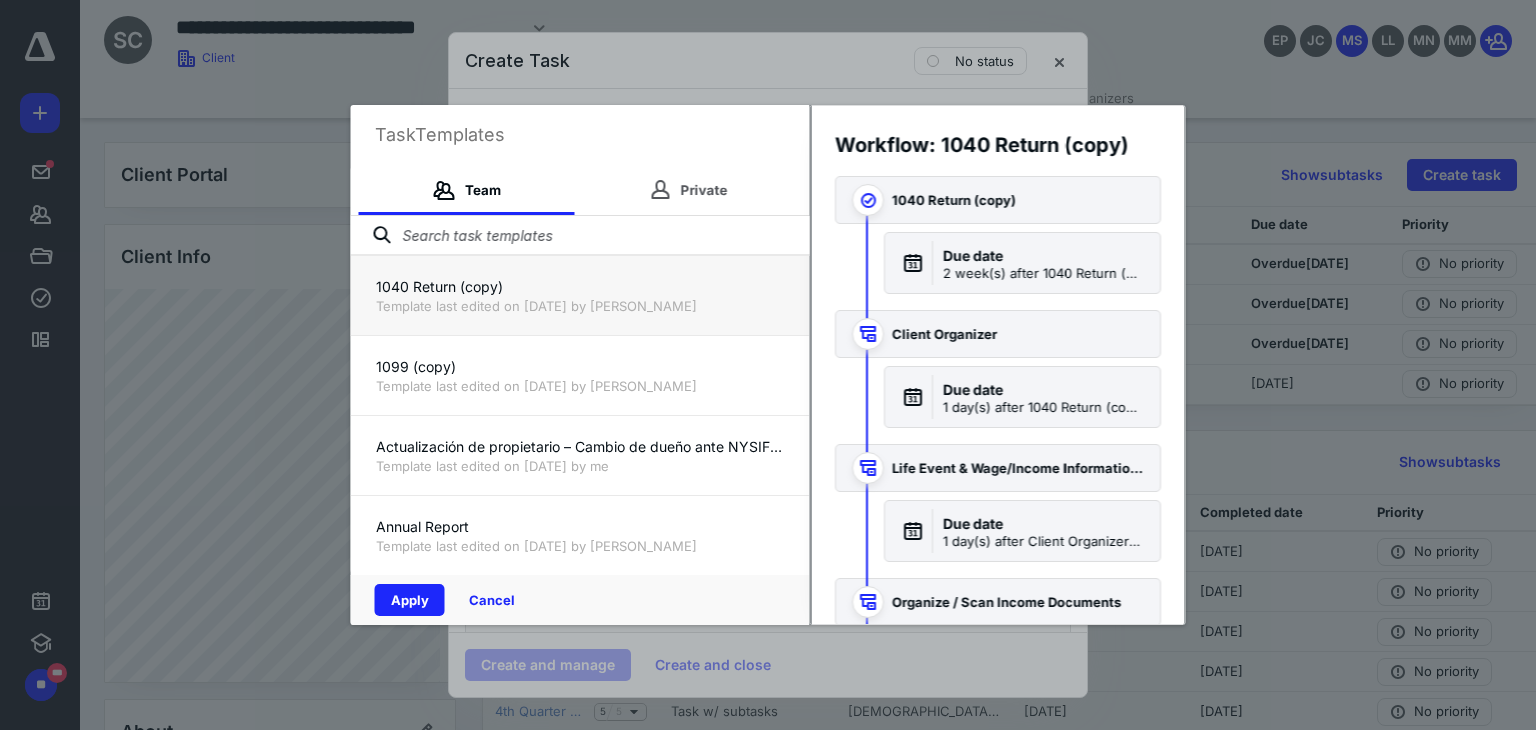 click at bounding box center (580, 236) 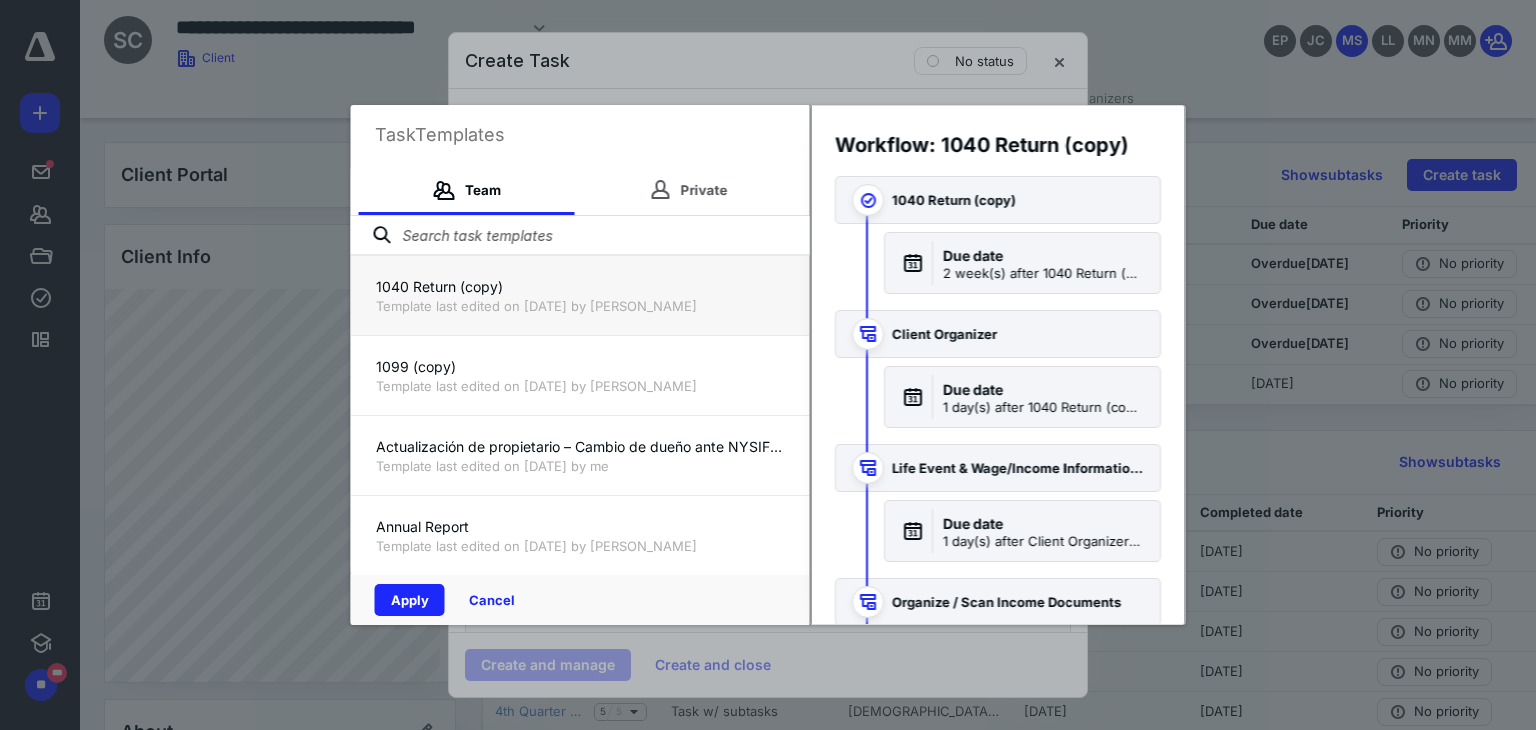 type on "c" 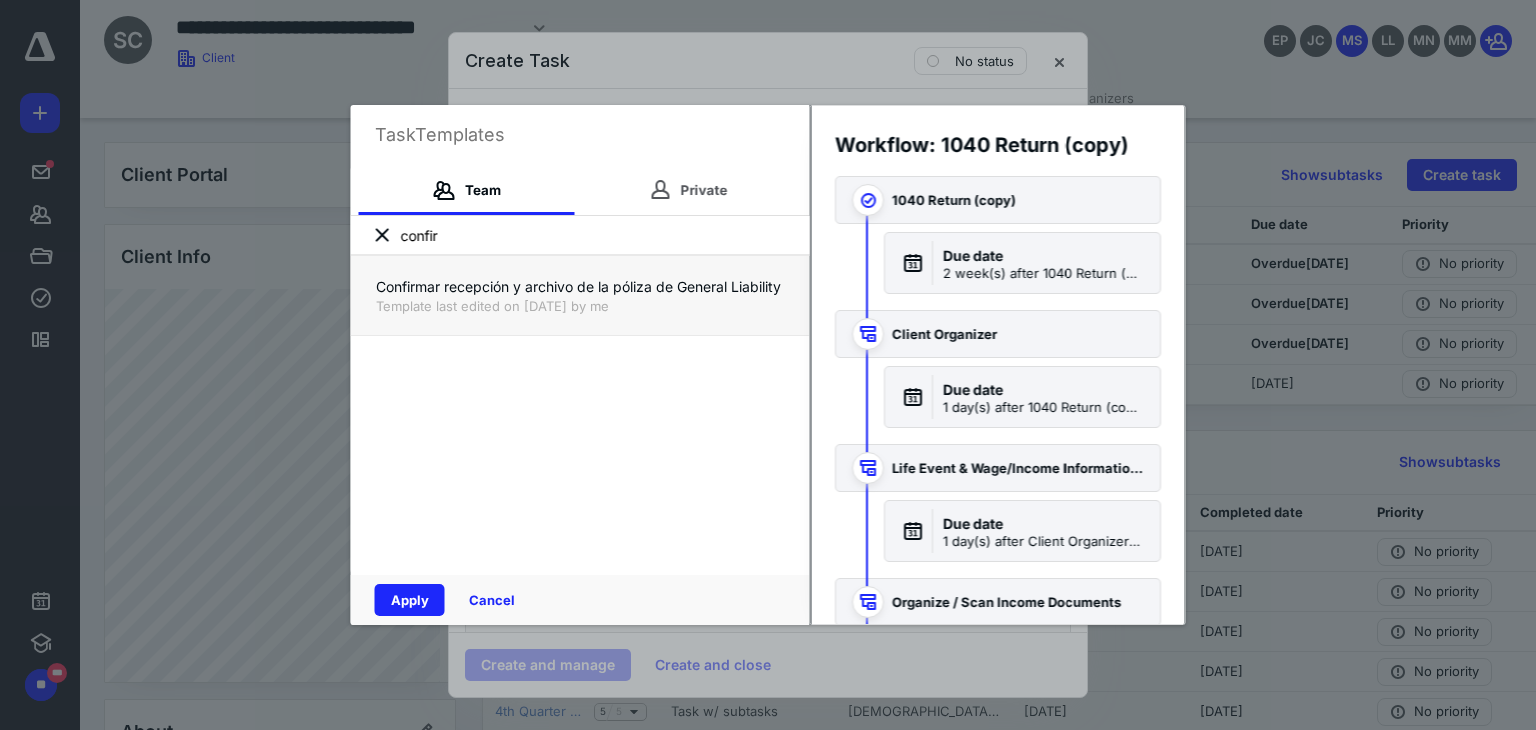 type on "confir" 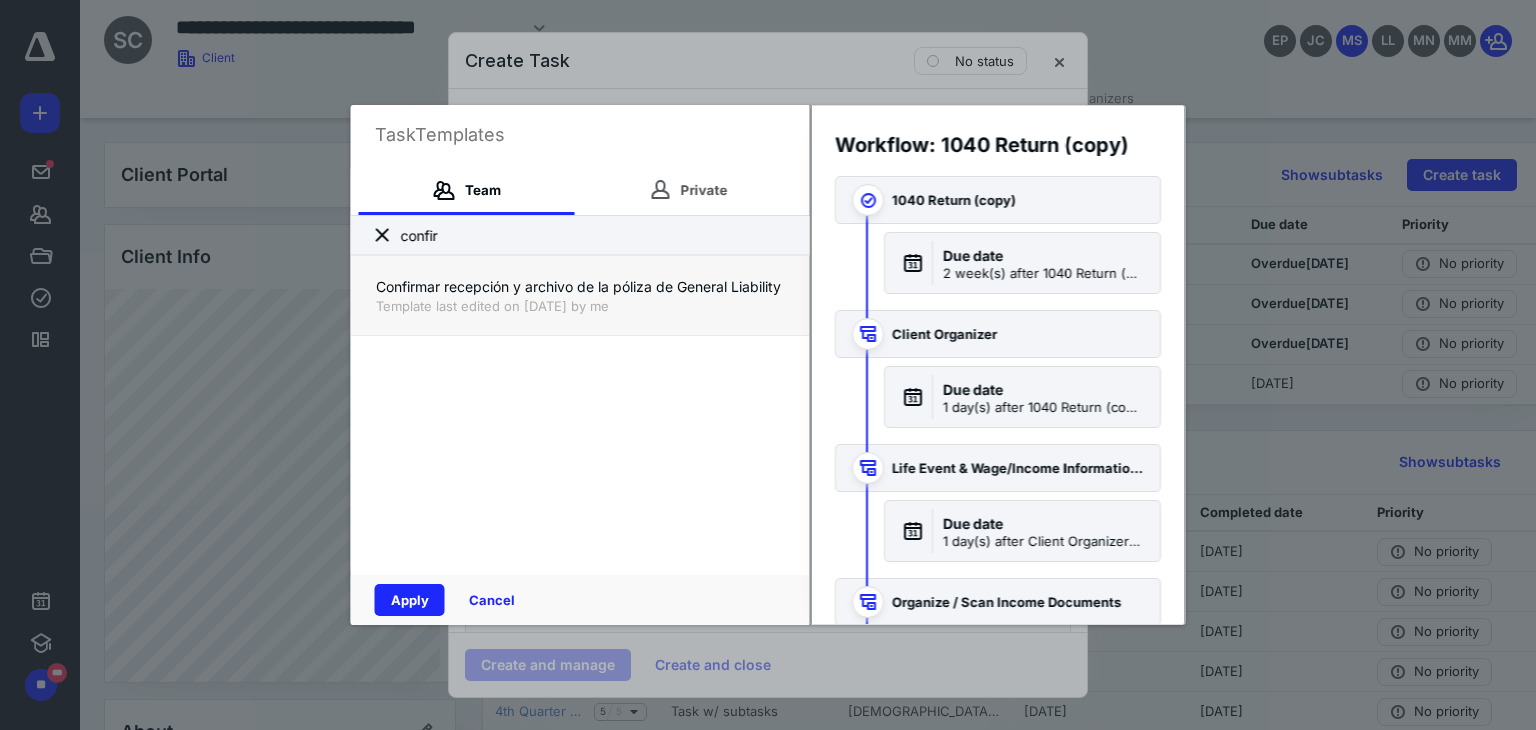 click on "Confirmar recepción y archivo de la póliza de General Liability" at bounding box center [580, 287] 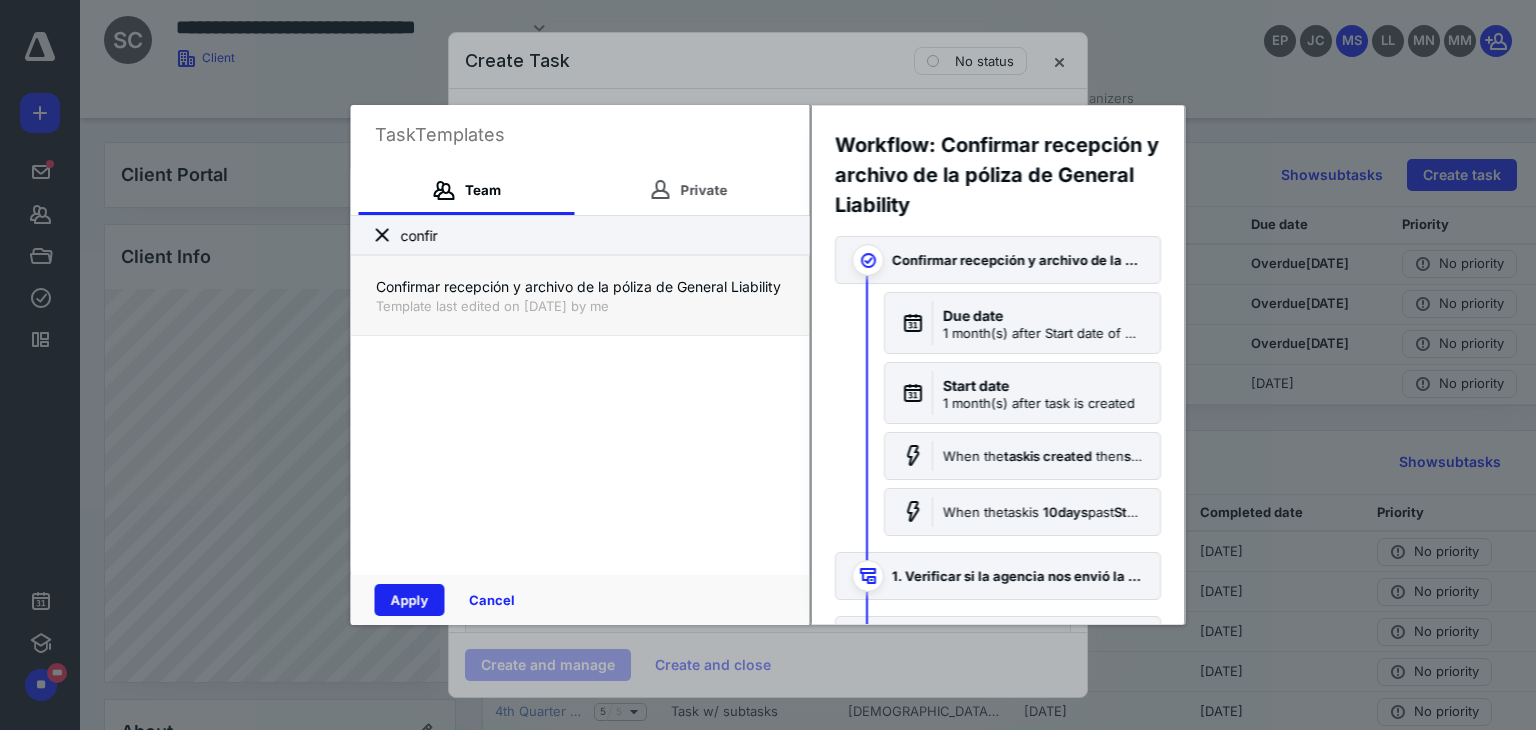 click on "Apply" at bounding box center [410, 600] 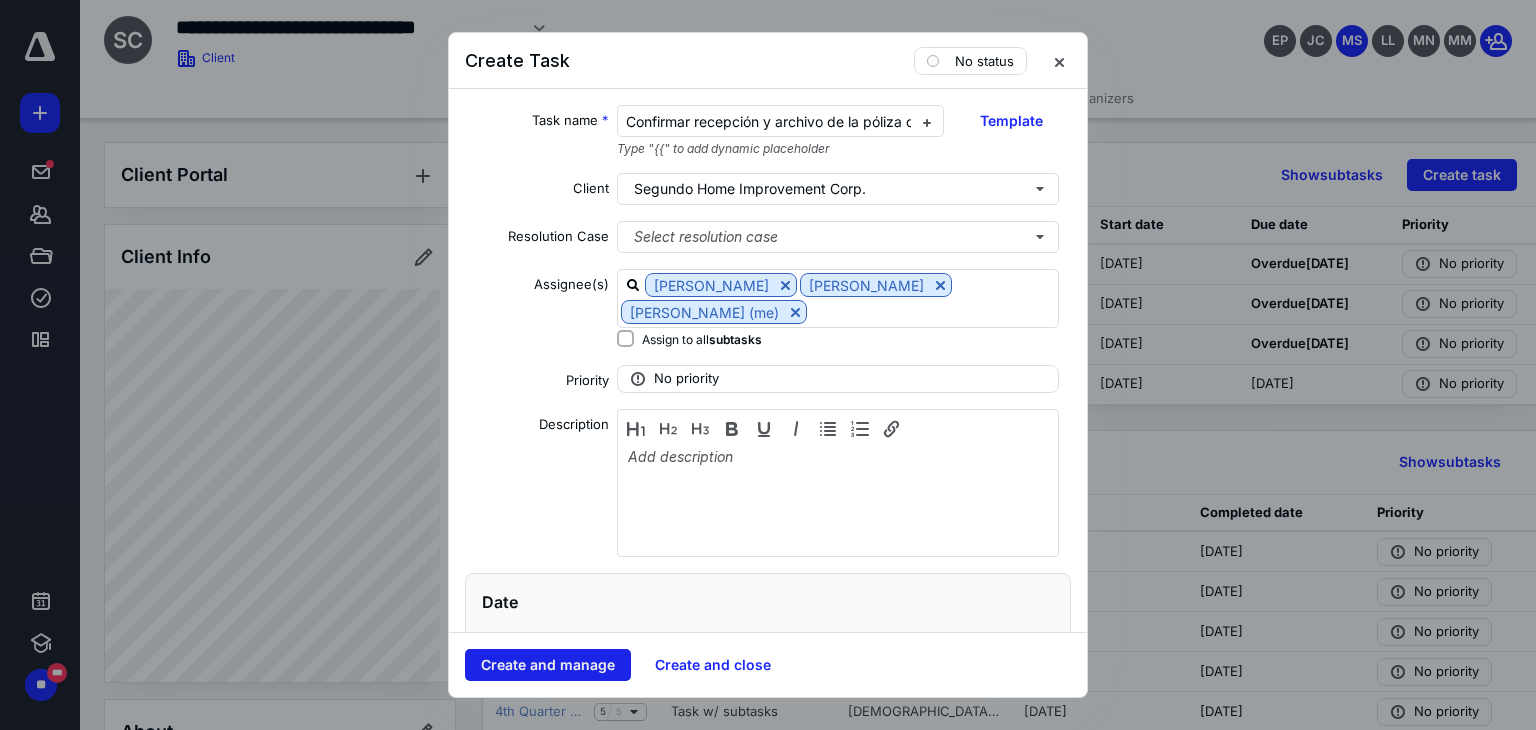 click on "Create and manage" at bounding box center [548, 665] 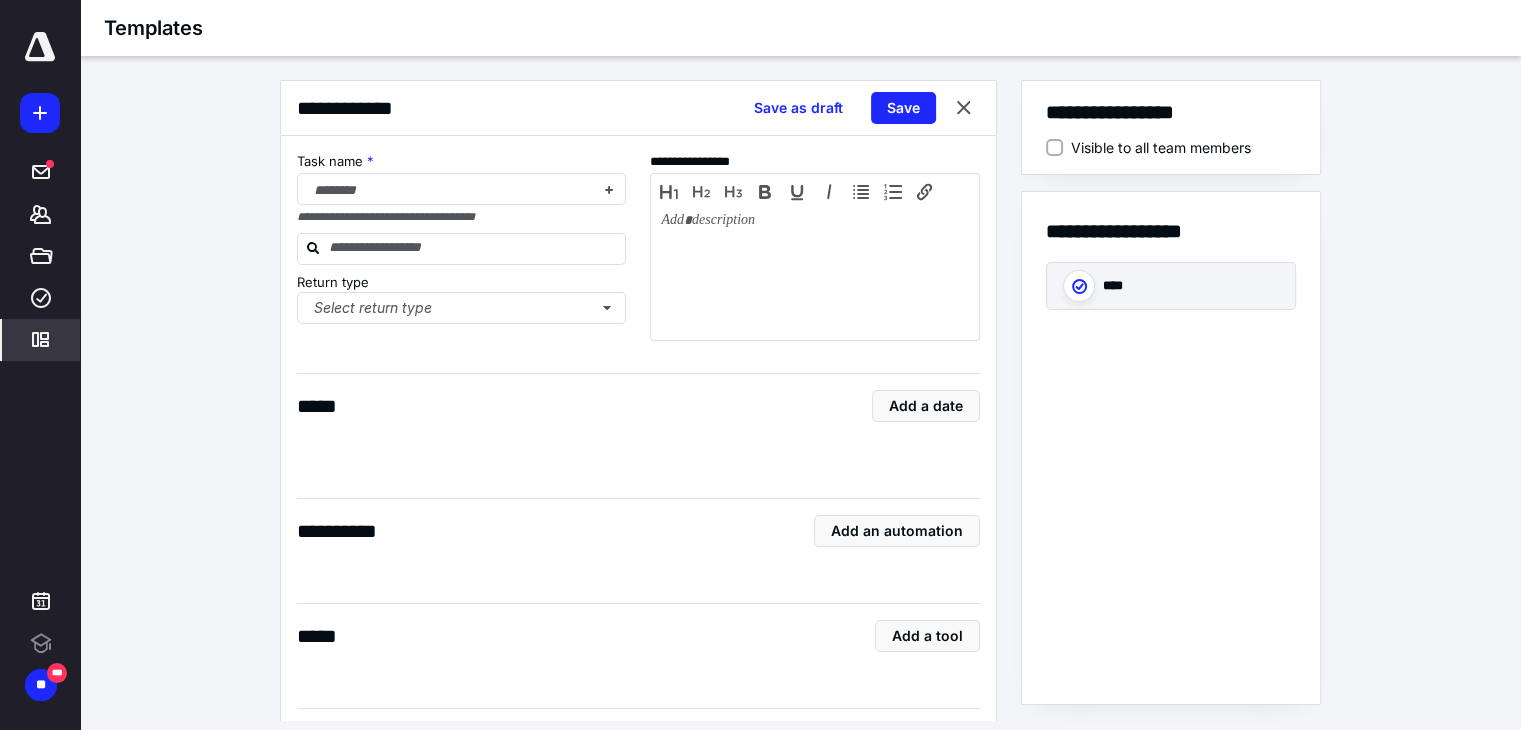 scroll, scrollTop: 0, scrollLeft: 0, axis: both 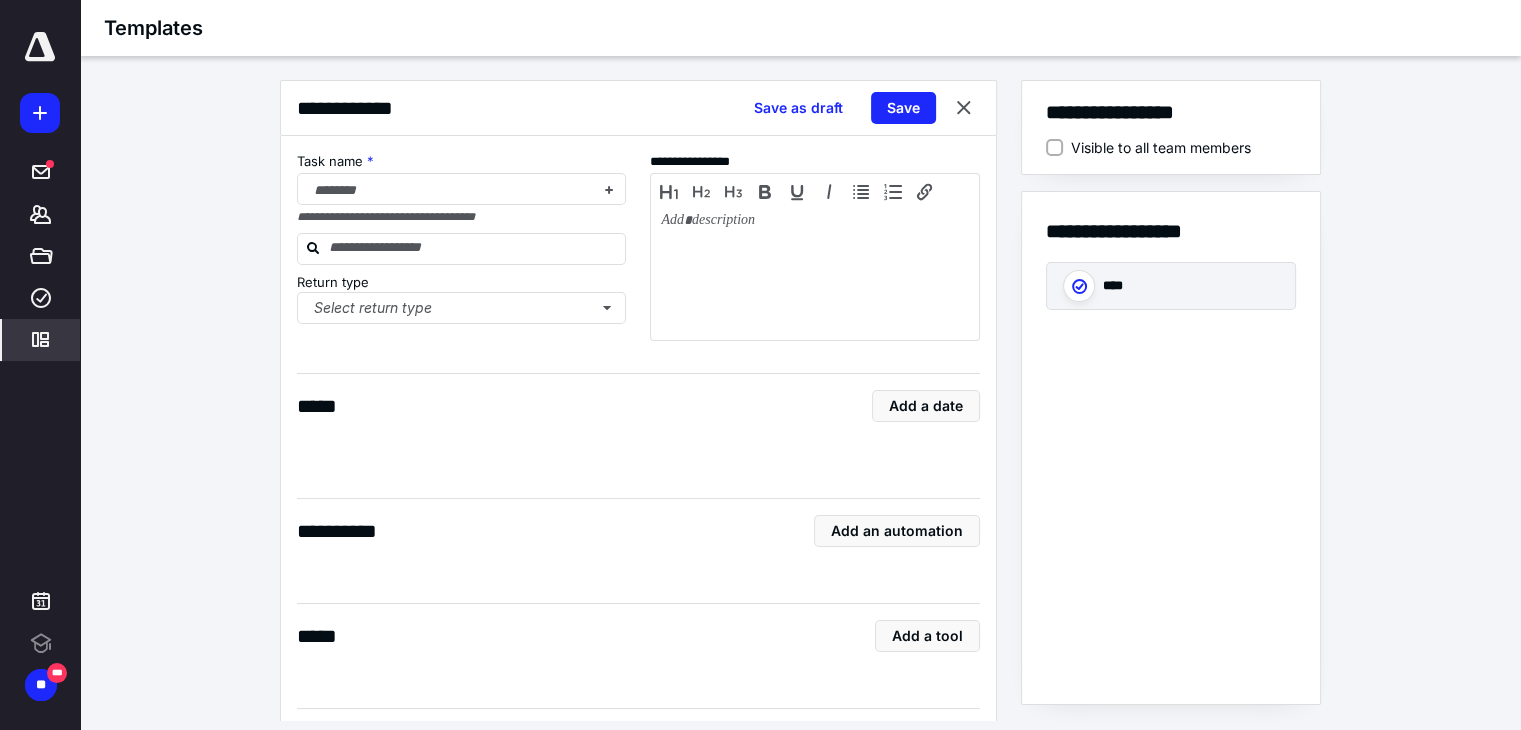 checkbox on "true" 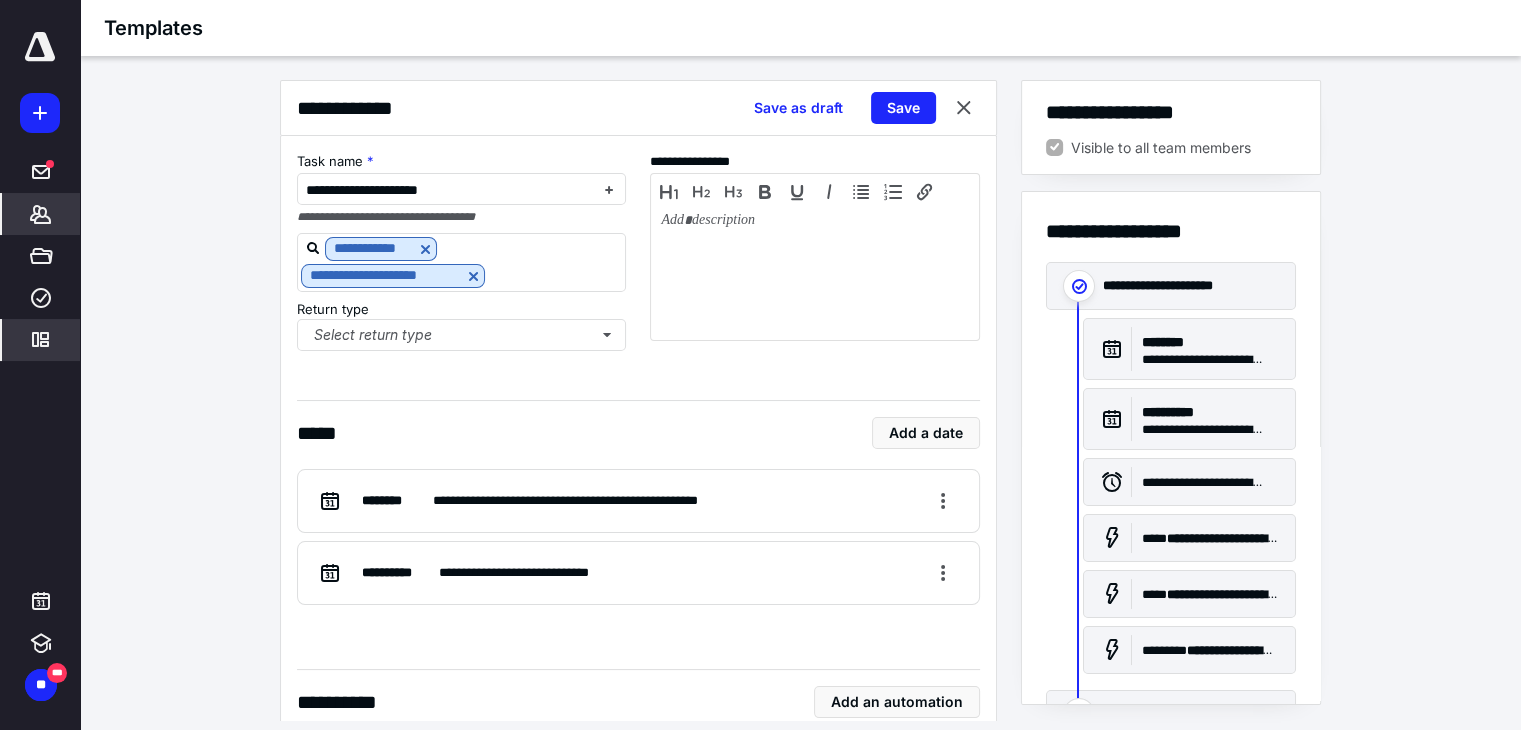 scroll, scrollTop: 0, scrollLeft: 0, axis: both 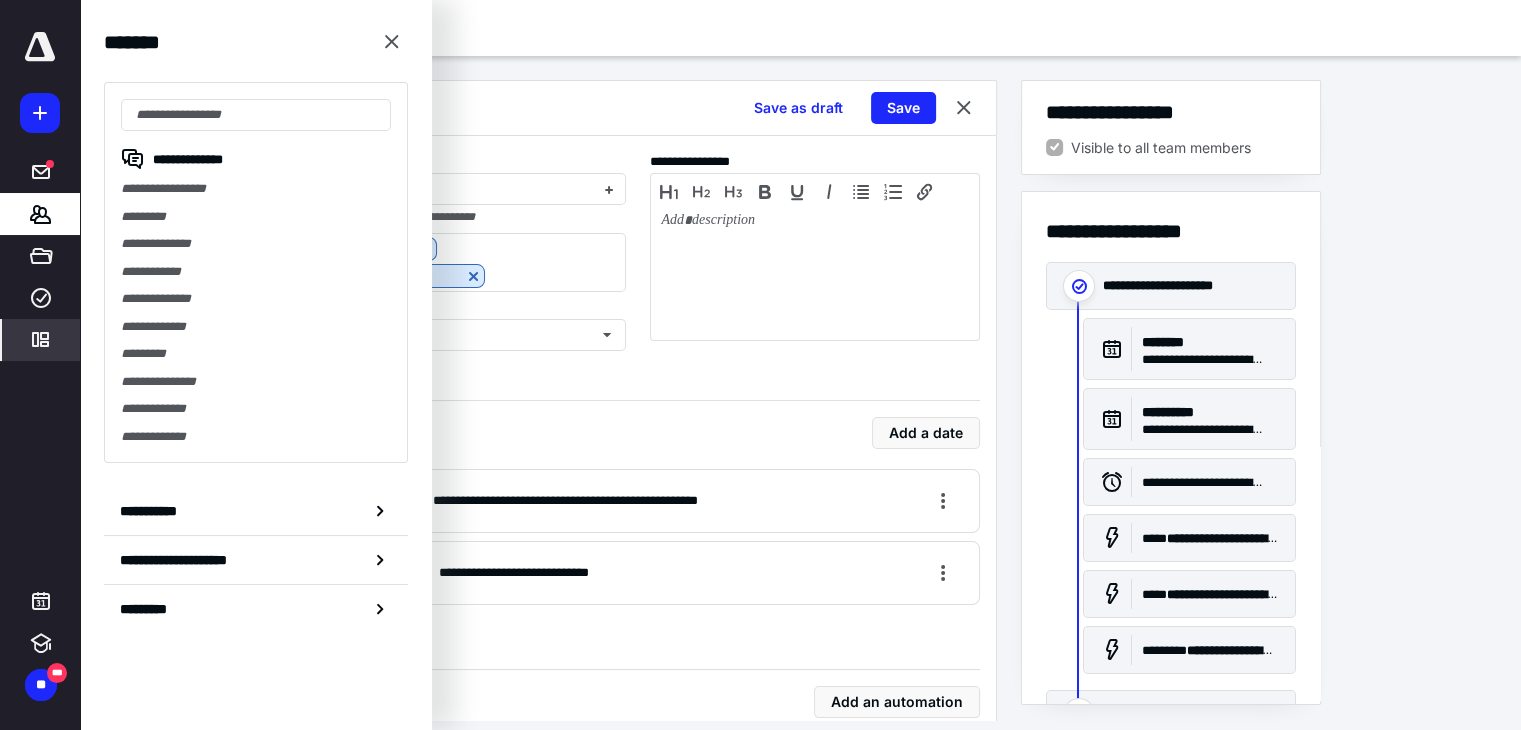 click on "*********" at bounding box center (41, 340) 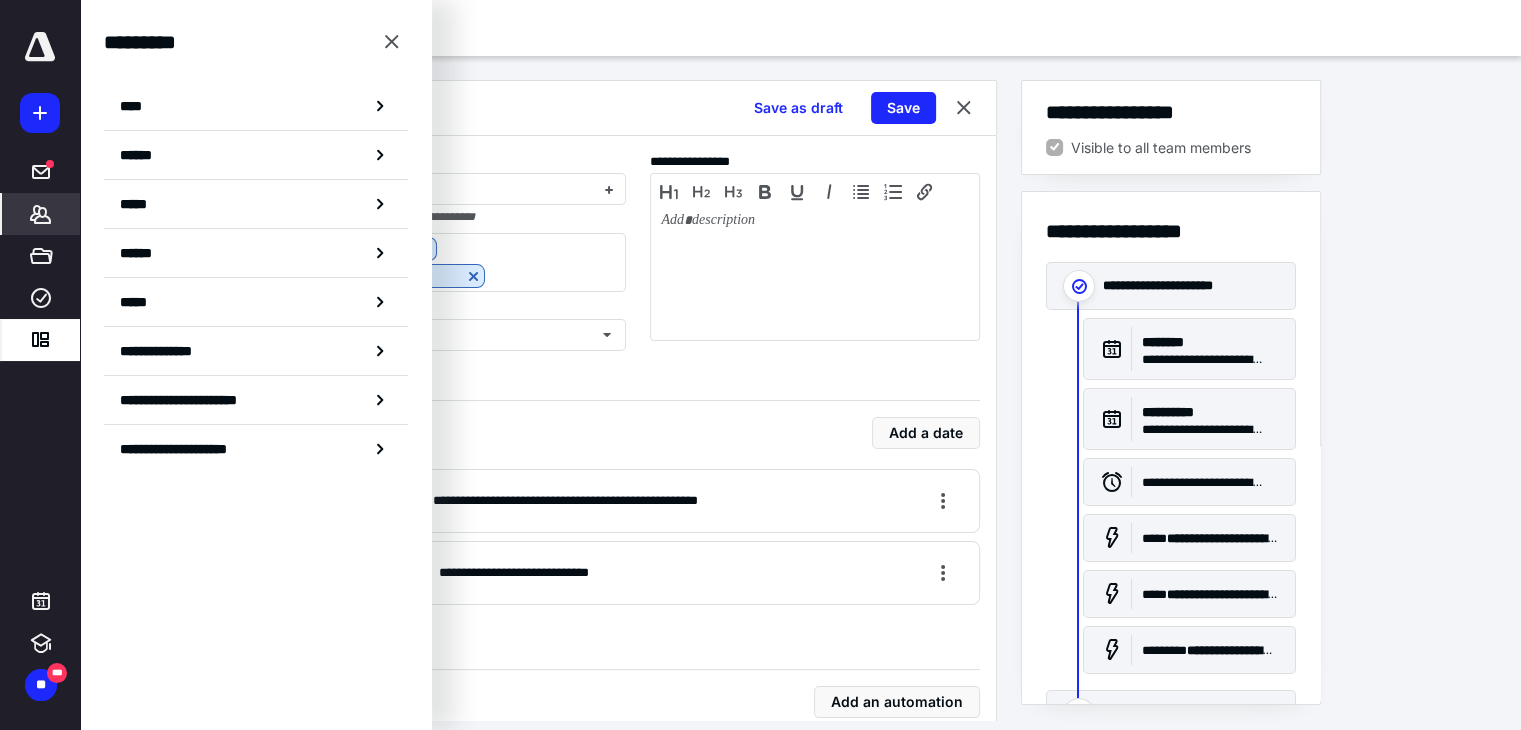click 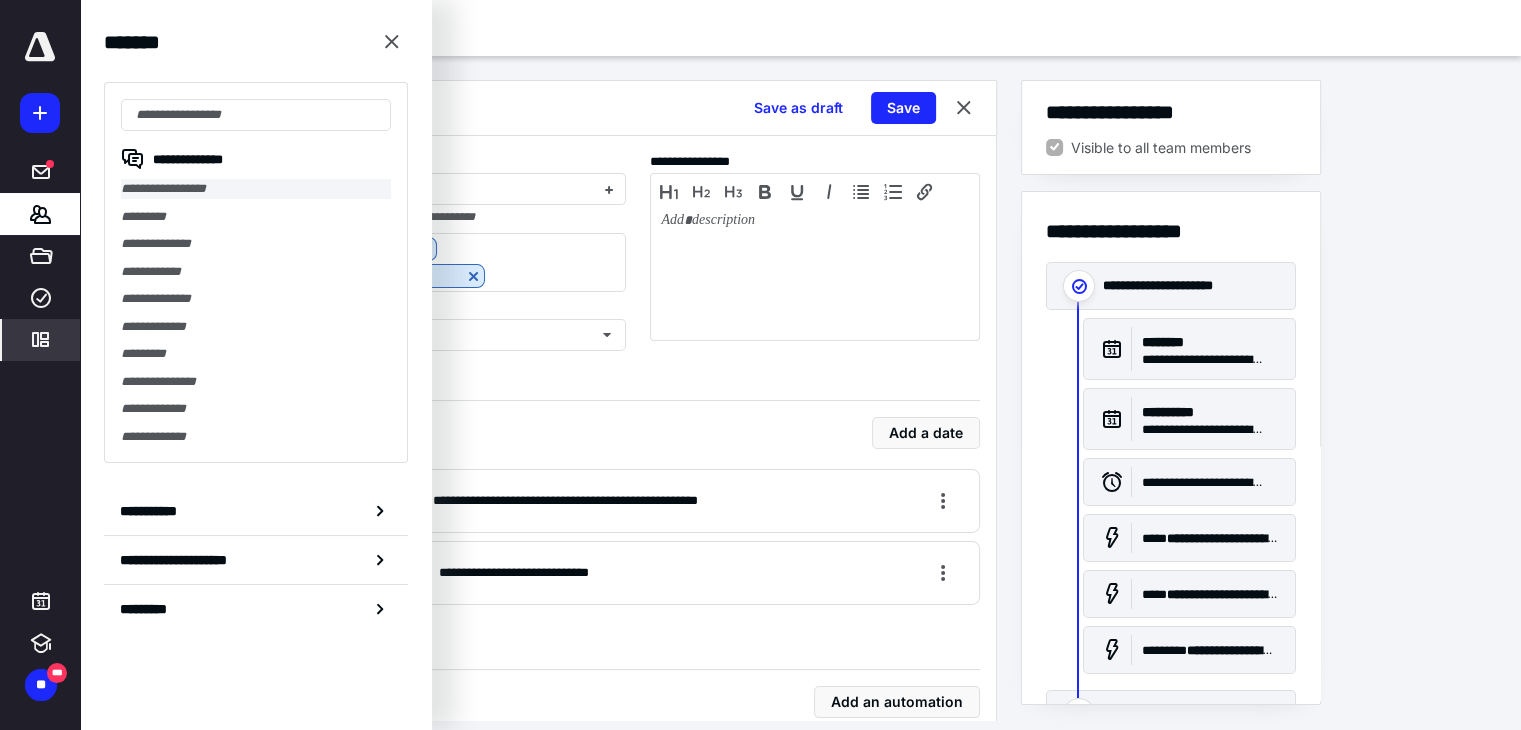 click on "**********" at bounding box center (256, 189) 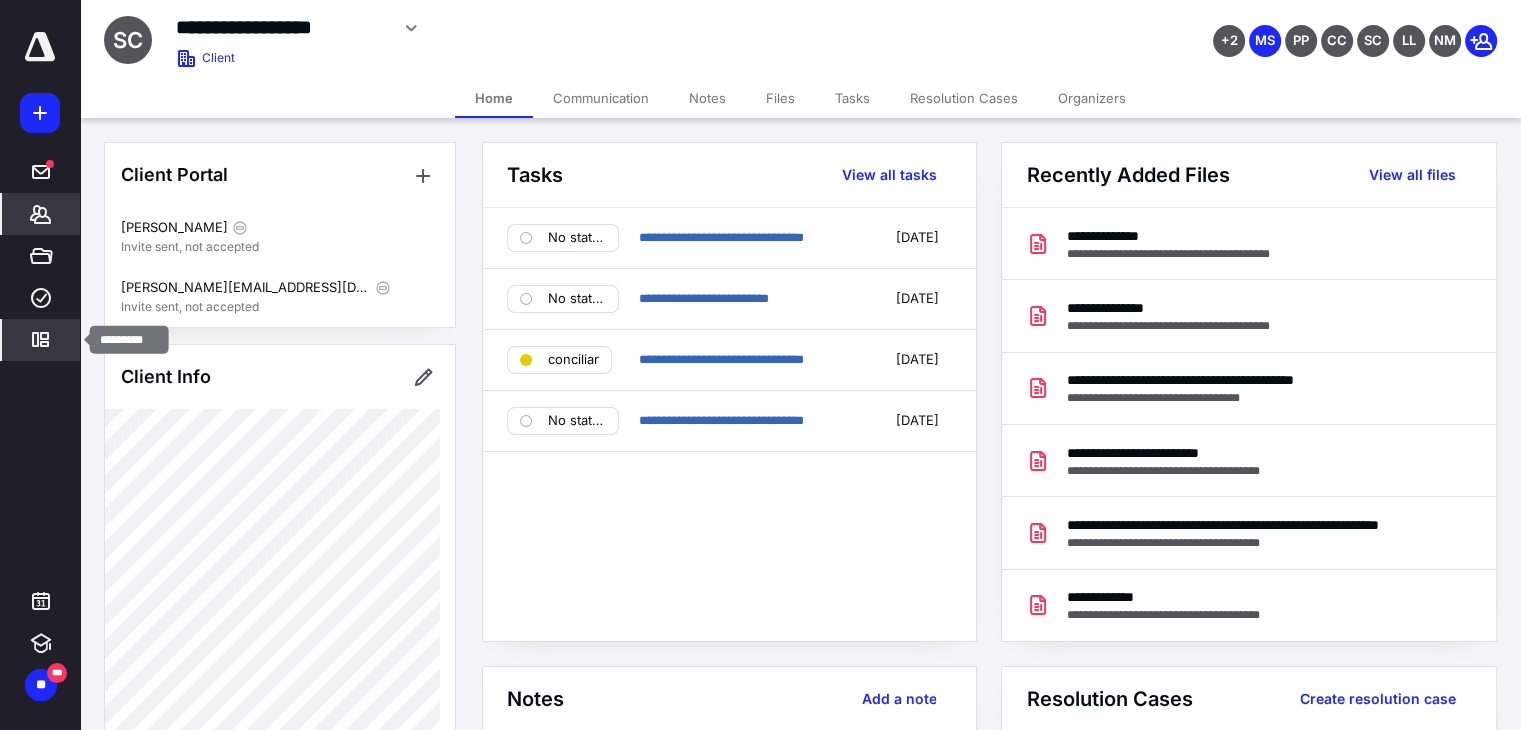 click on "*********" at bounding box center (41, 340) 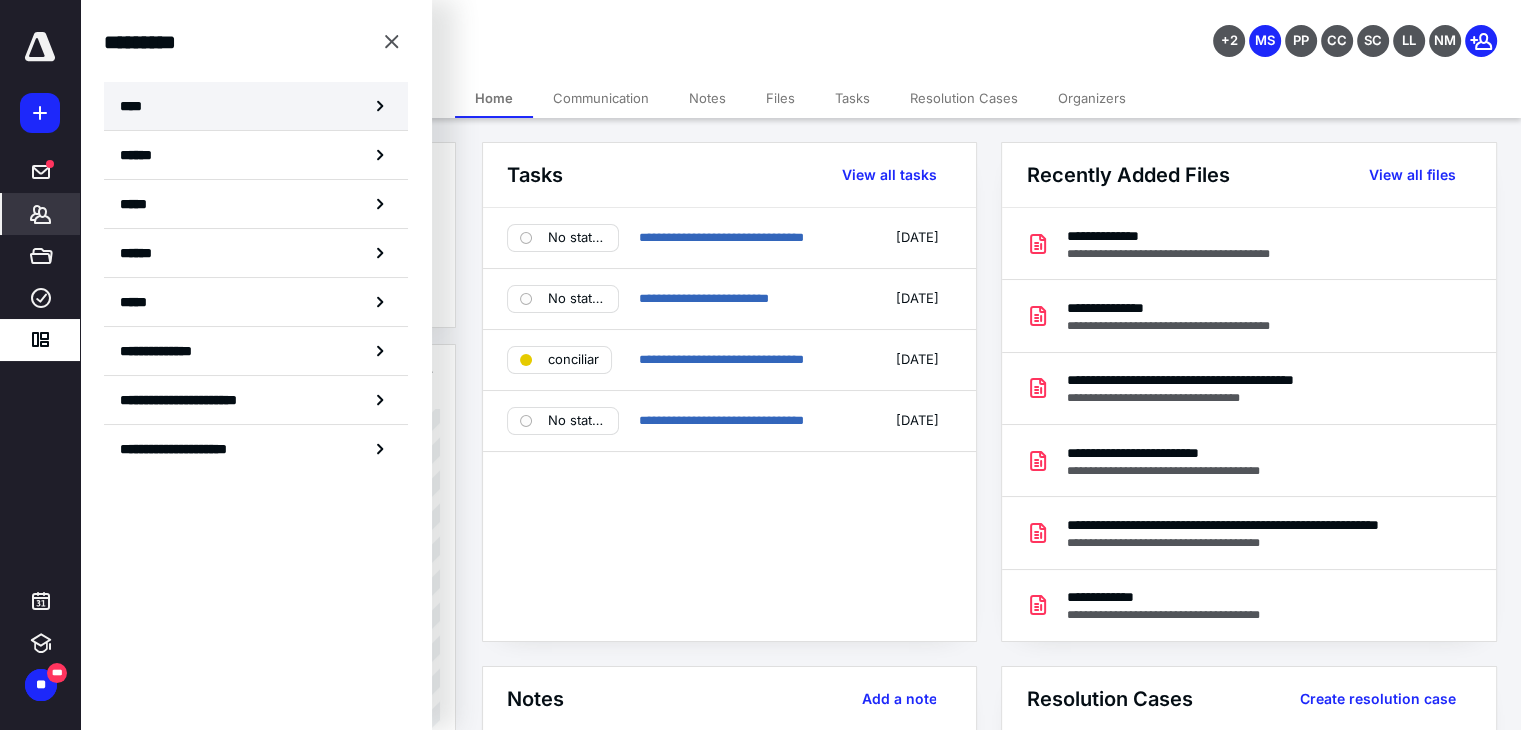 click on "****" at bounding box center [256, 106] 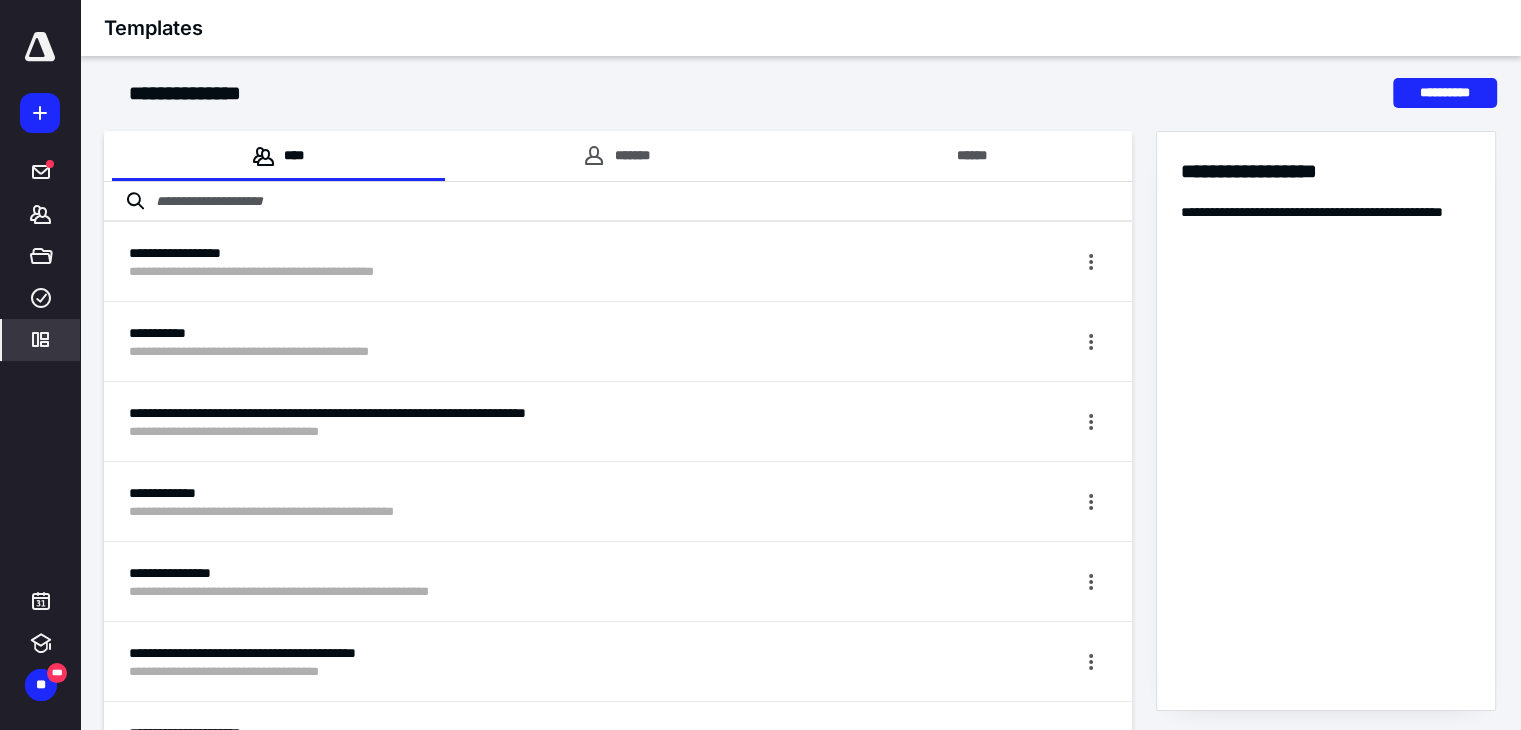 click at bounding box center (618, 202) 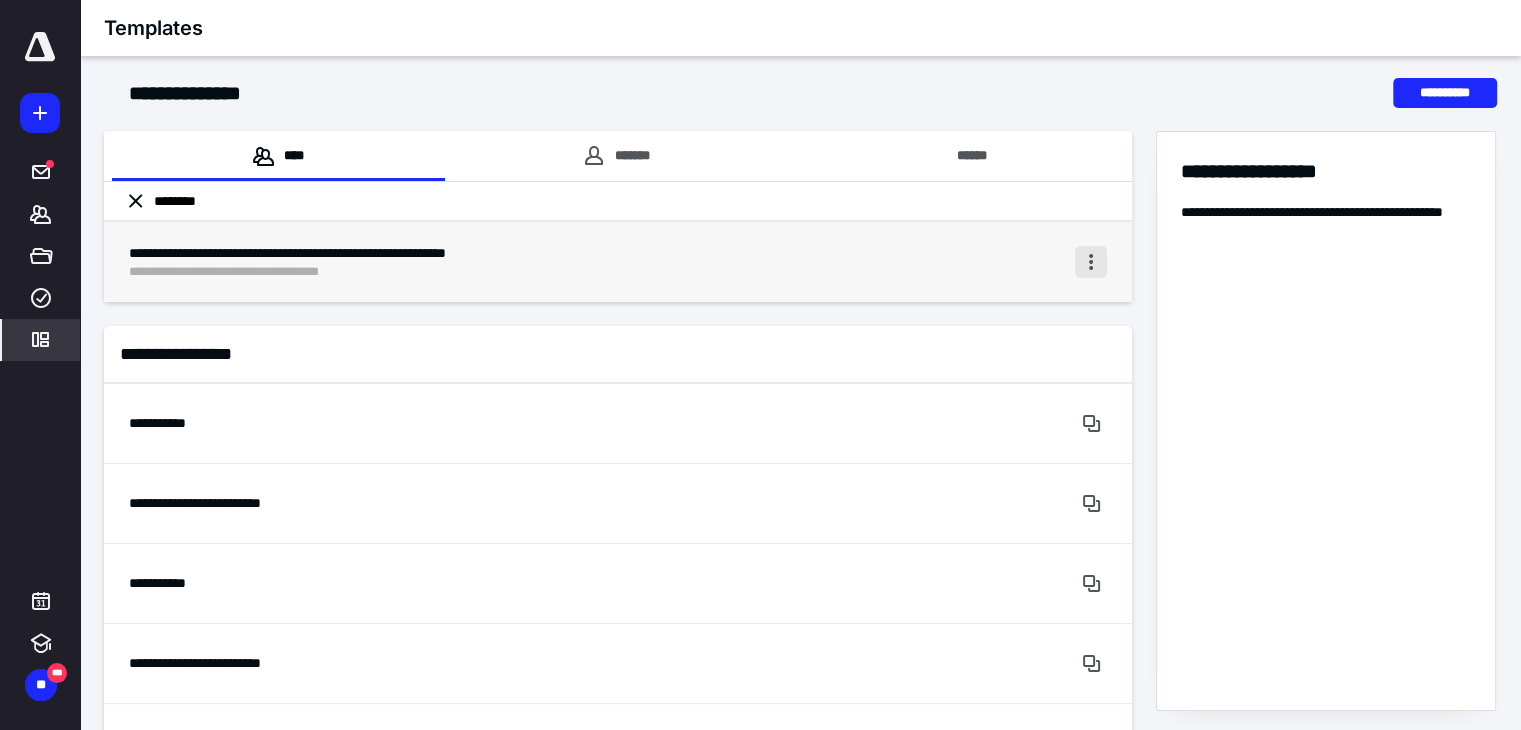 type on "********" 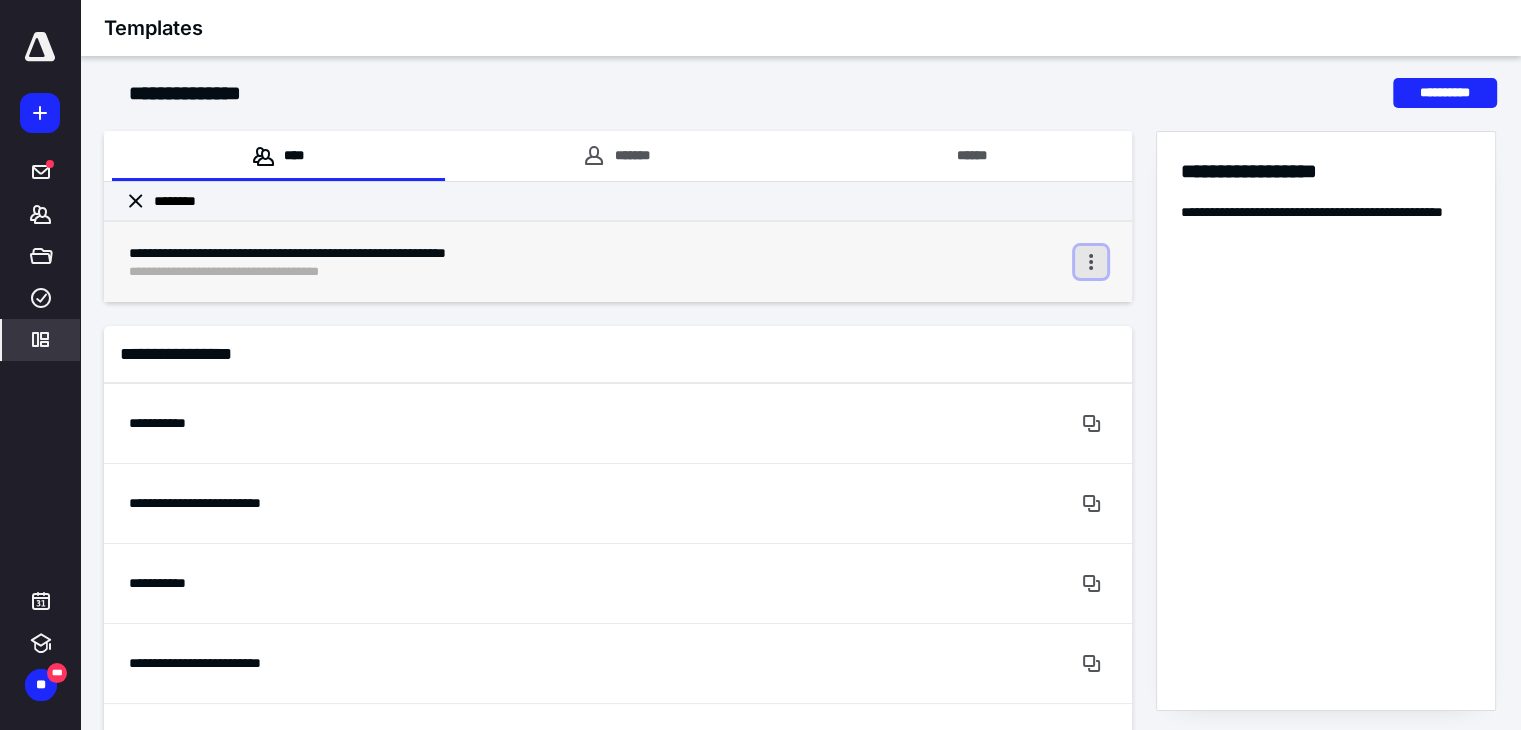 click at bounding box center [1091, 262] 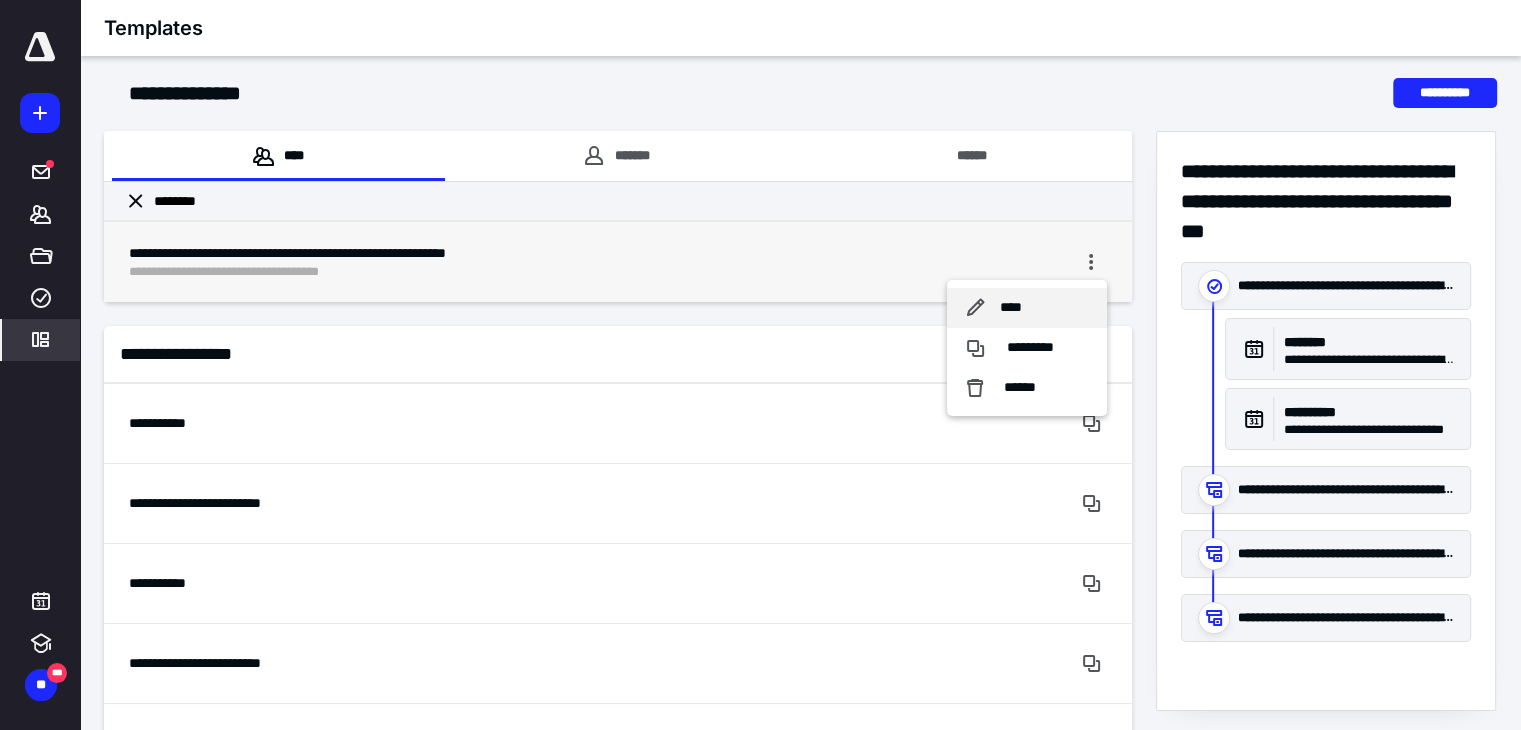 click on "****" at bounding box center [1027, 308] 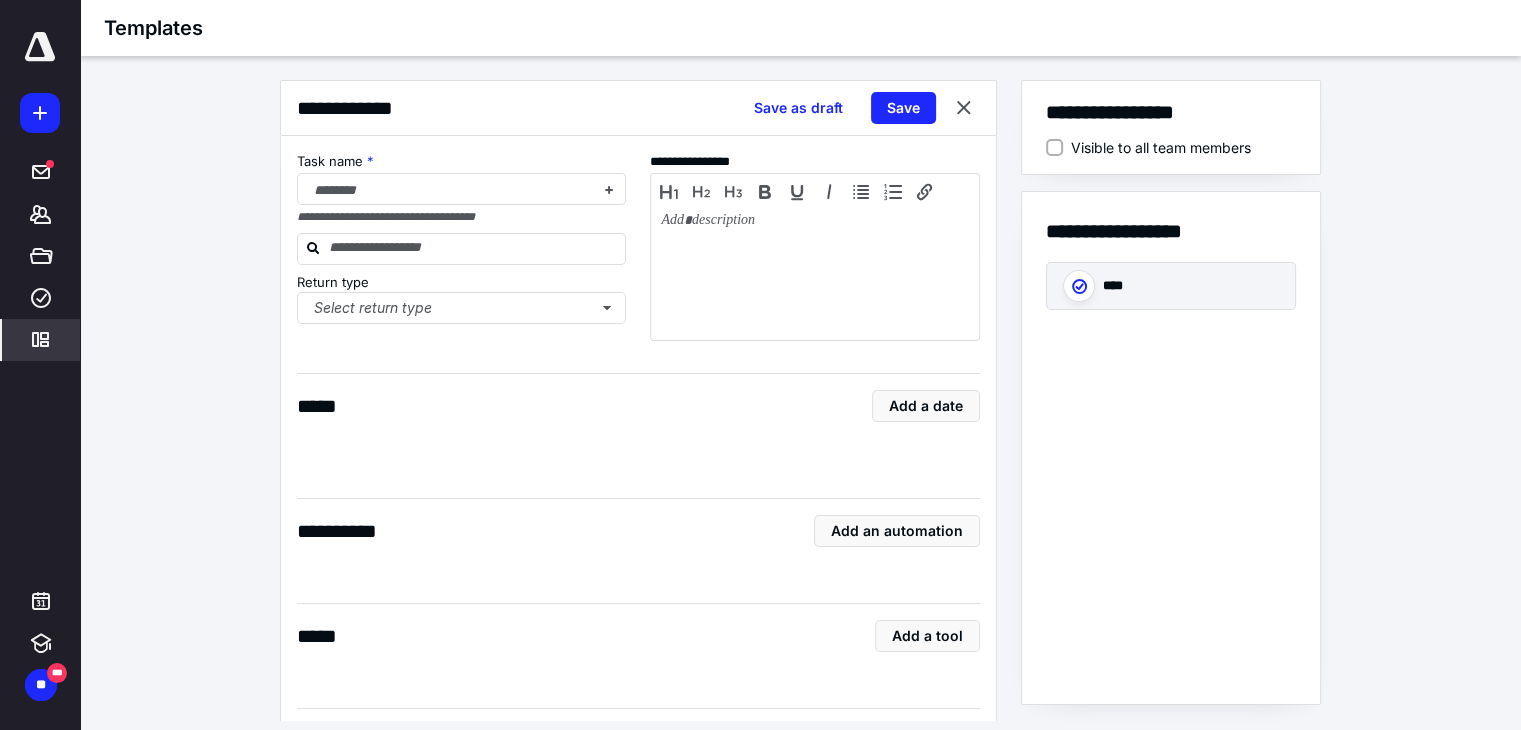 checkbox on "true" 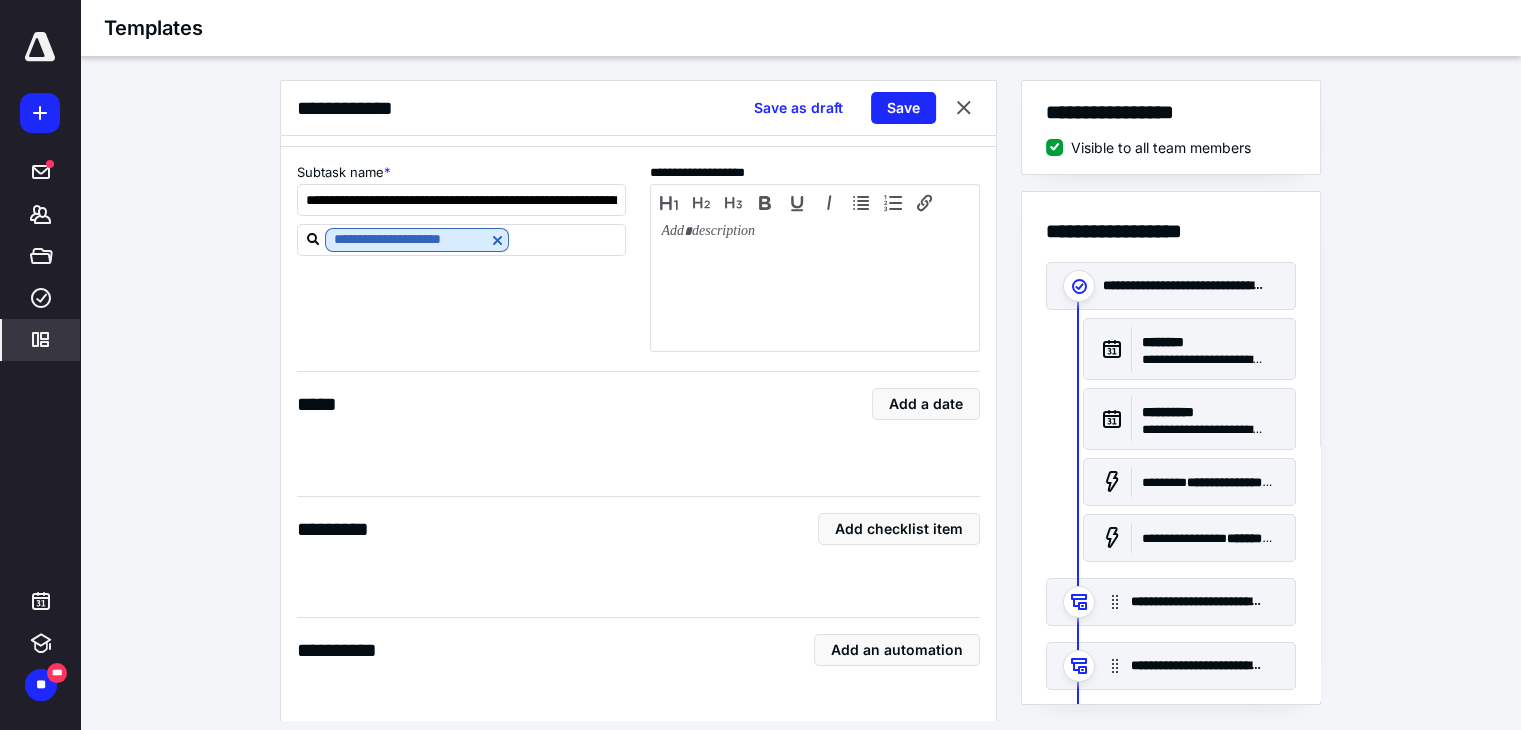 scroll, scrollTop: 2863, scrollLeft: 0, axis: vertical 